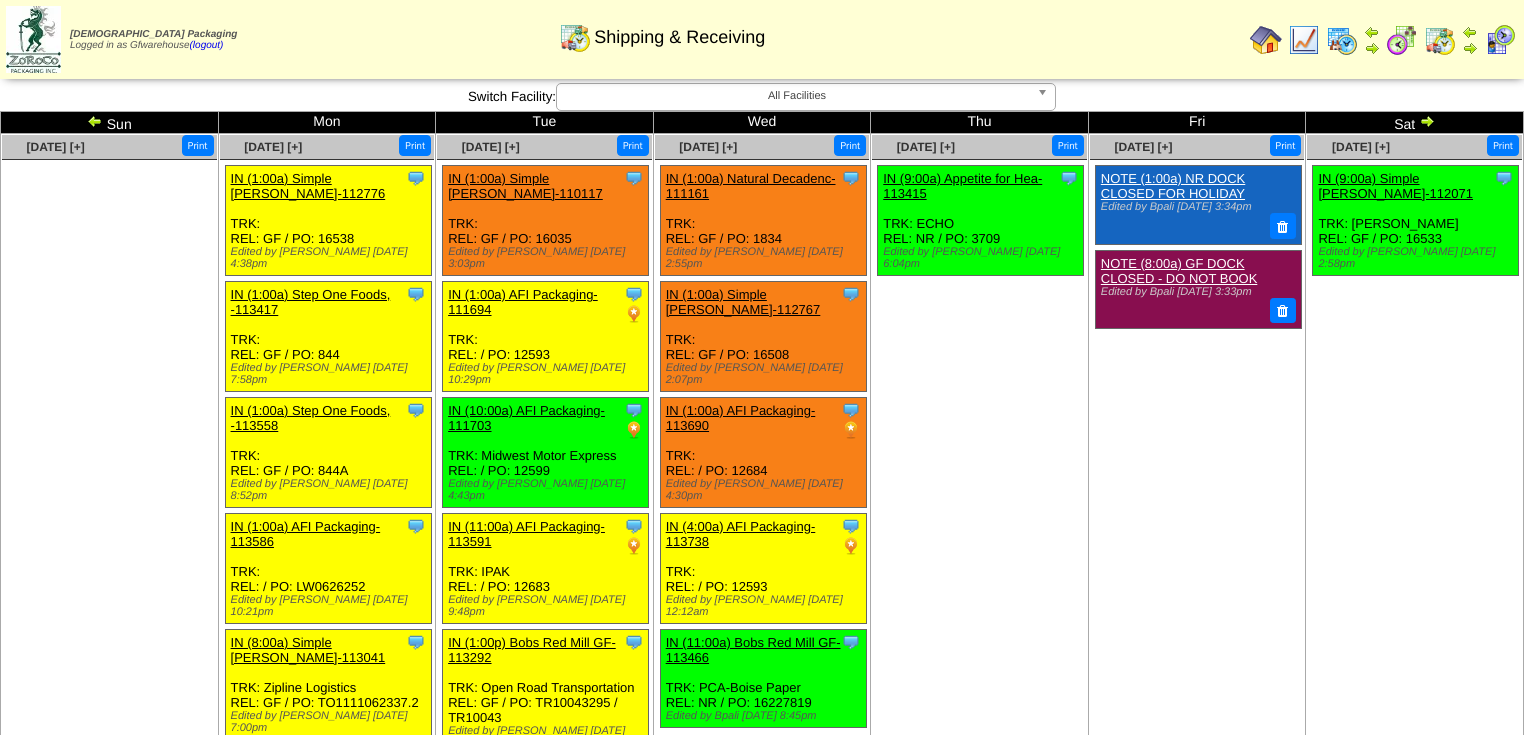 scroll, scrollTop: 0, scrollLeft: 0, axis: both 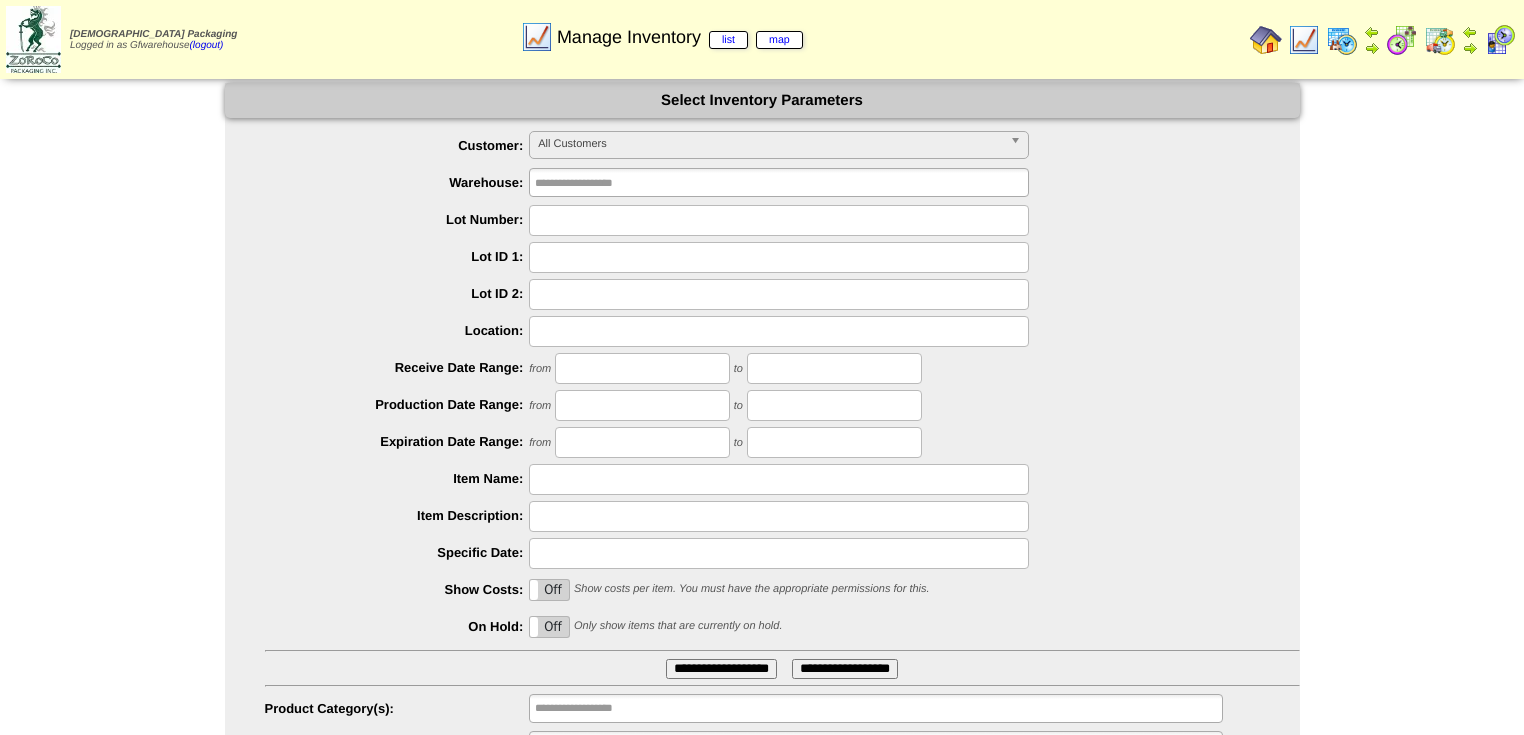click at bounding box center (779, 220) 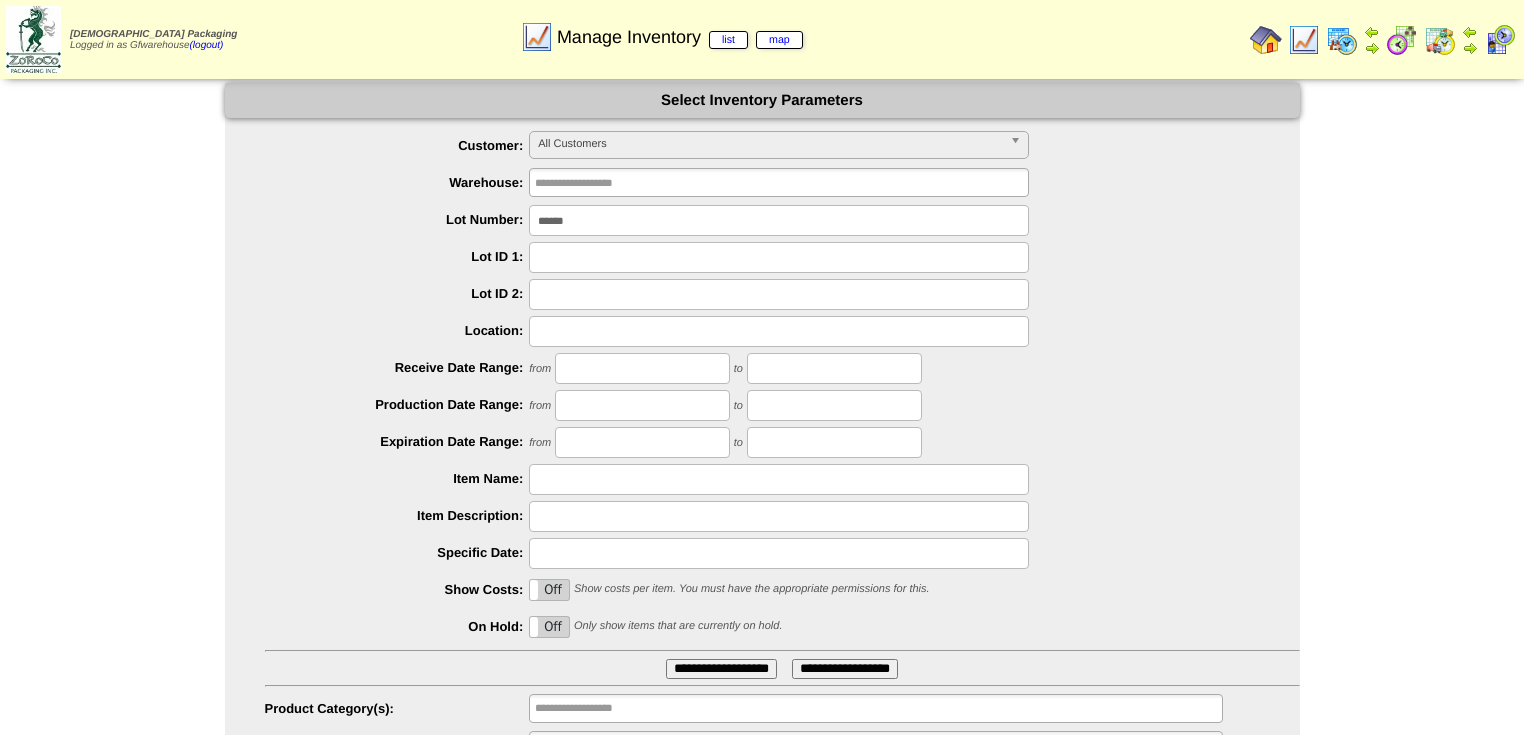 type on "******" 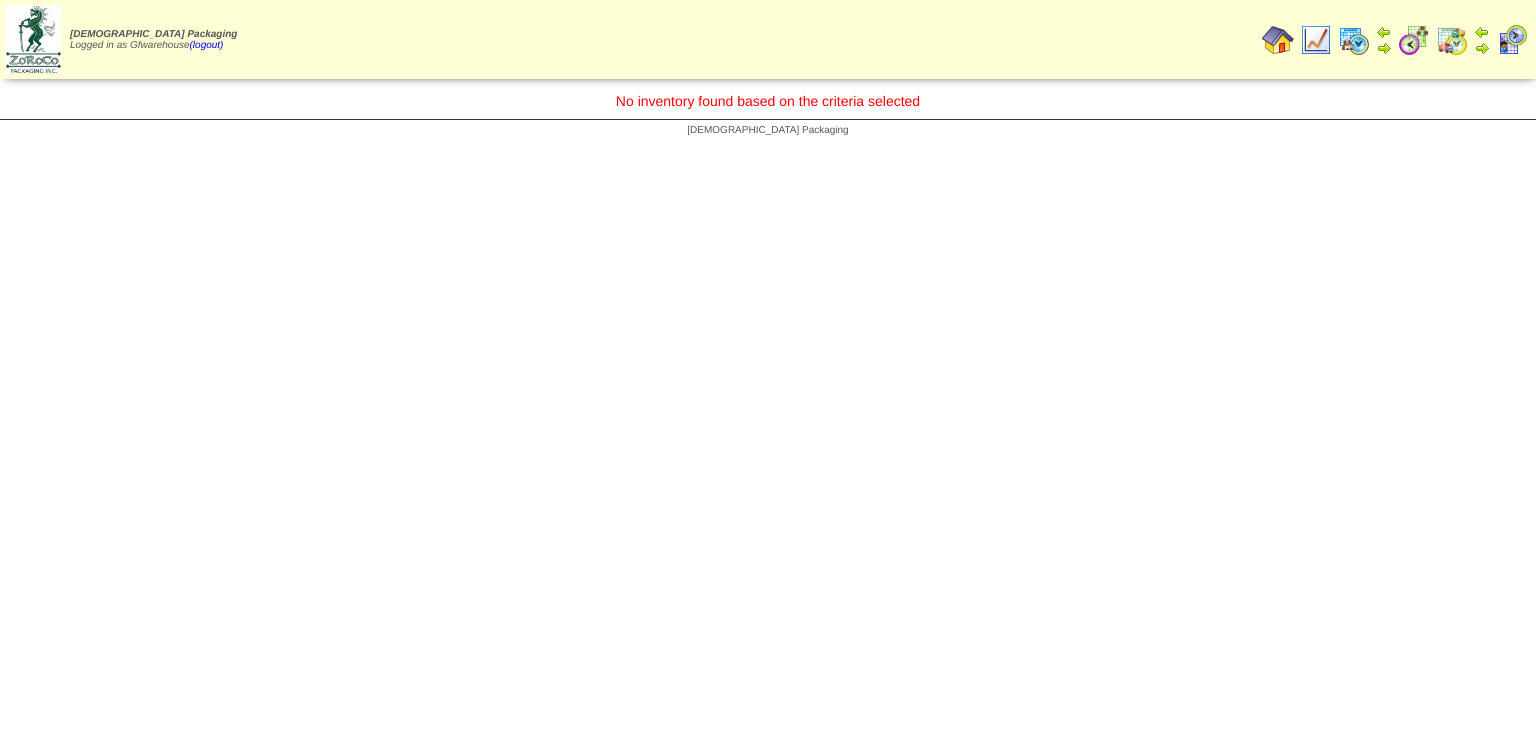 scroll, scrollTop: 0, scrollLeft: 0, axis: both 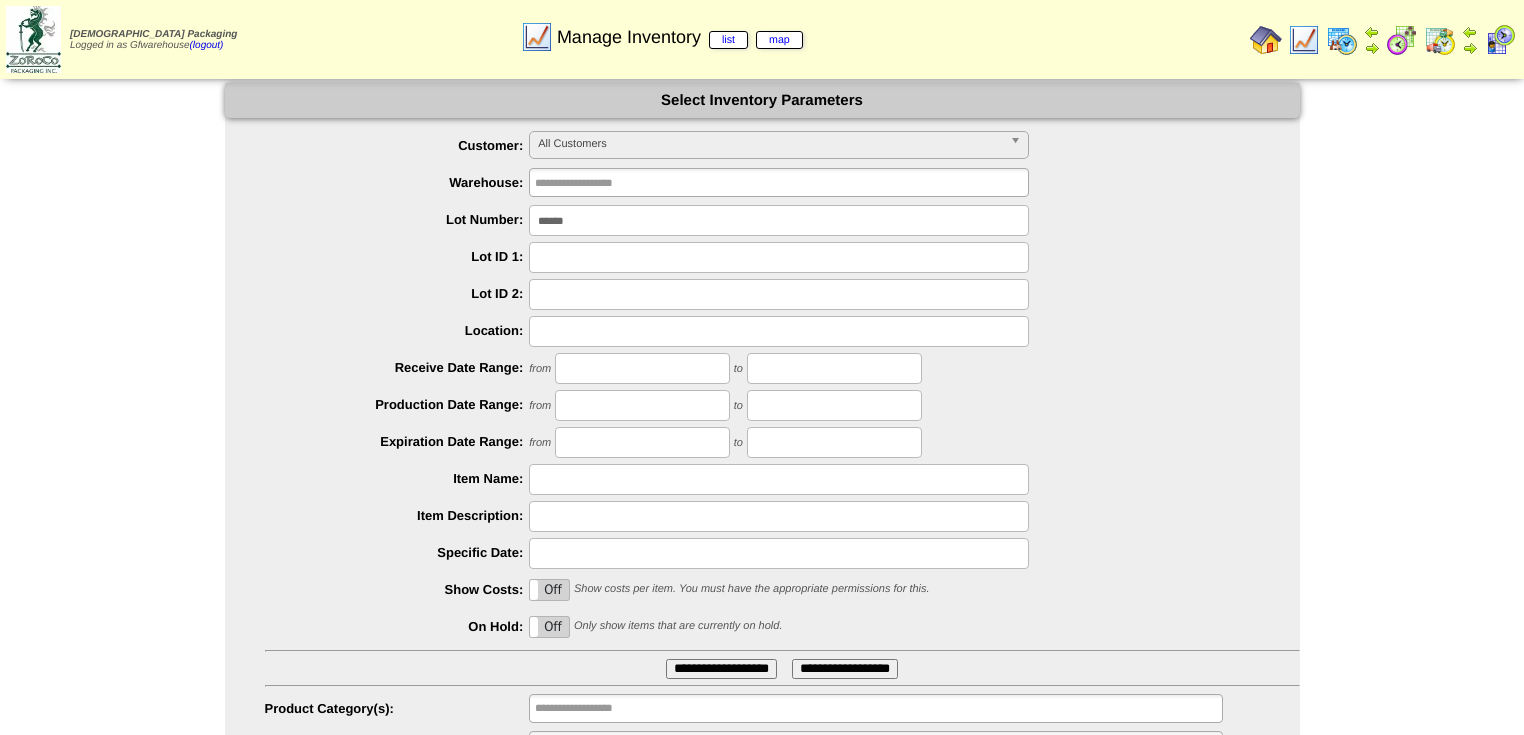 click on "******" at bounding box center (779, 220) 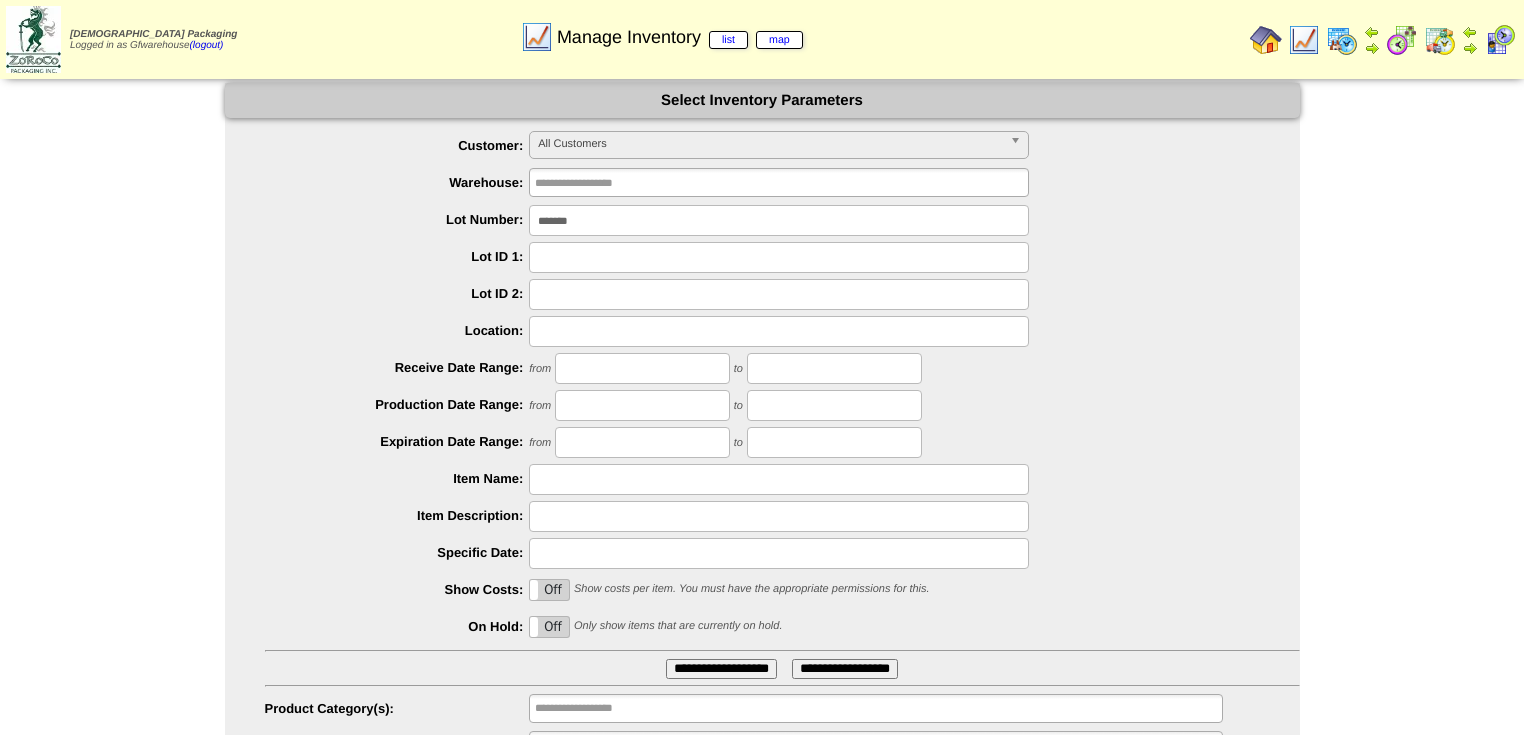 drag, startPoint x: 568, startPoint y: 228, endPoint x: 659, endPoint y: 390, distance: 185.80904 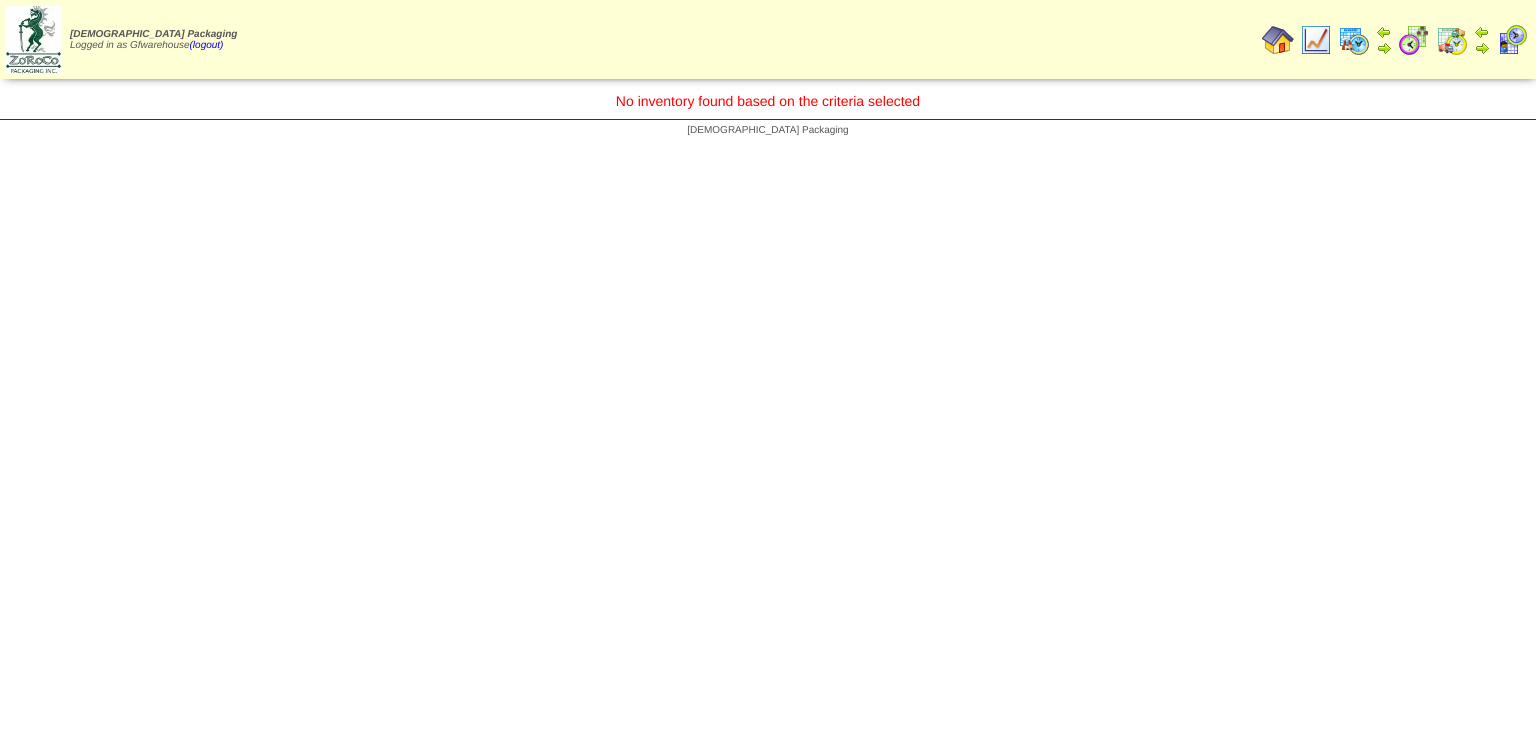 scroll, scrollTop: 0, scrollLeft: 0, axis: both 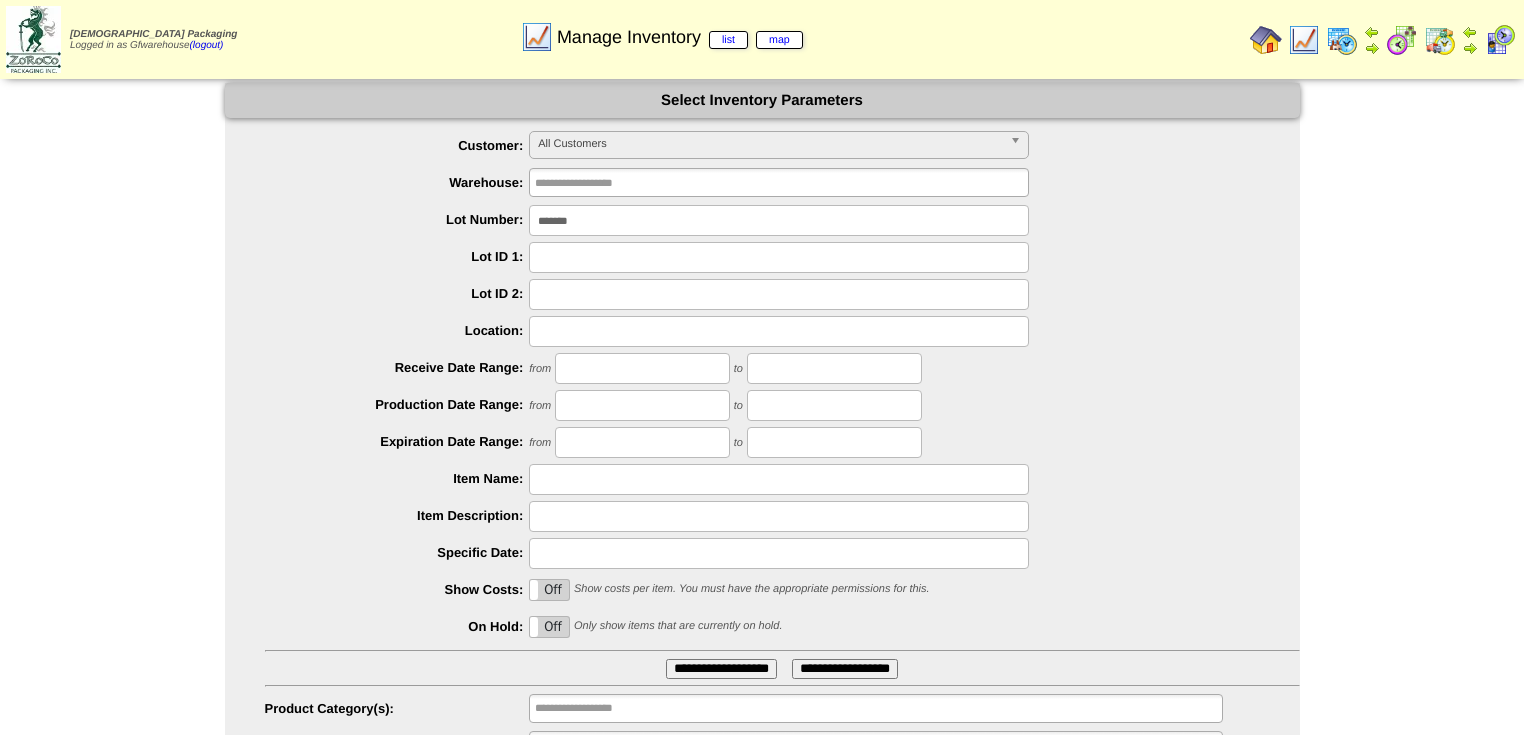 drag, startPoint x: 652, startPoint y: 232, endPoint x: 388, endPoint y: 212, distance: 264.7565 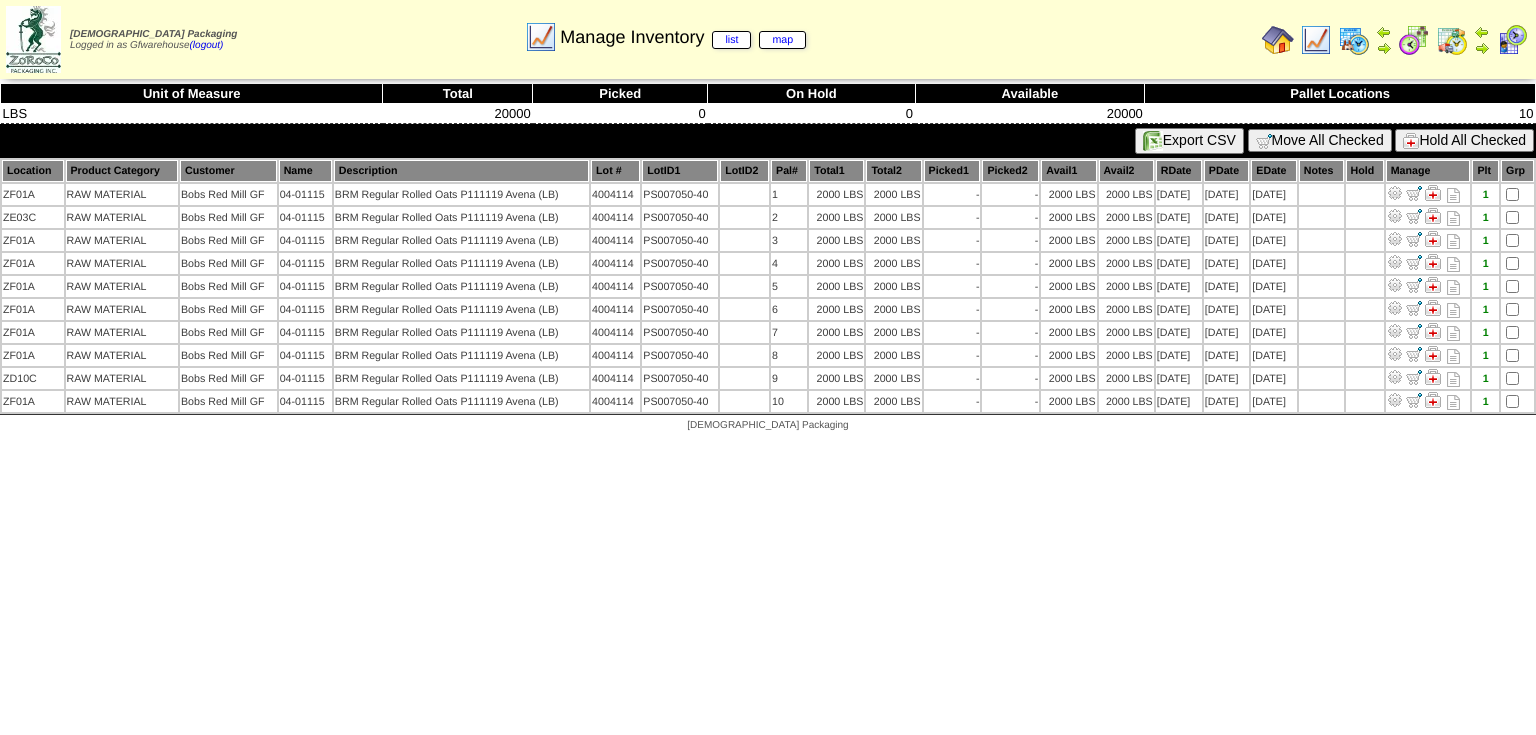 scroll, scrollTop: 0, scrollLeft: 0, axis: both 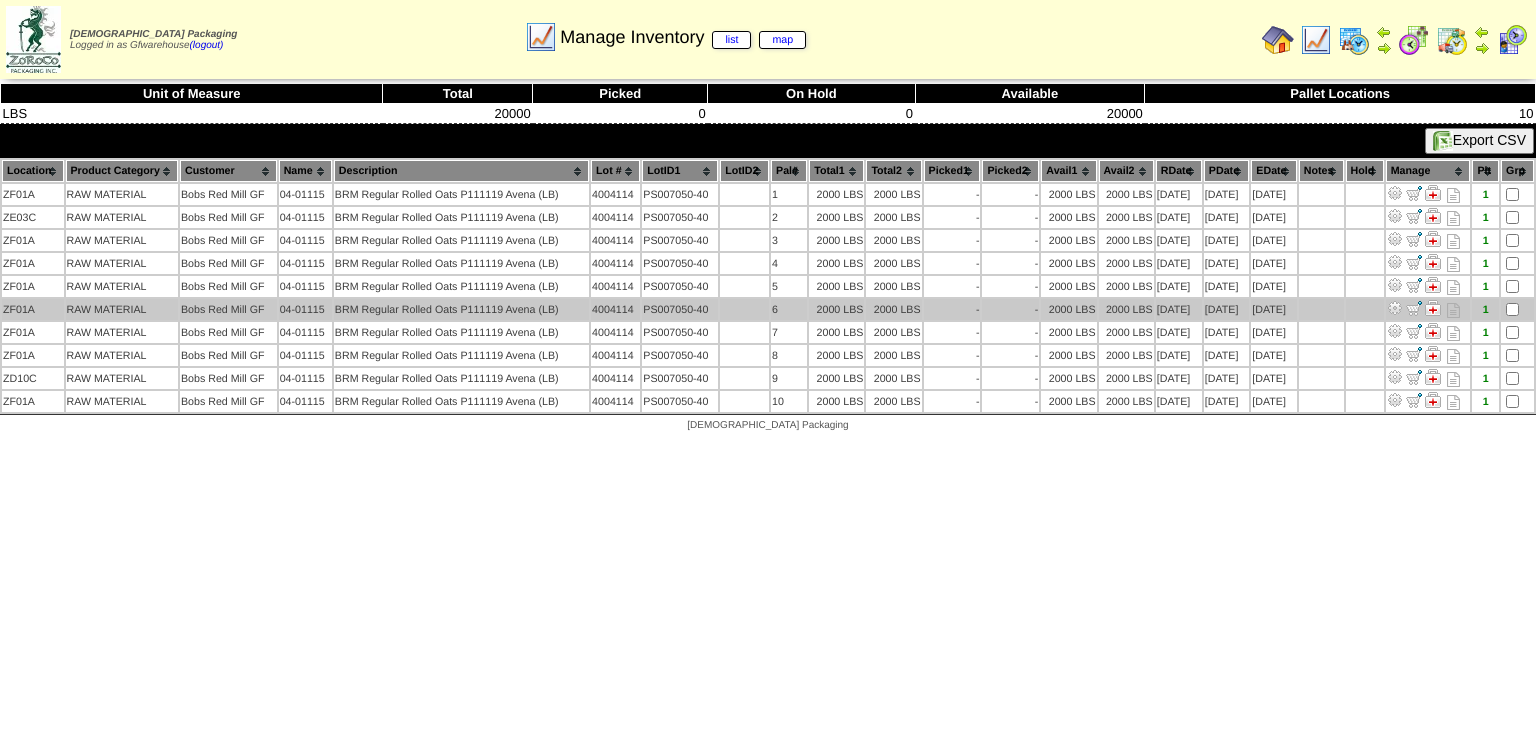 click at bounding box center (1395, 308) 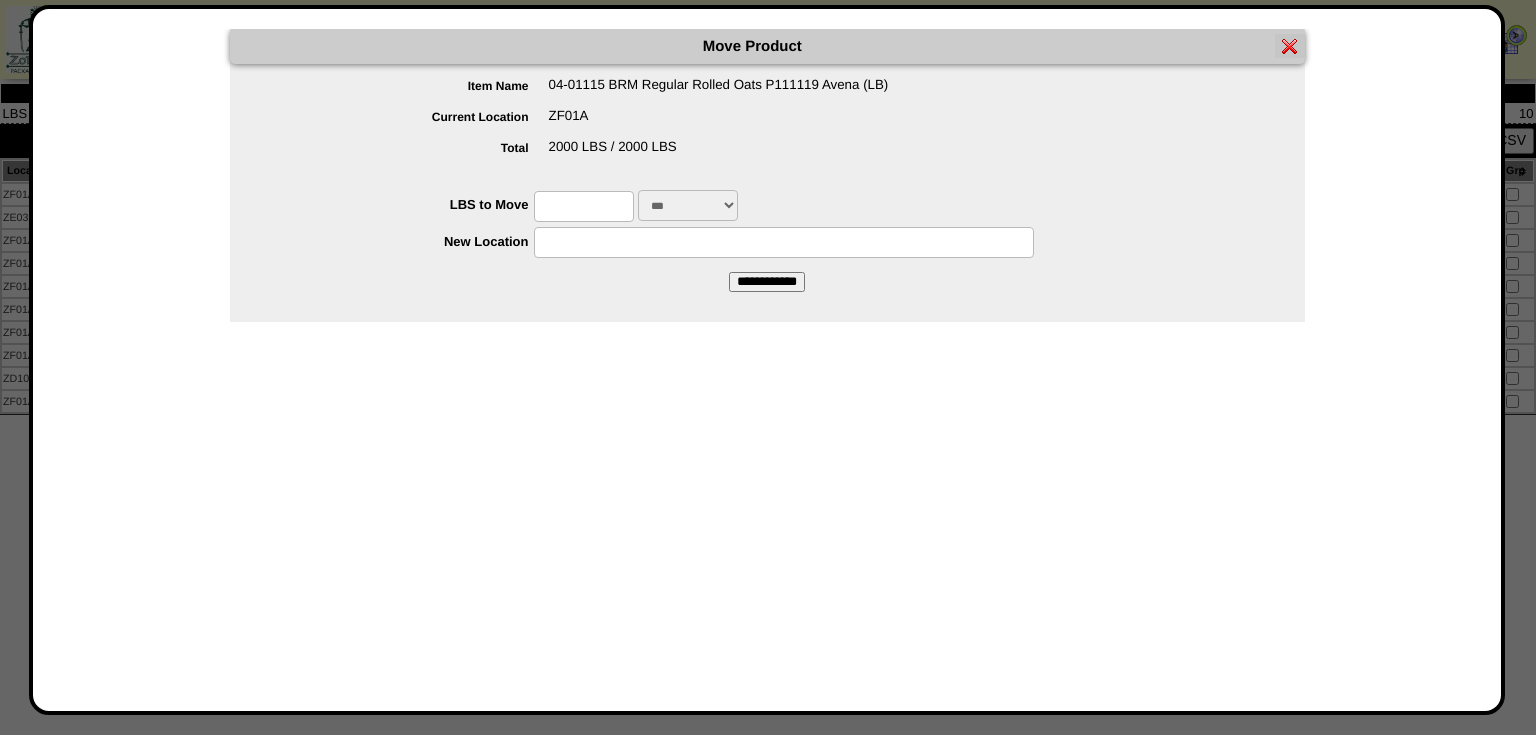 click at bounding box center (584, 206) 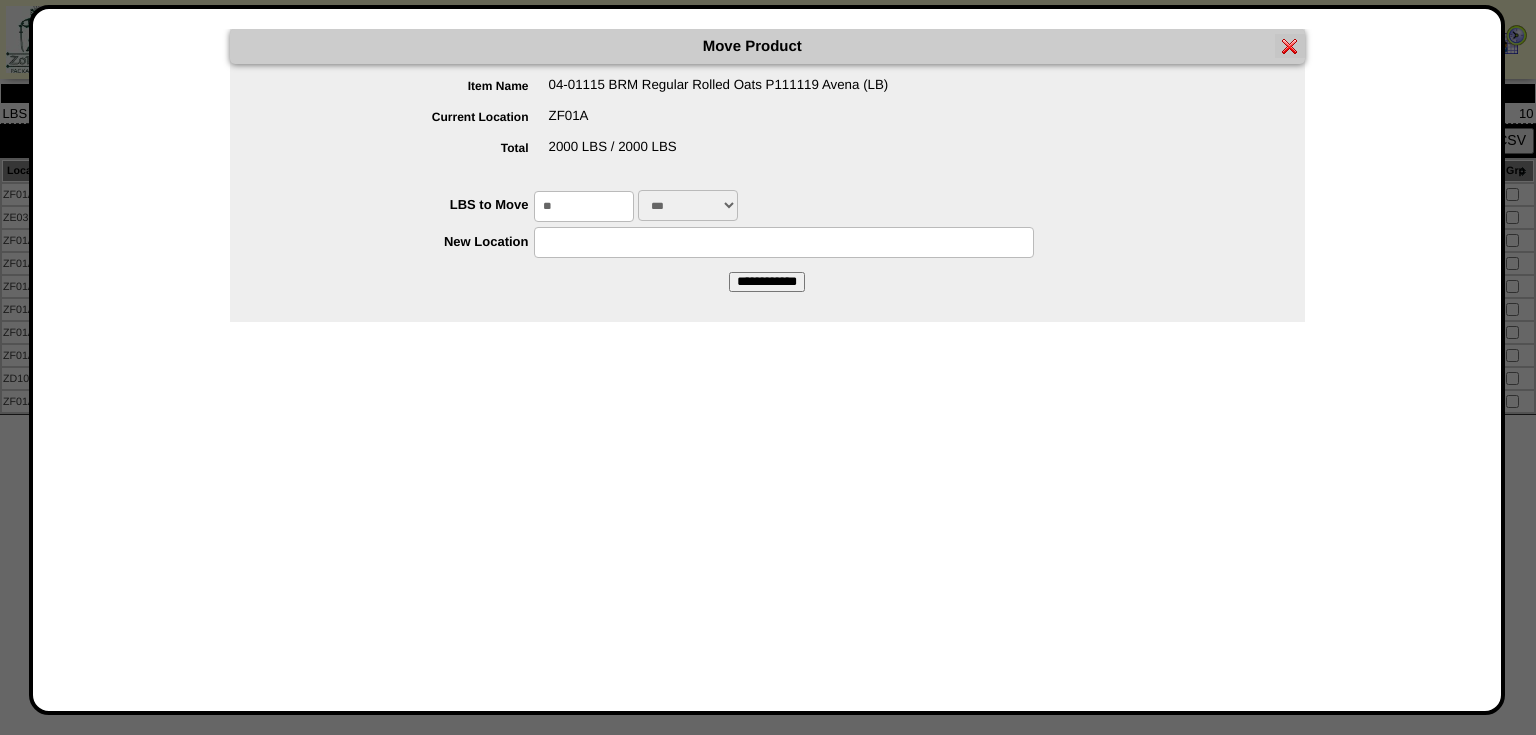 type on "*" 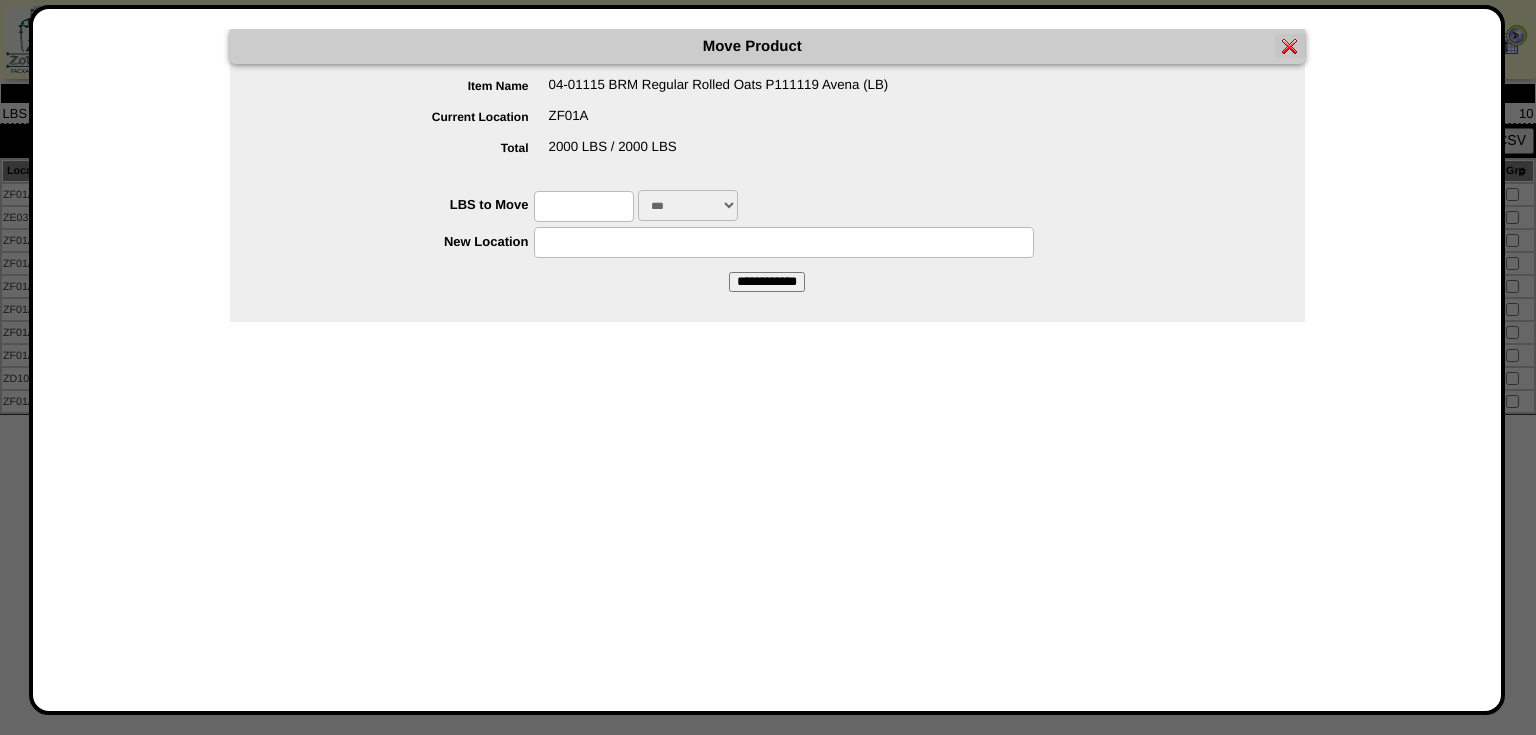 type on "*" 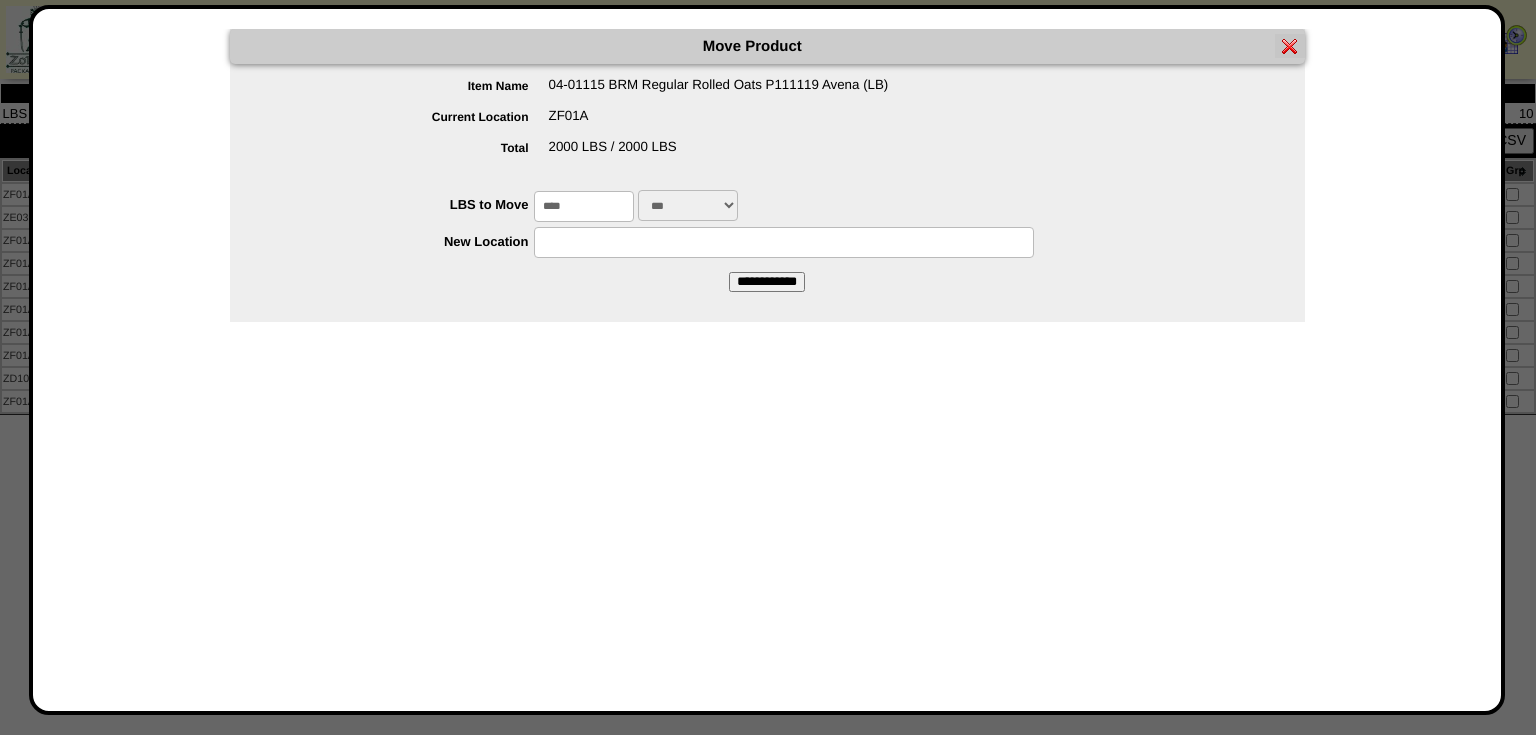 type on "****" 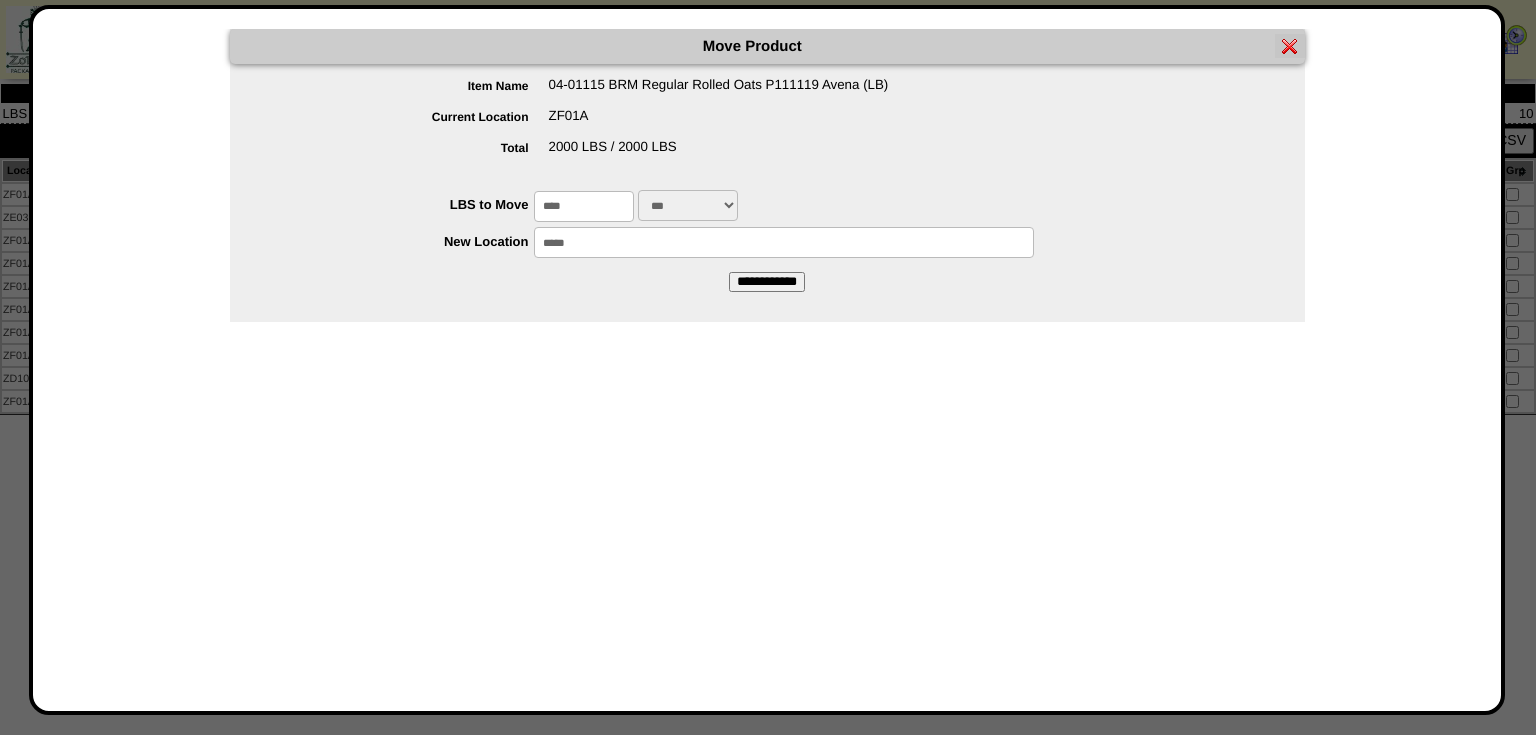 type on "*****" 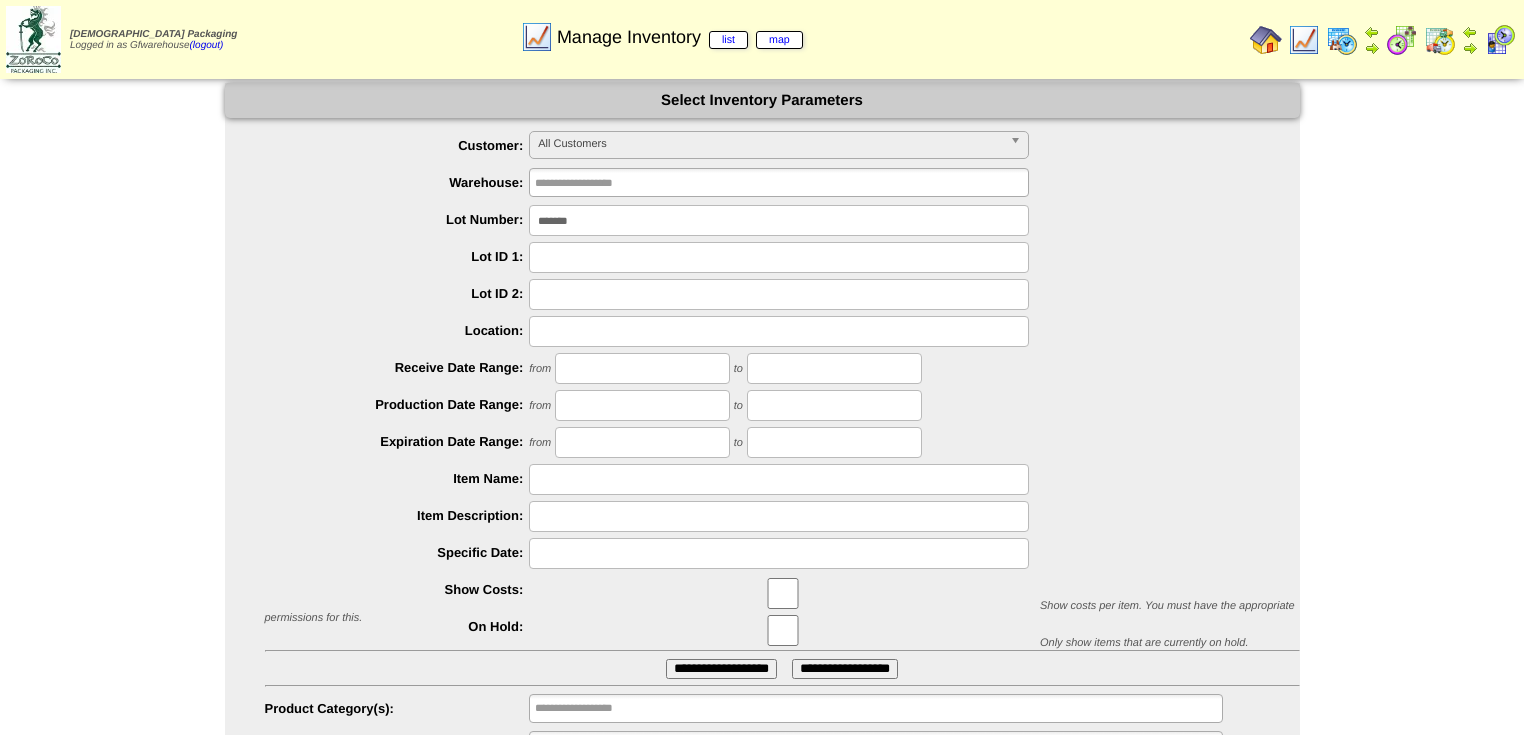 scroll, scrollTop: 0, scrollLeft: 0, axis: both 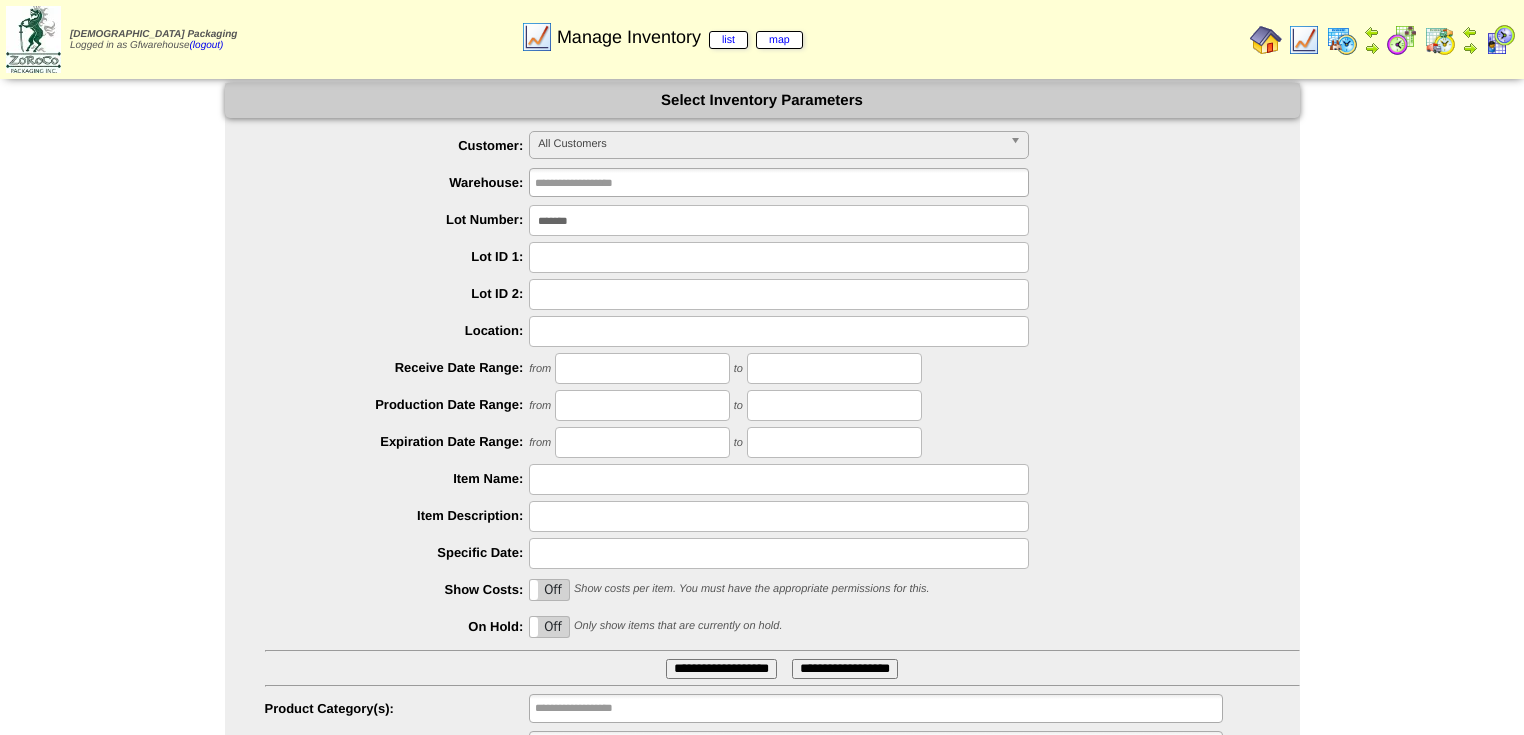 click at bounding box center (779, 331) 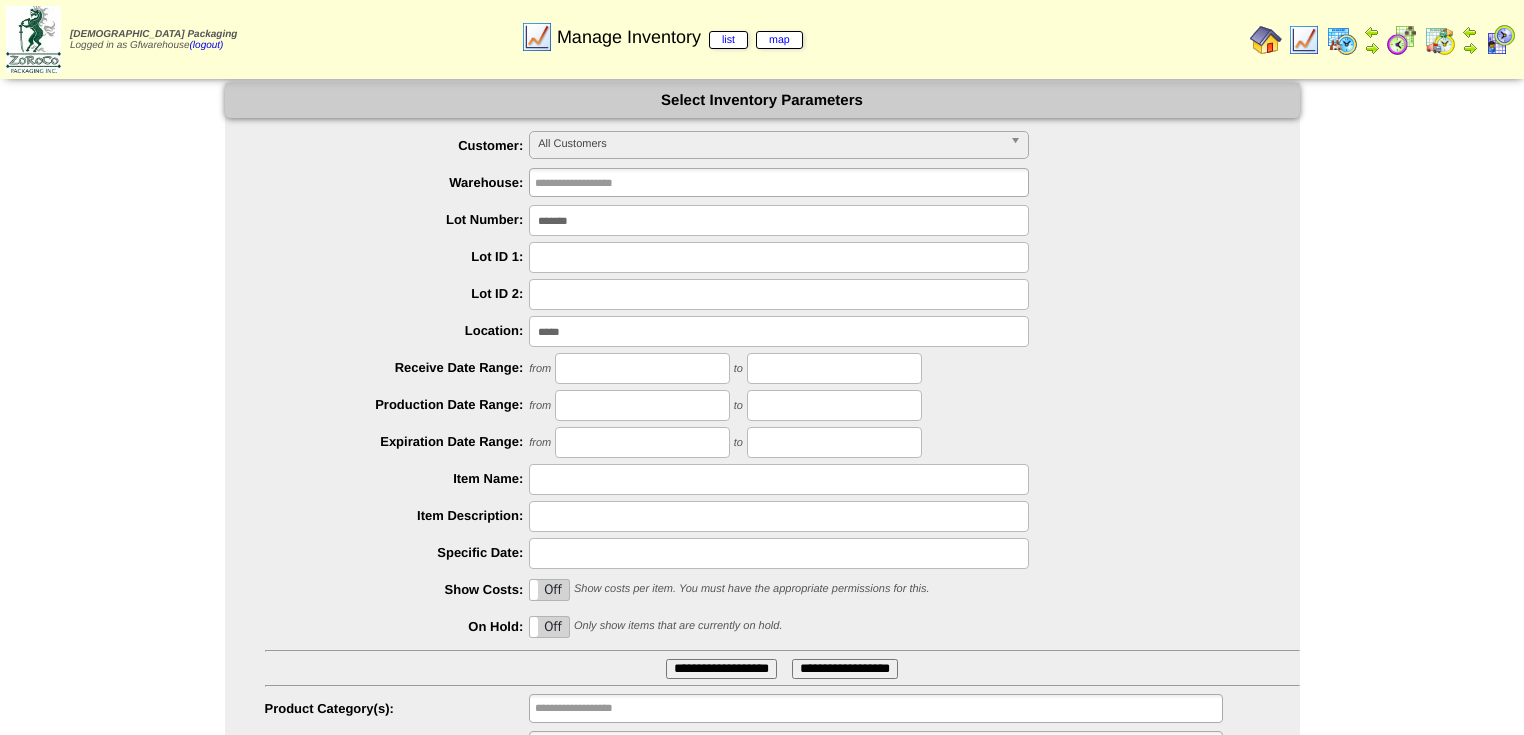 type on "*****" 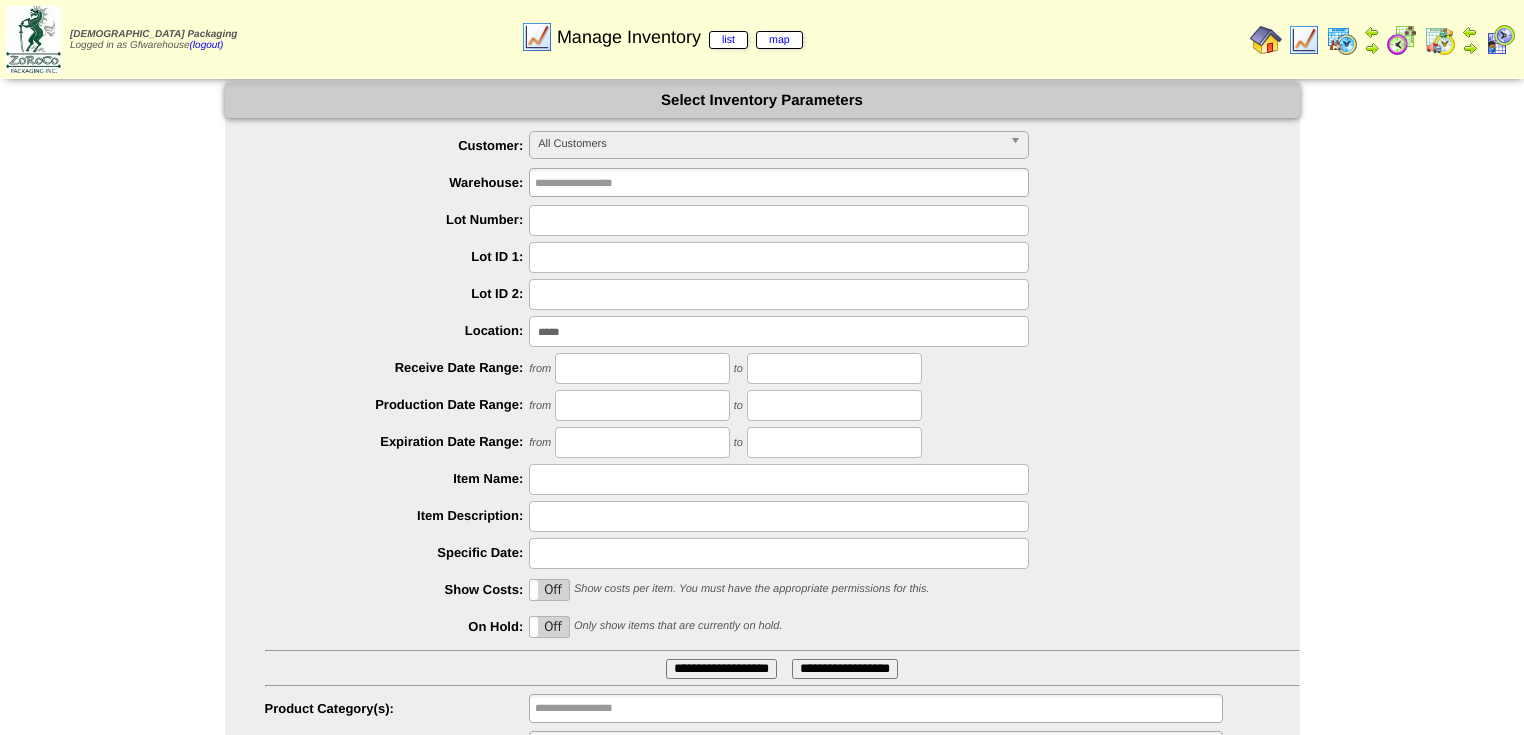 type 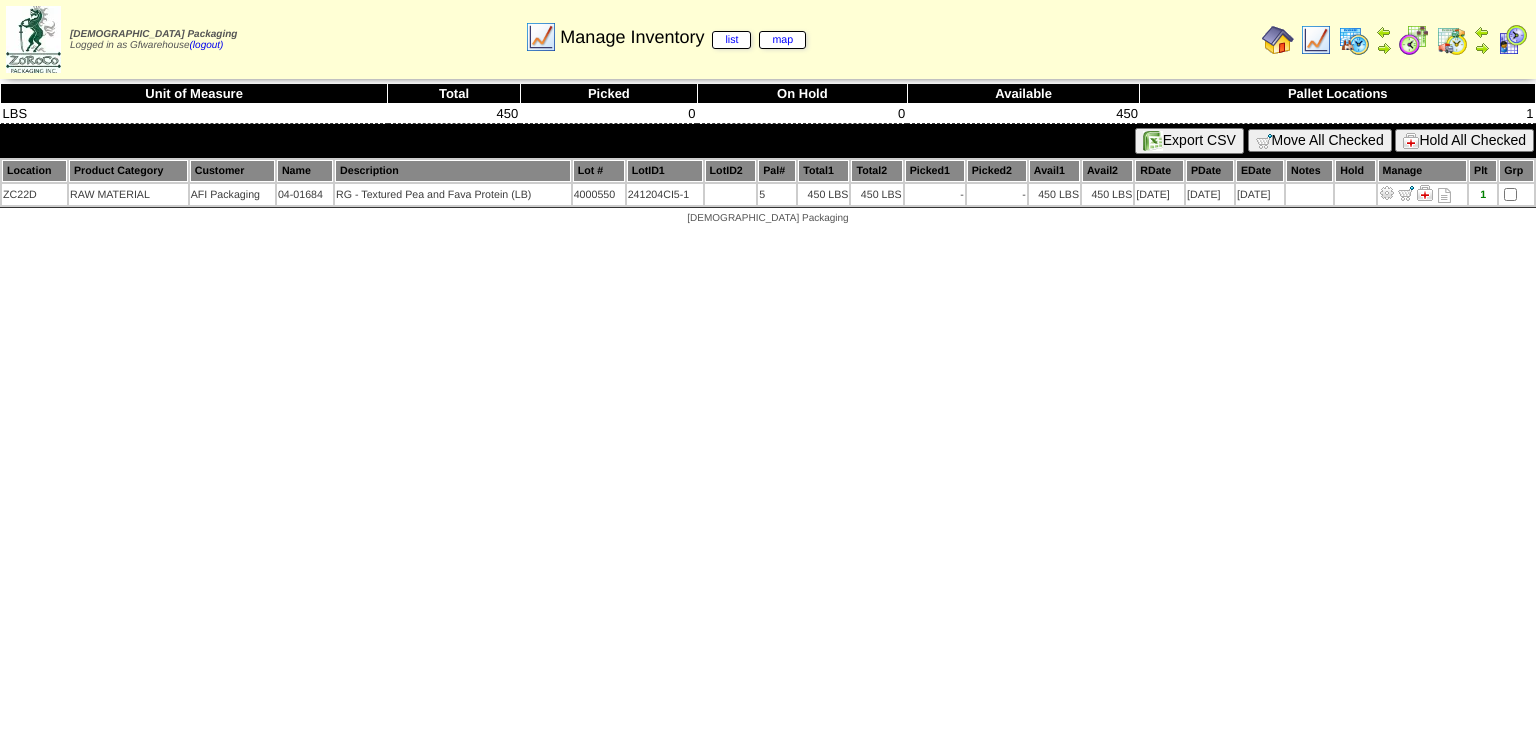 scroll, scrollTop: 0, scrollLeft: 0, axis: both 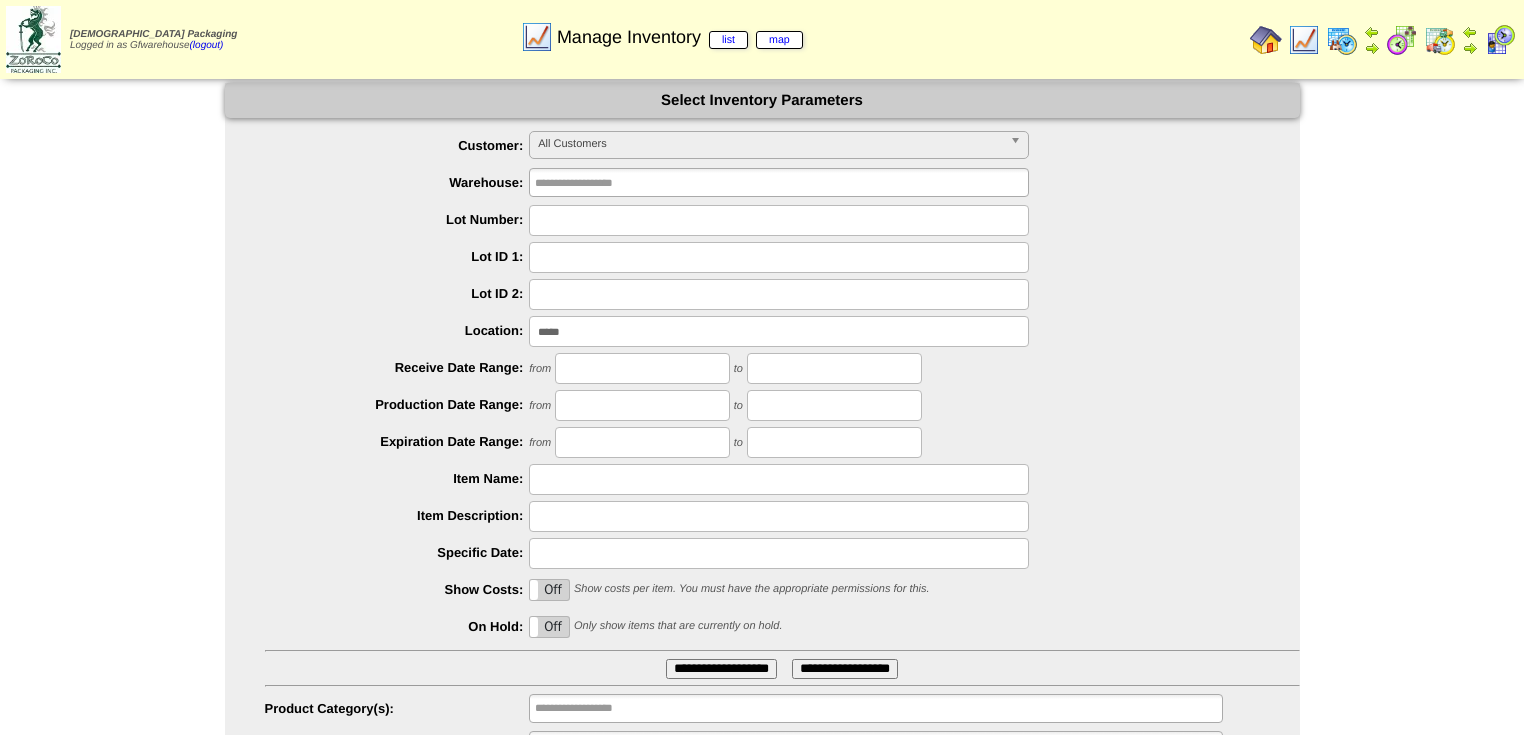 click at bounding box center [779, 220] 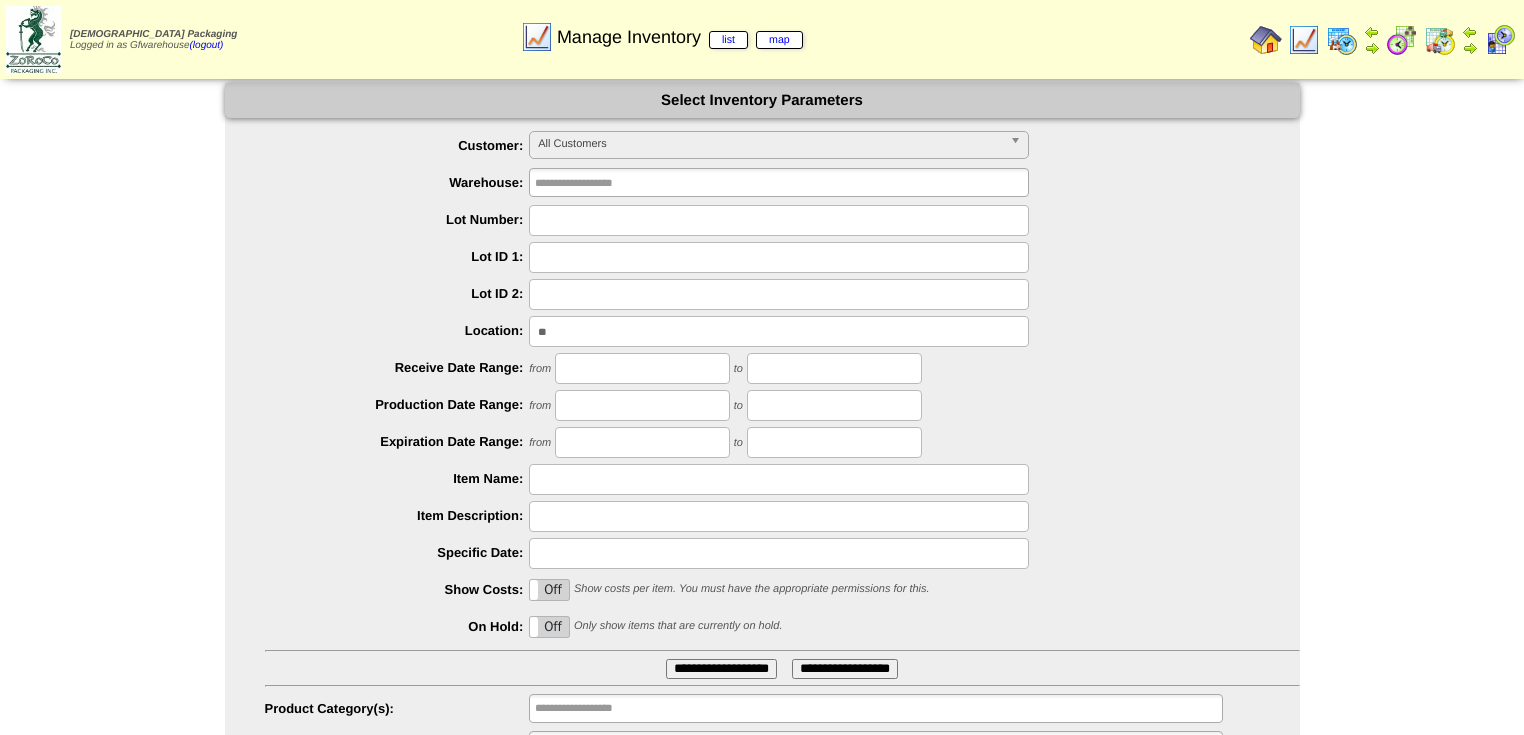 type on "*" 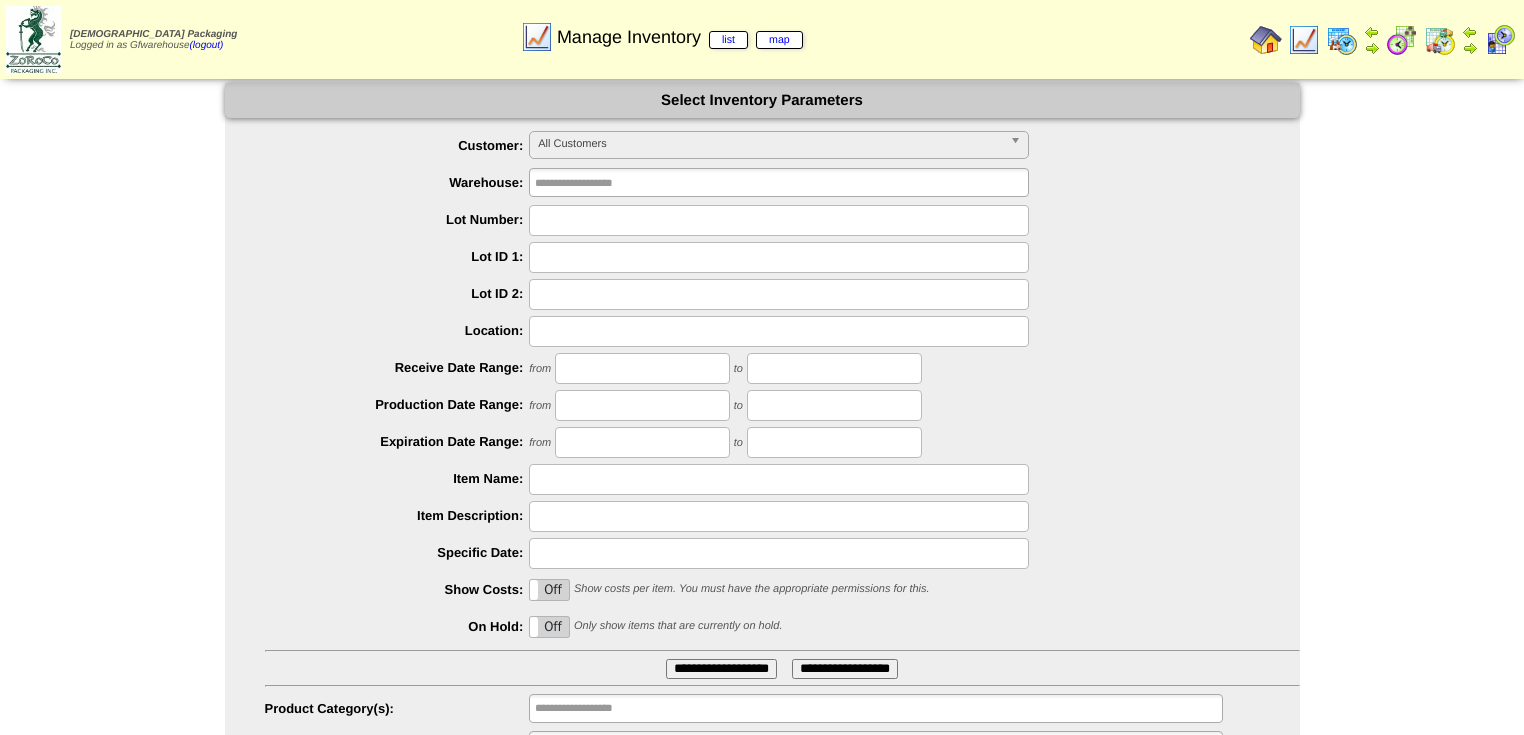 type 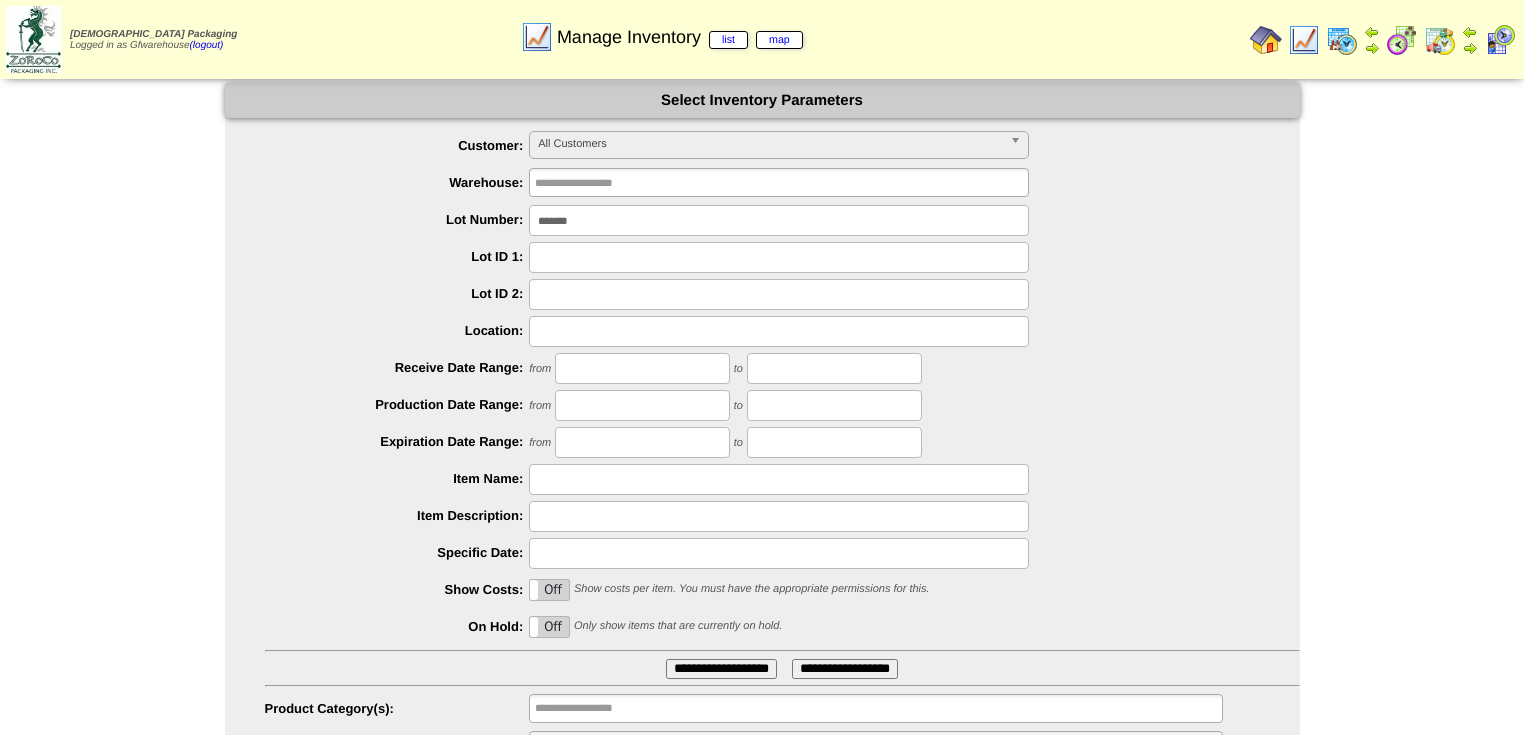 type on "*******" 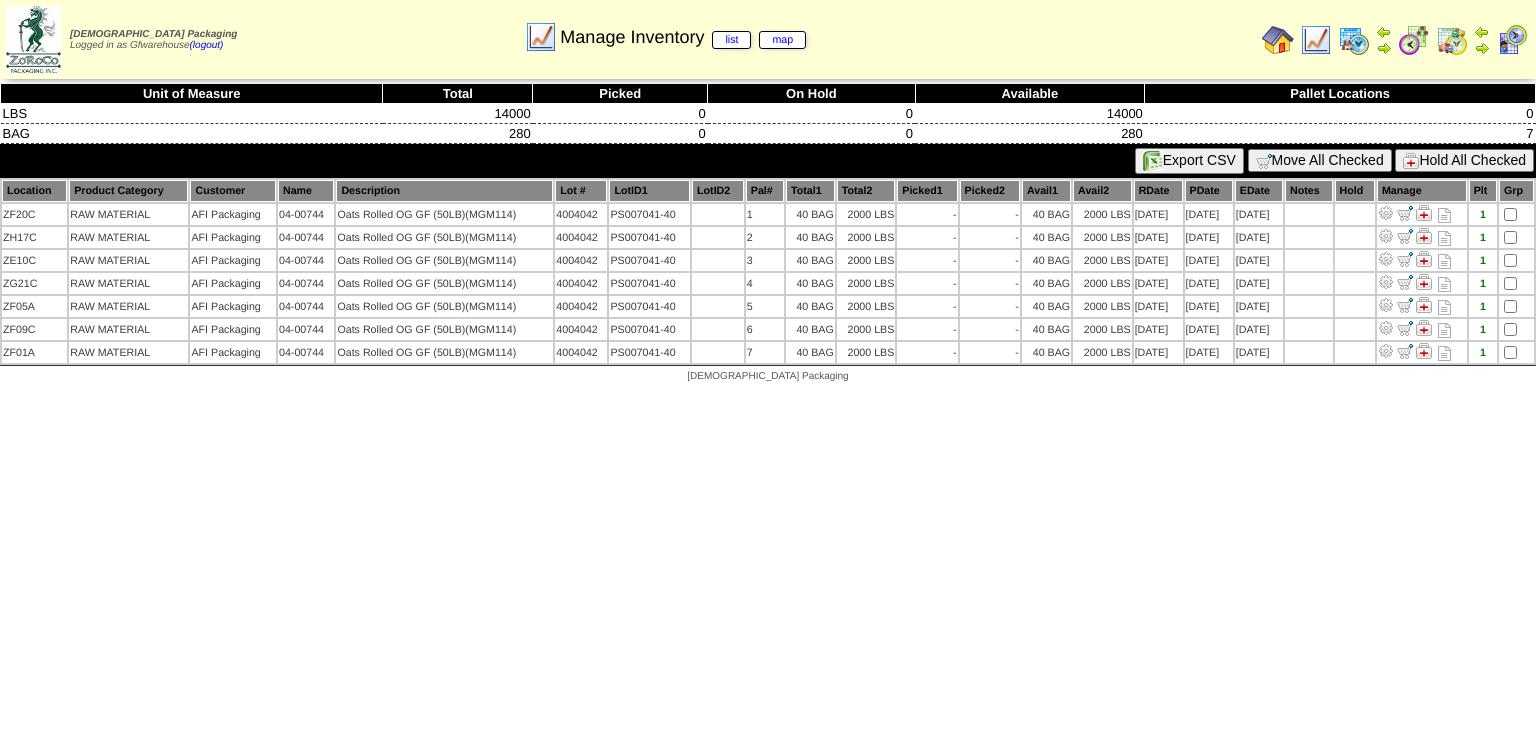 scroll, scrollTop: 0, scrollLeft: 0, axis: both 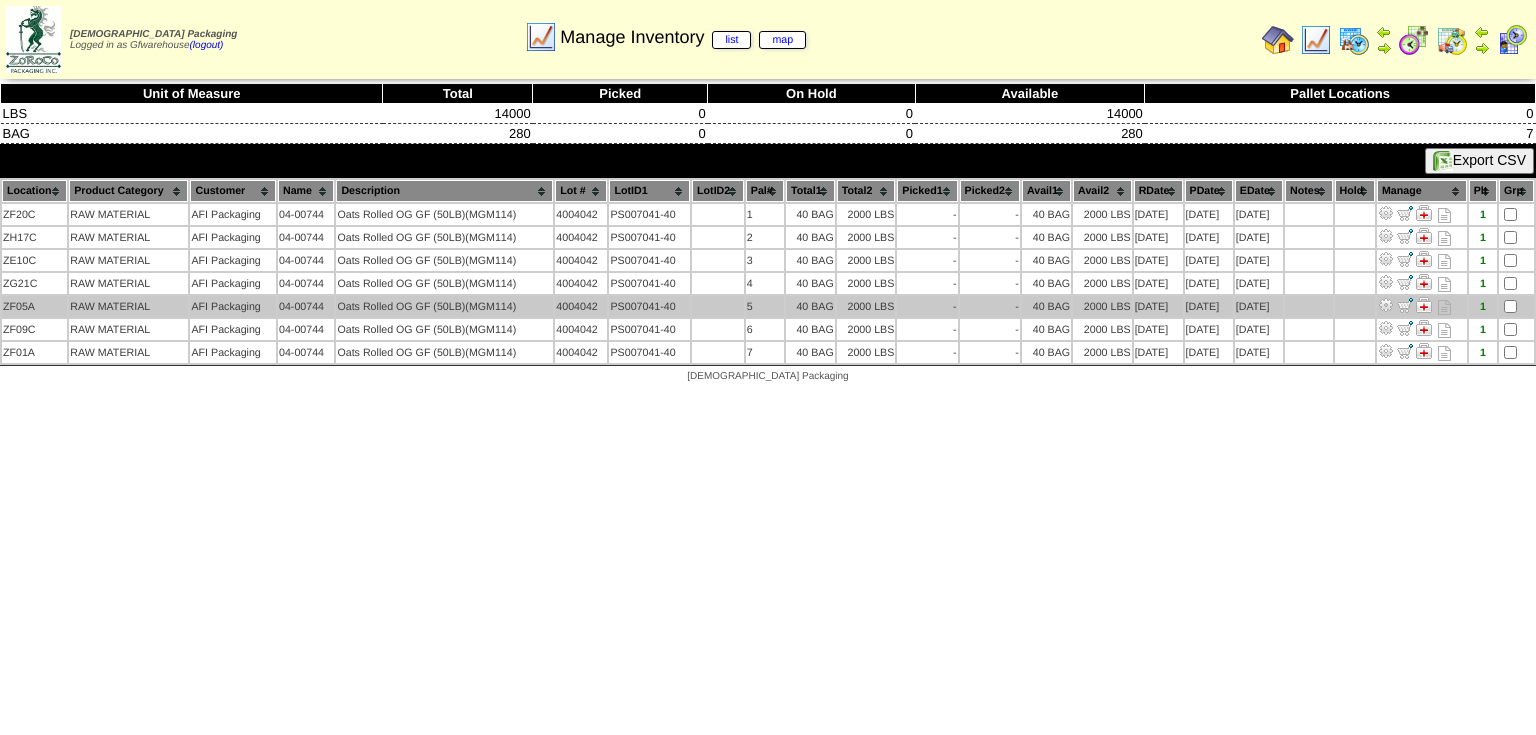 click at bounding box center [1386, 305] 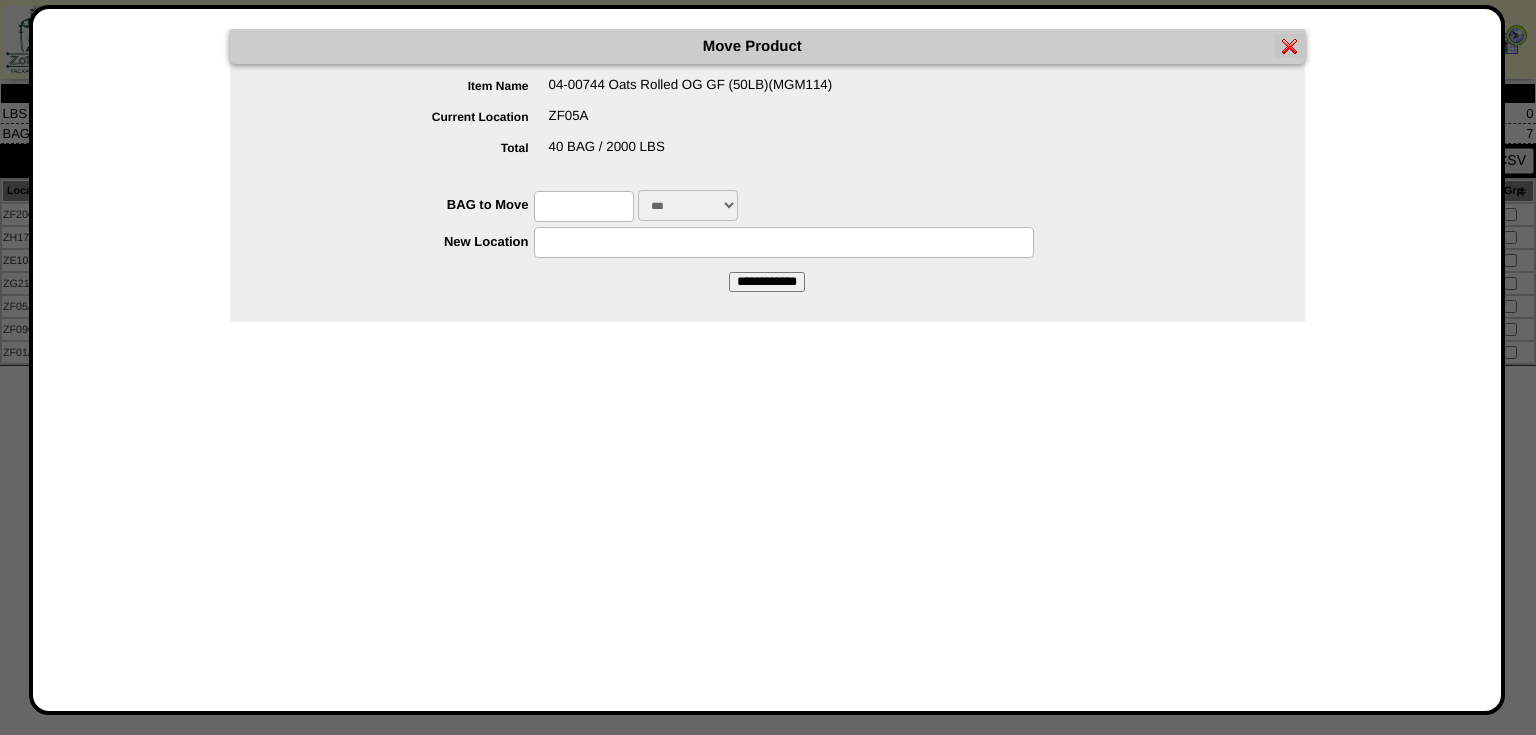 click at bounding box center [584, 206] 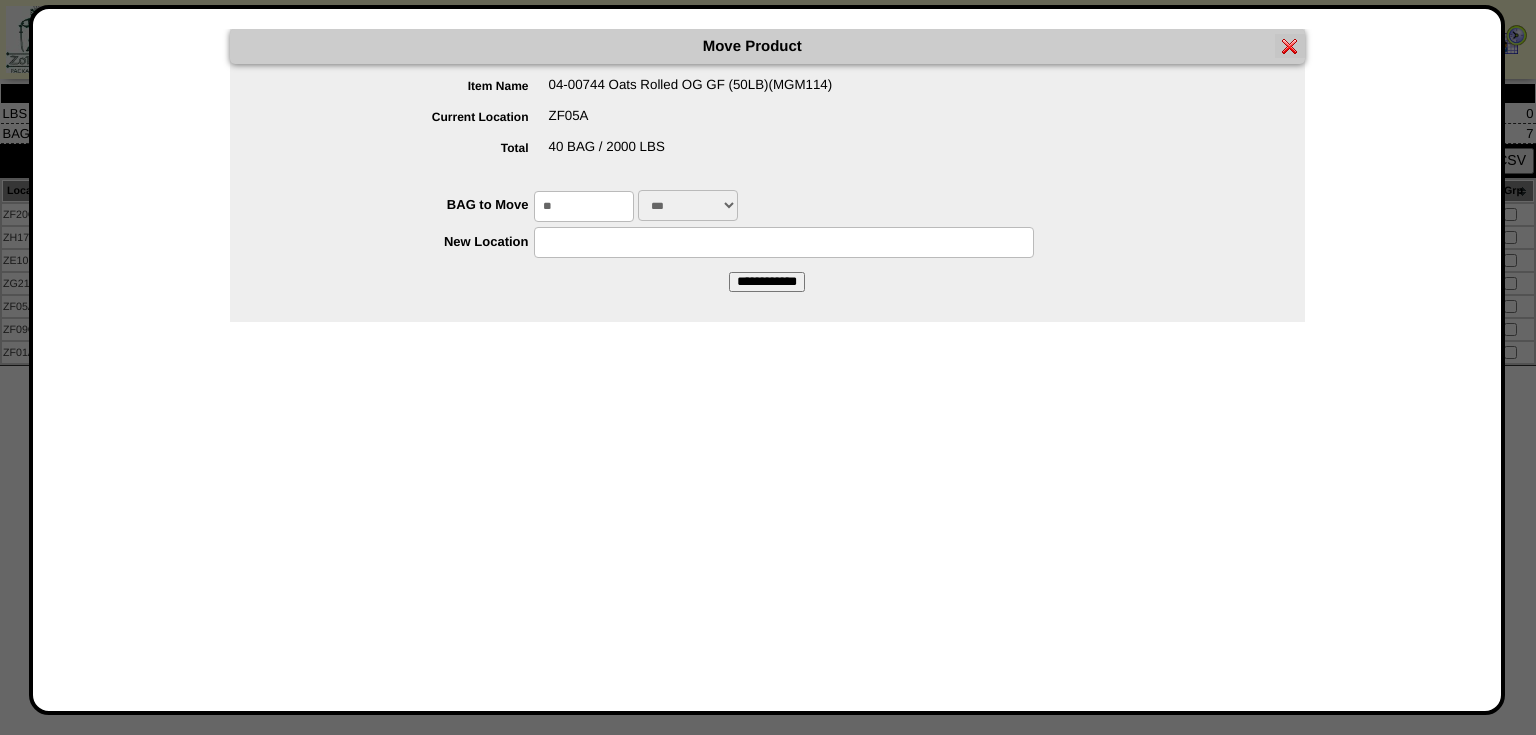 click at bounding box center (784, 242) 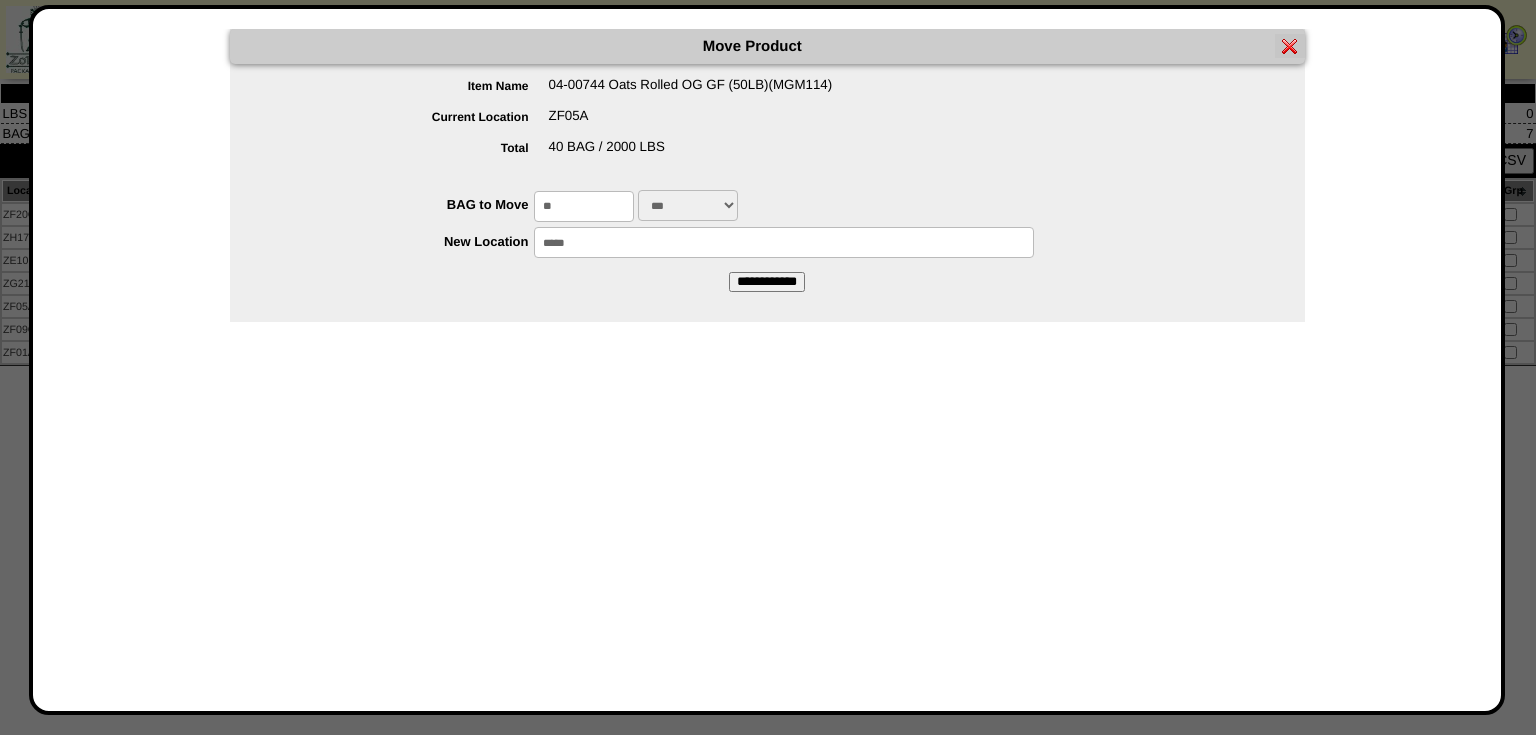 type on "*****" 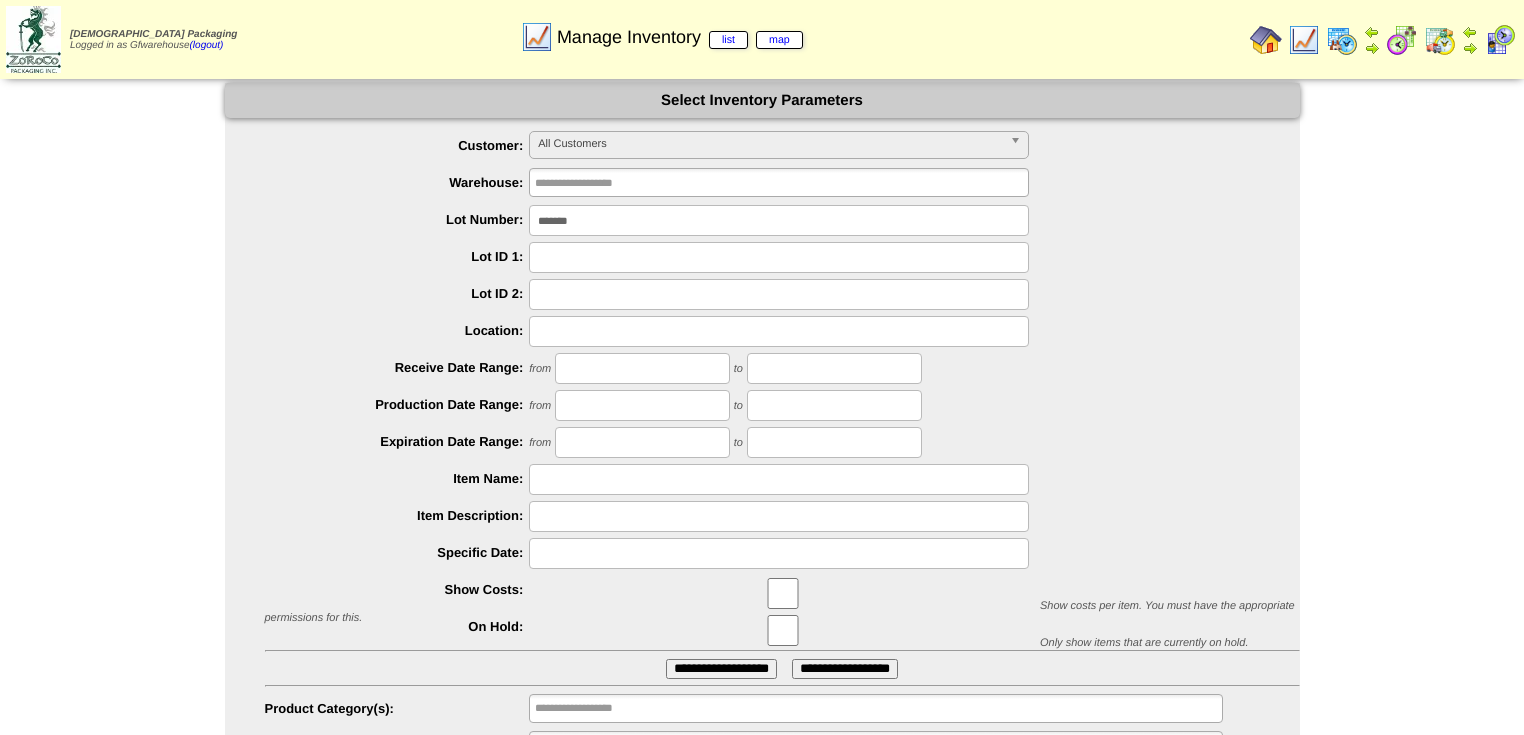 scroll, scrollTop: 0, scrollLeft: 0, axis: both 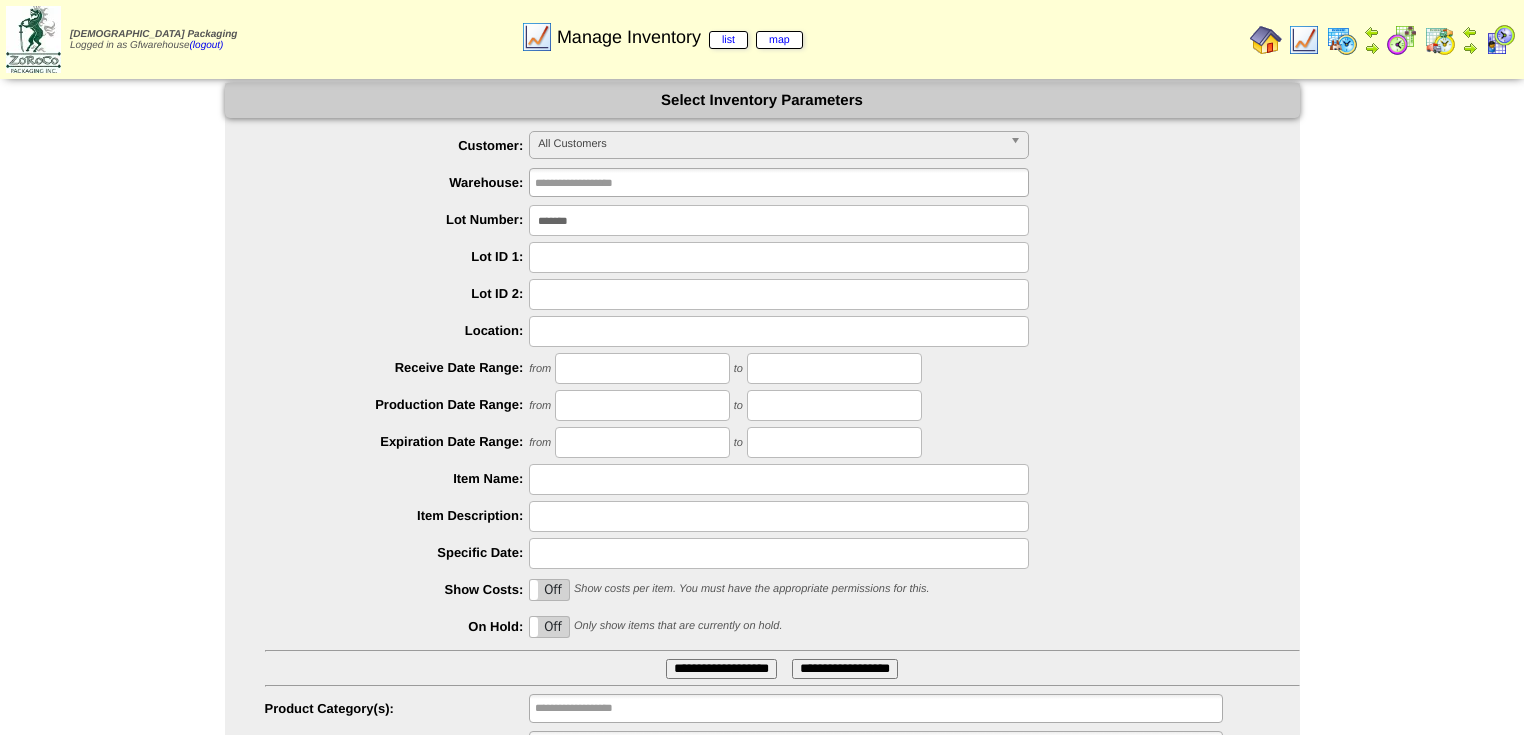 drag, startPoint x: 610, startPoint y: 211, endPoint x: 404, endPoint y: 225, distance: 206.47517 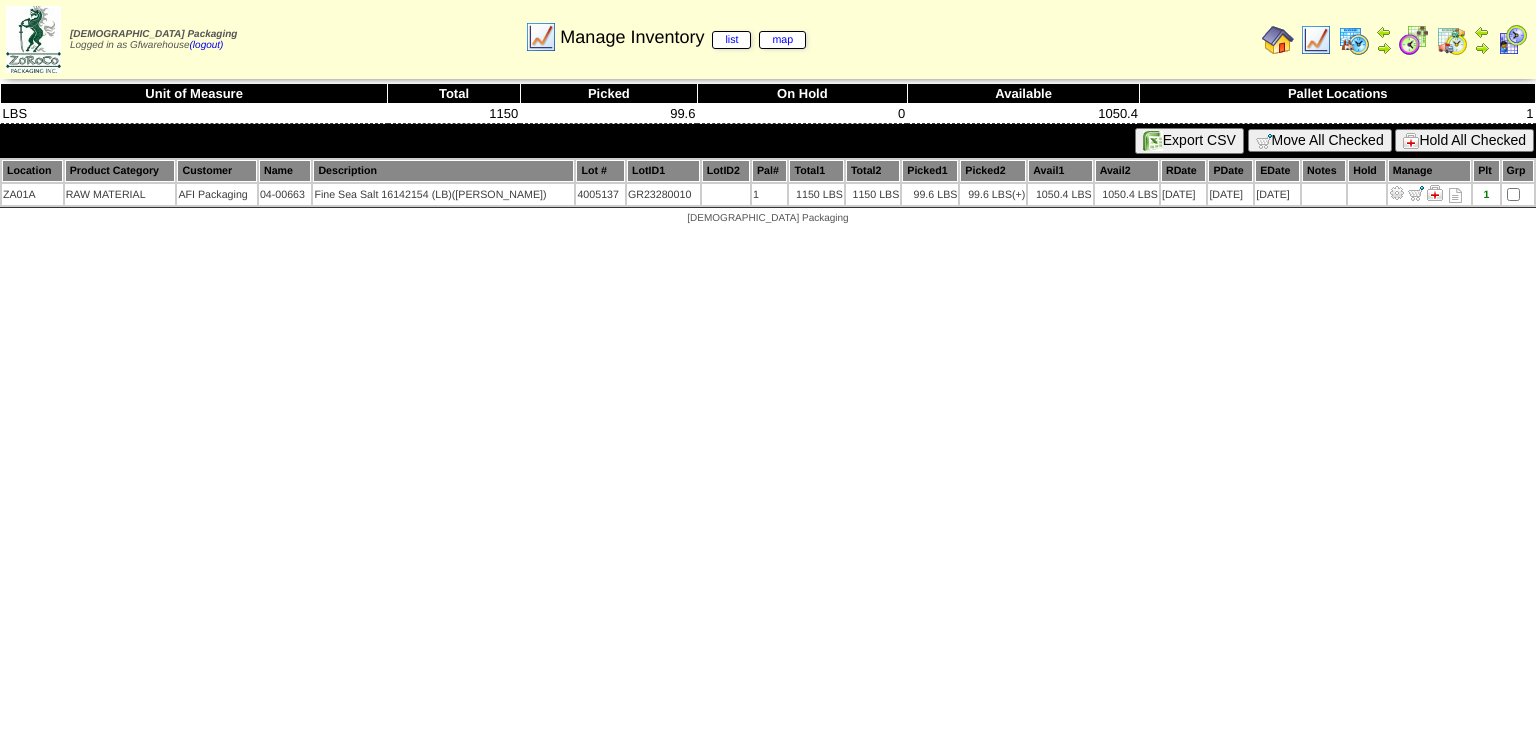 scroll, scrollTop: 0, scrollLeft: 0, axis: both 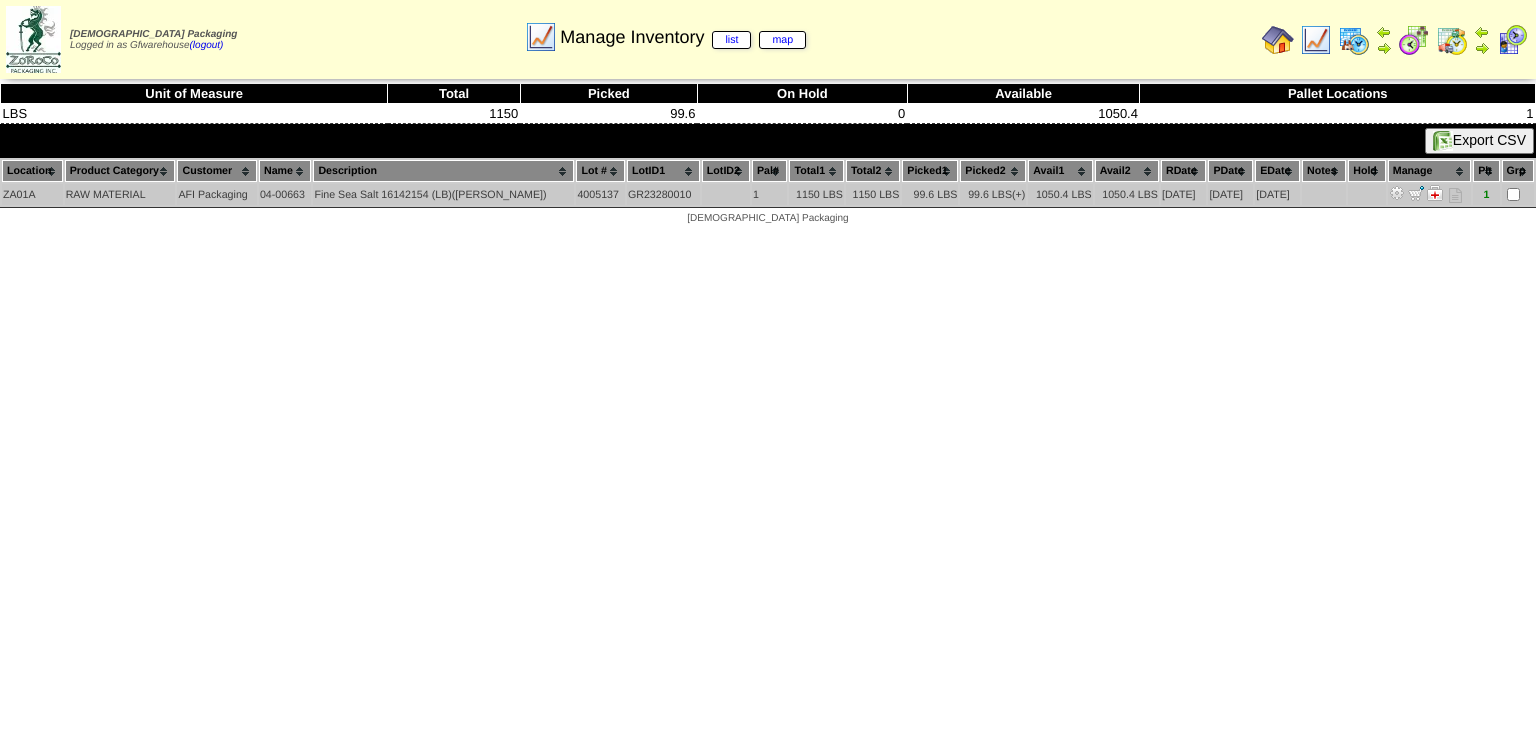 click at bounding box center [1397, 193] 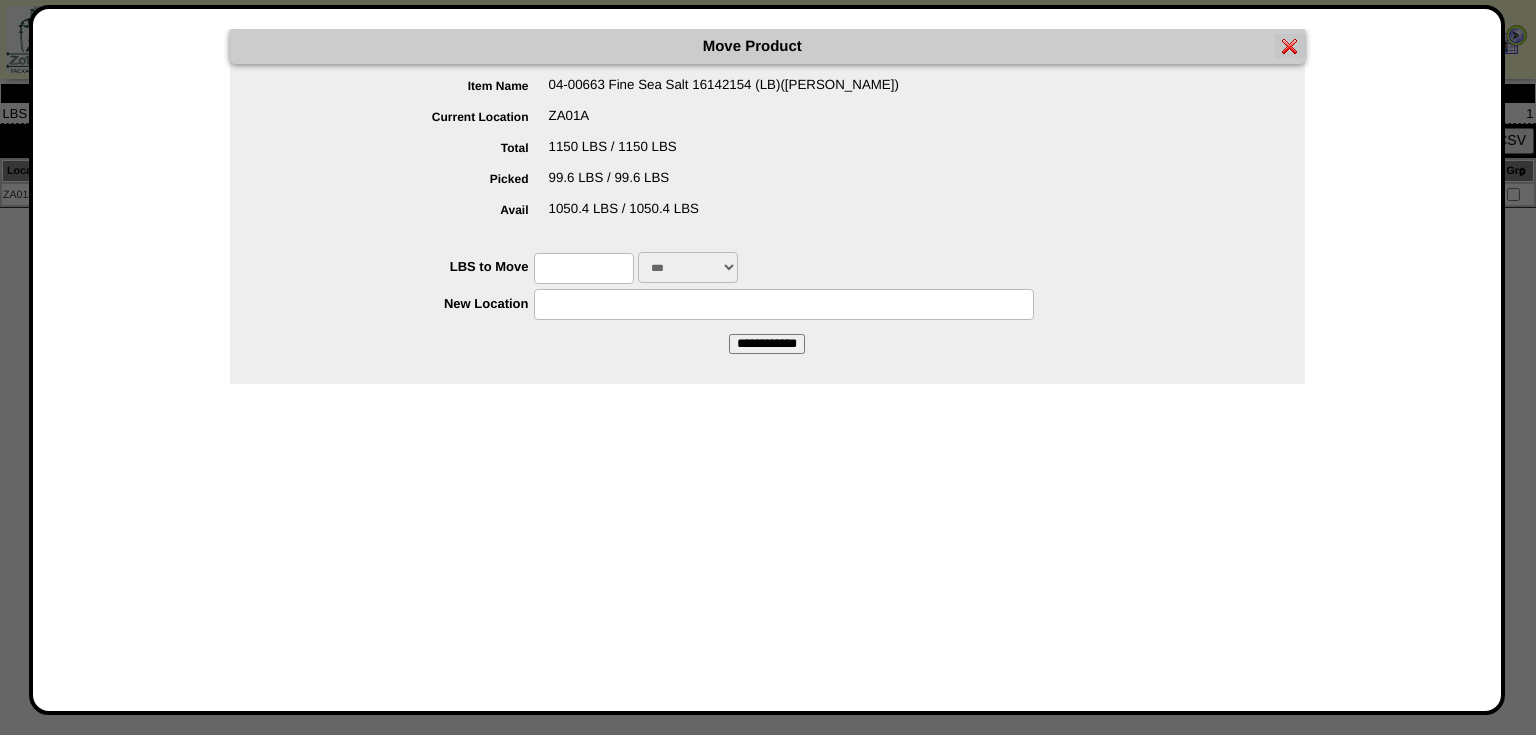 click at bounding box center [584, 268] 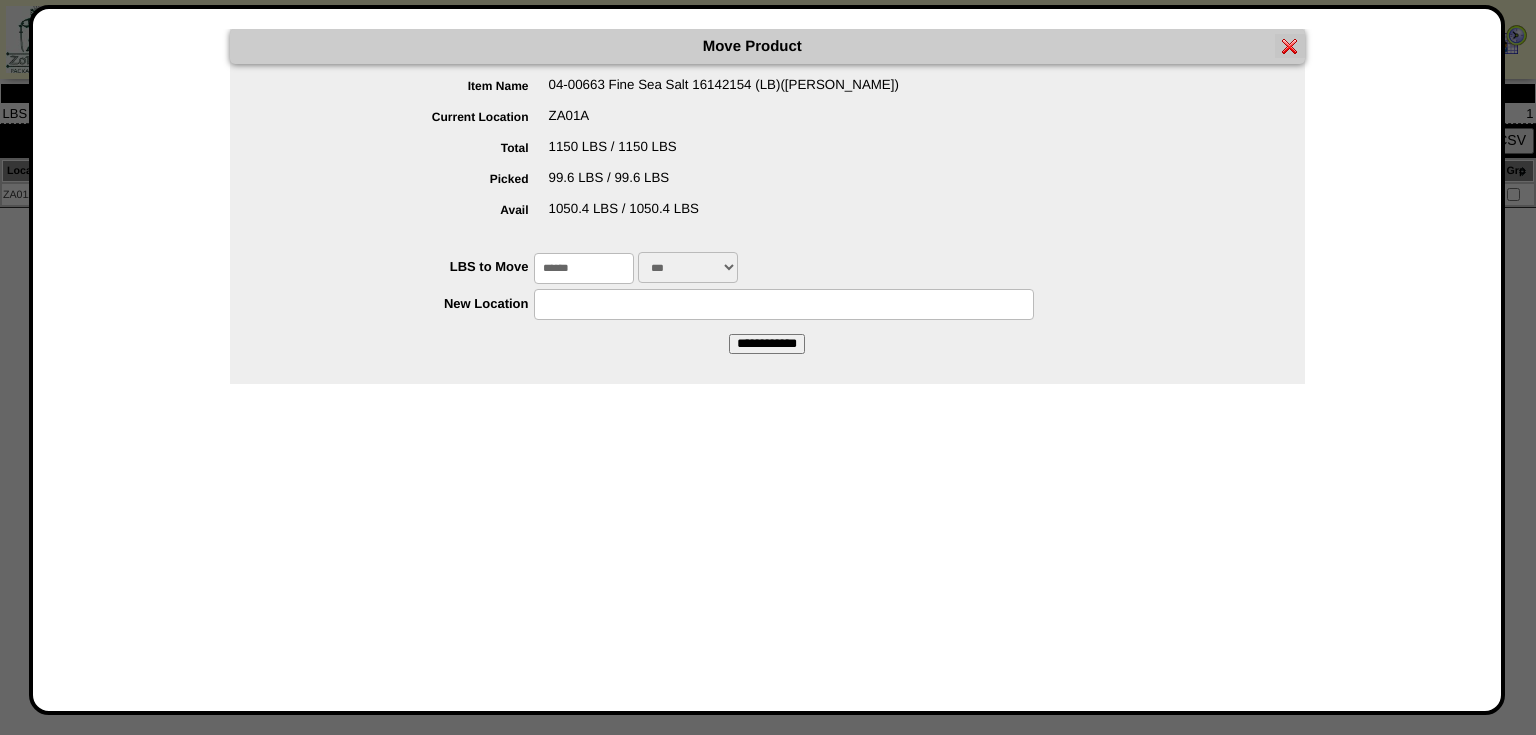 type on "******" 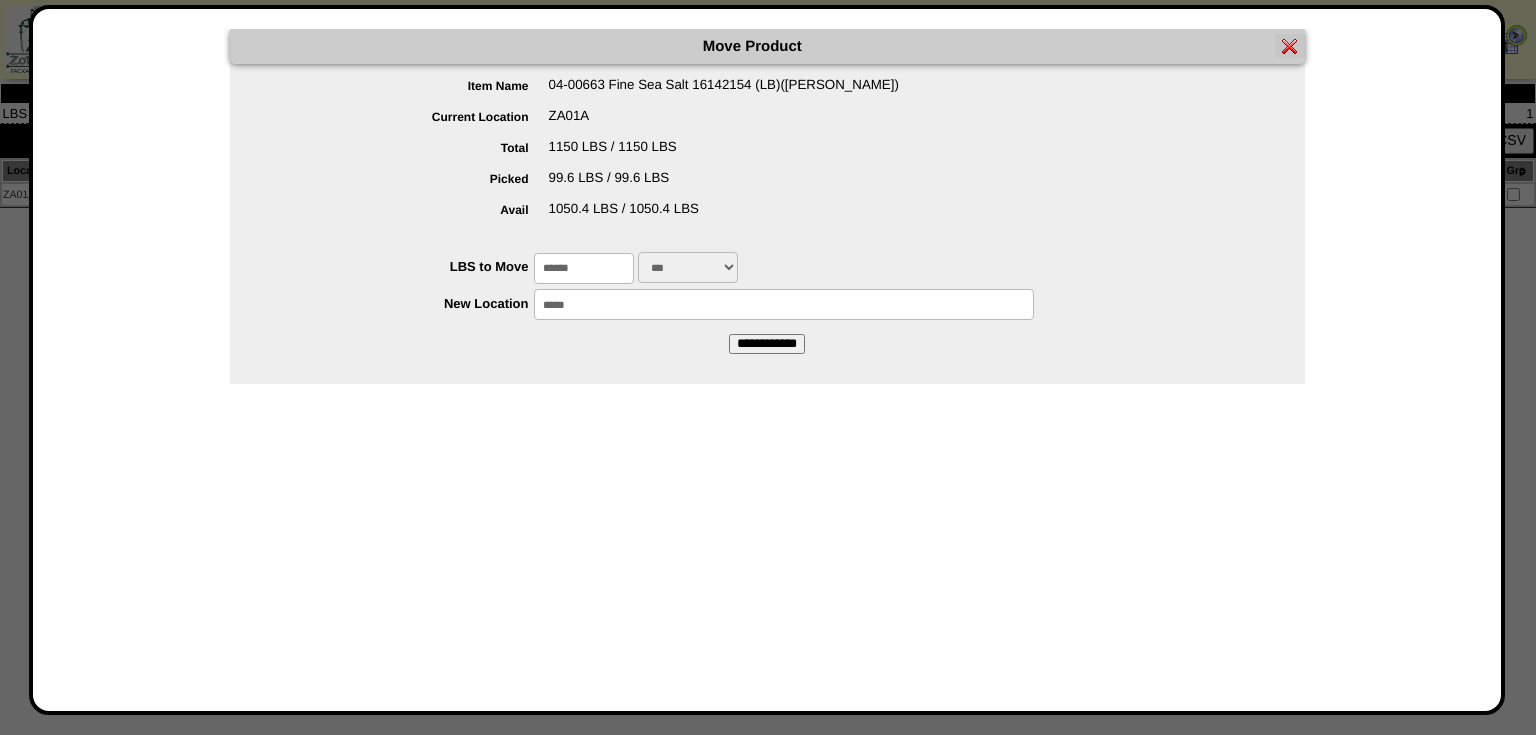 type on "*****" 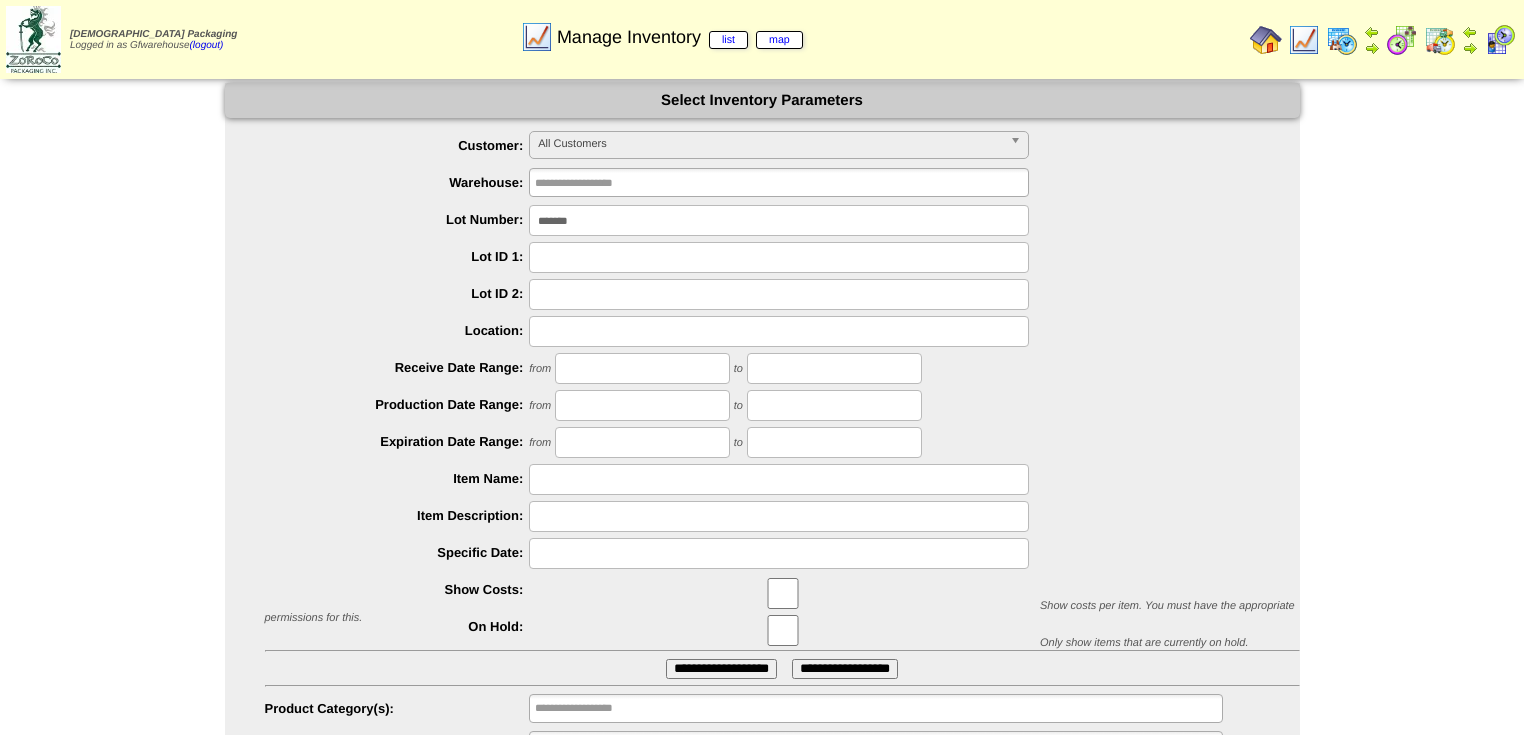 scroll, scrollTop: 0, scrollLeft: 0, axis: both 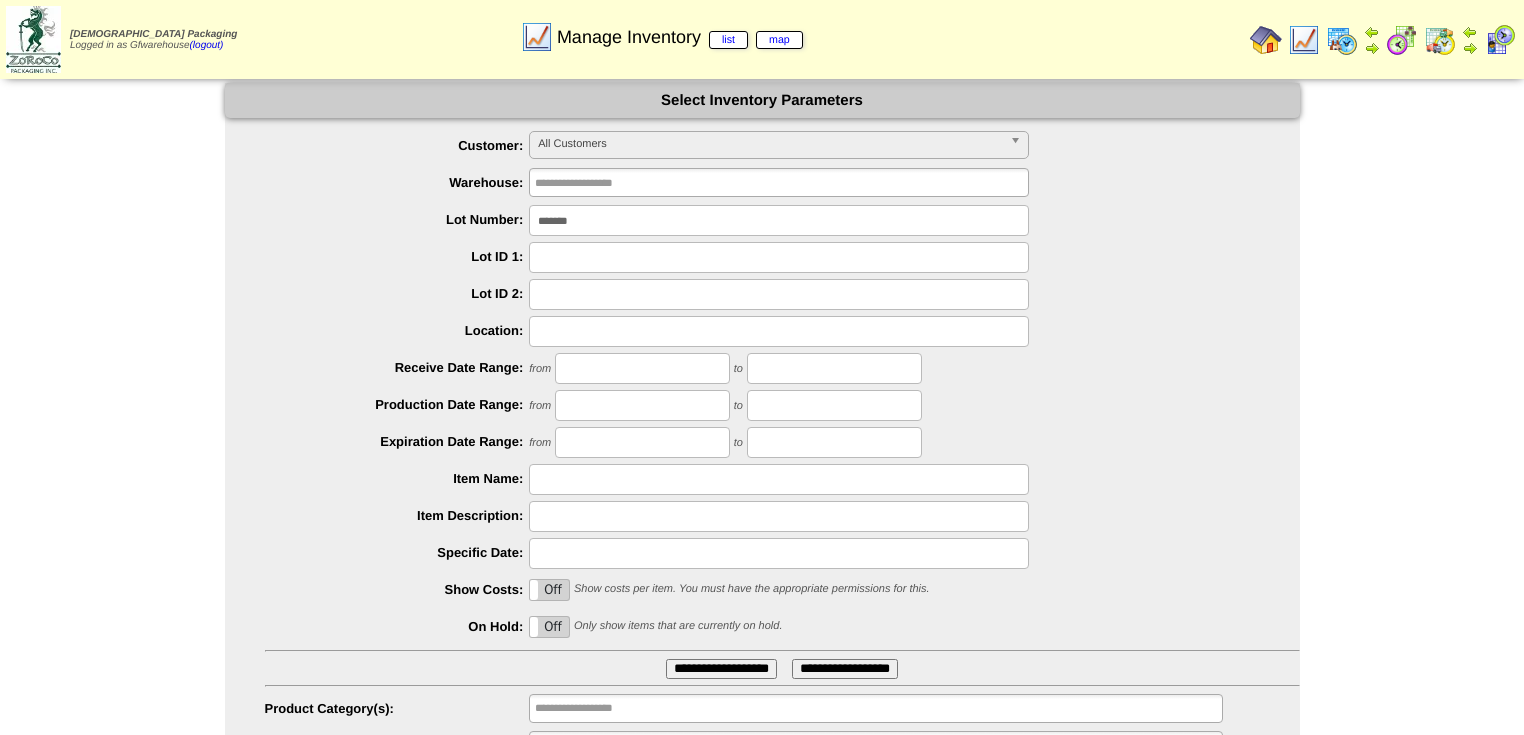drag, startPoint x: 597, startPoint y: 214, endPoint x: 374, endPoint y: 184, distance: 225.0089 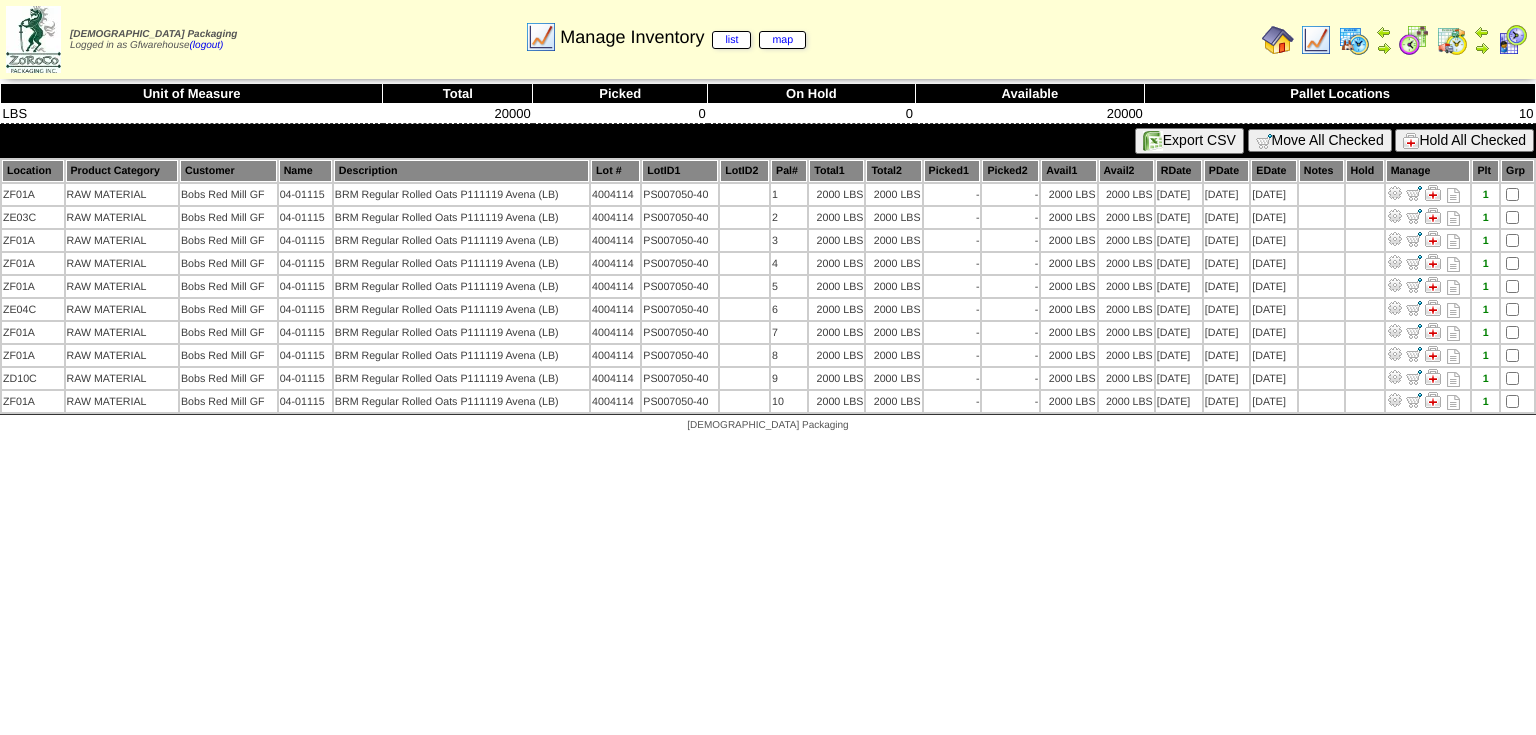scroll, scrollTop: 0, scrollLeft: 0, axis: both 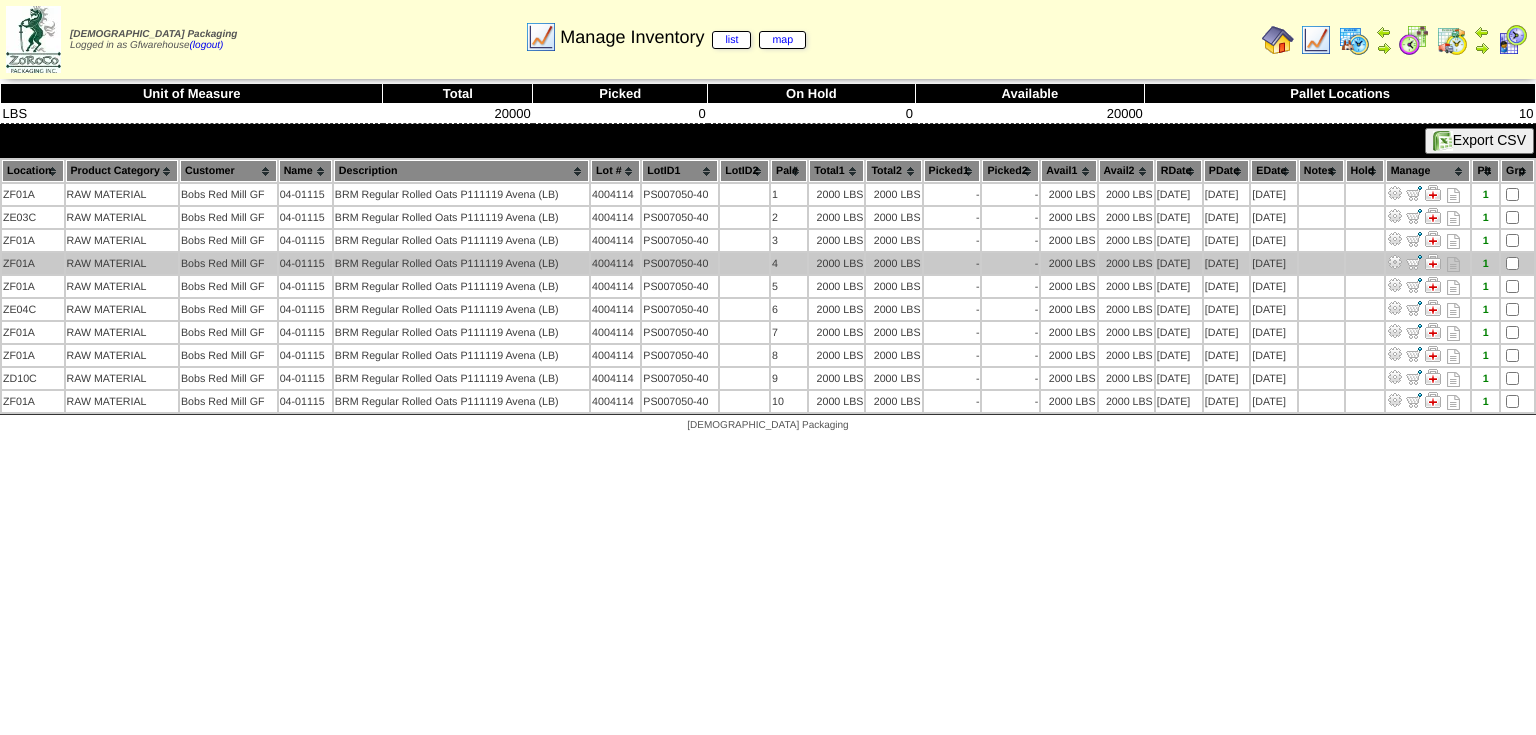 click at bounding box center [1395, 262] 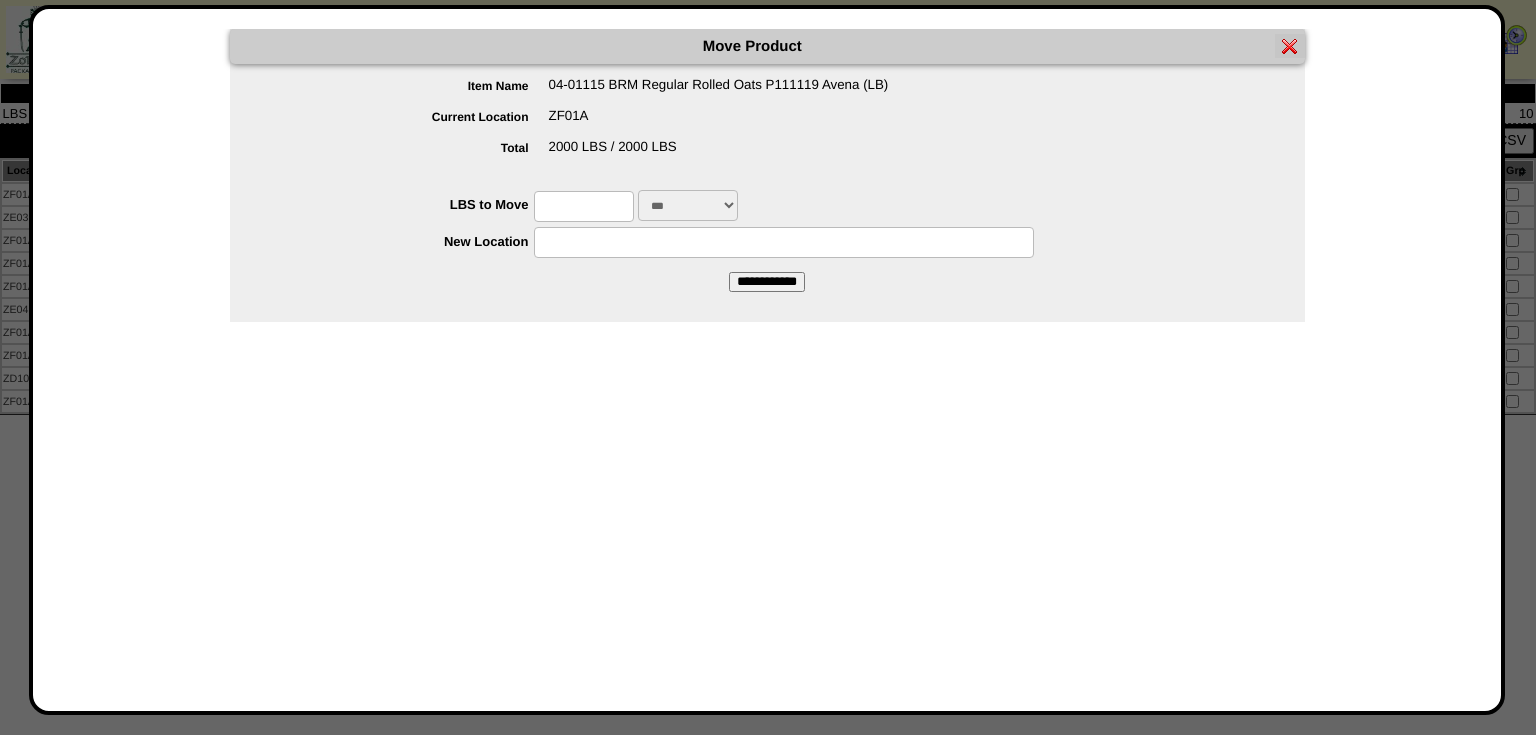click at bounding box center [584, 206] 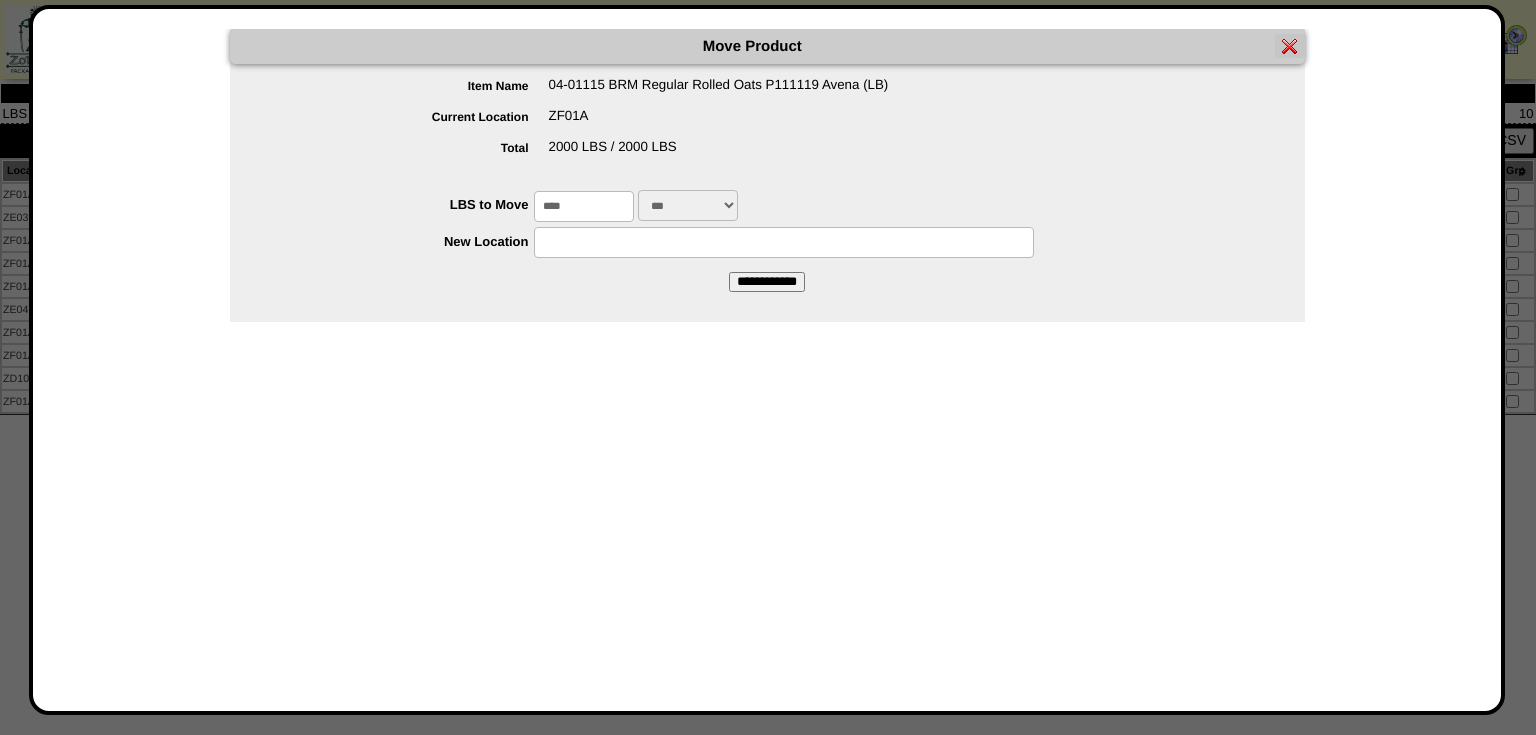 click at bounding box center (784, 242) 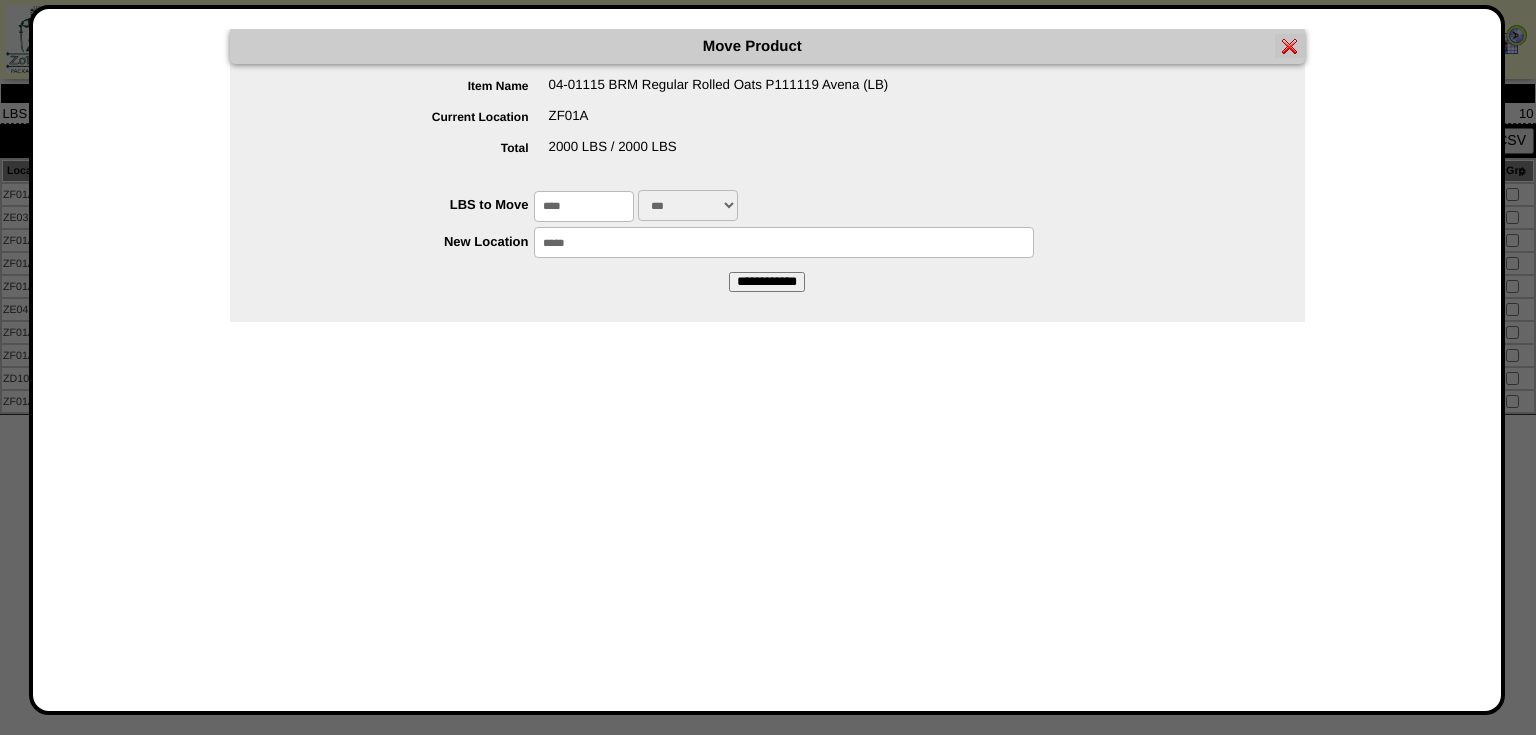 type on "*****" 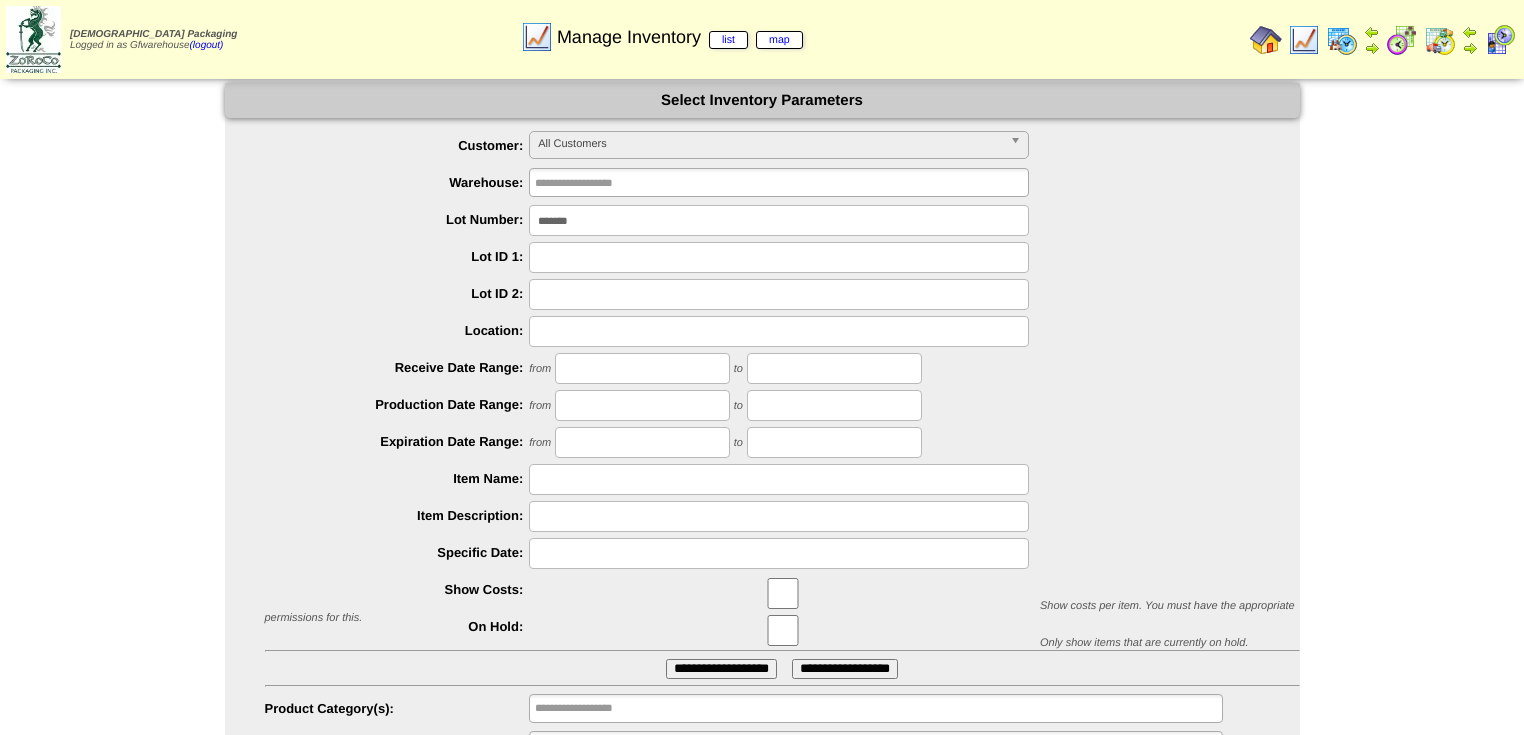 scroll, scrollTop: 0, scrollLeft: 0, axis: both 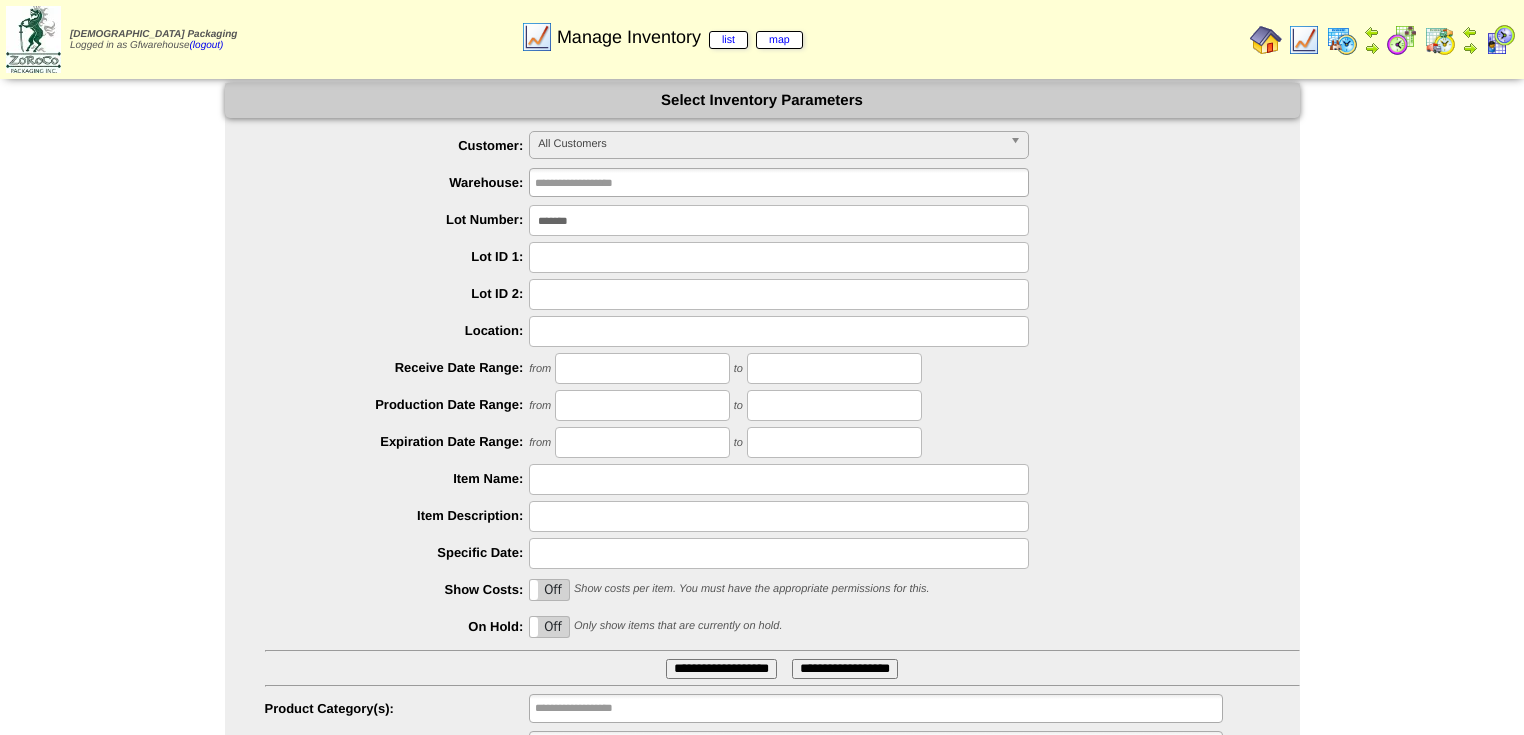 click on "*******" at bounding box center [779, 220] 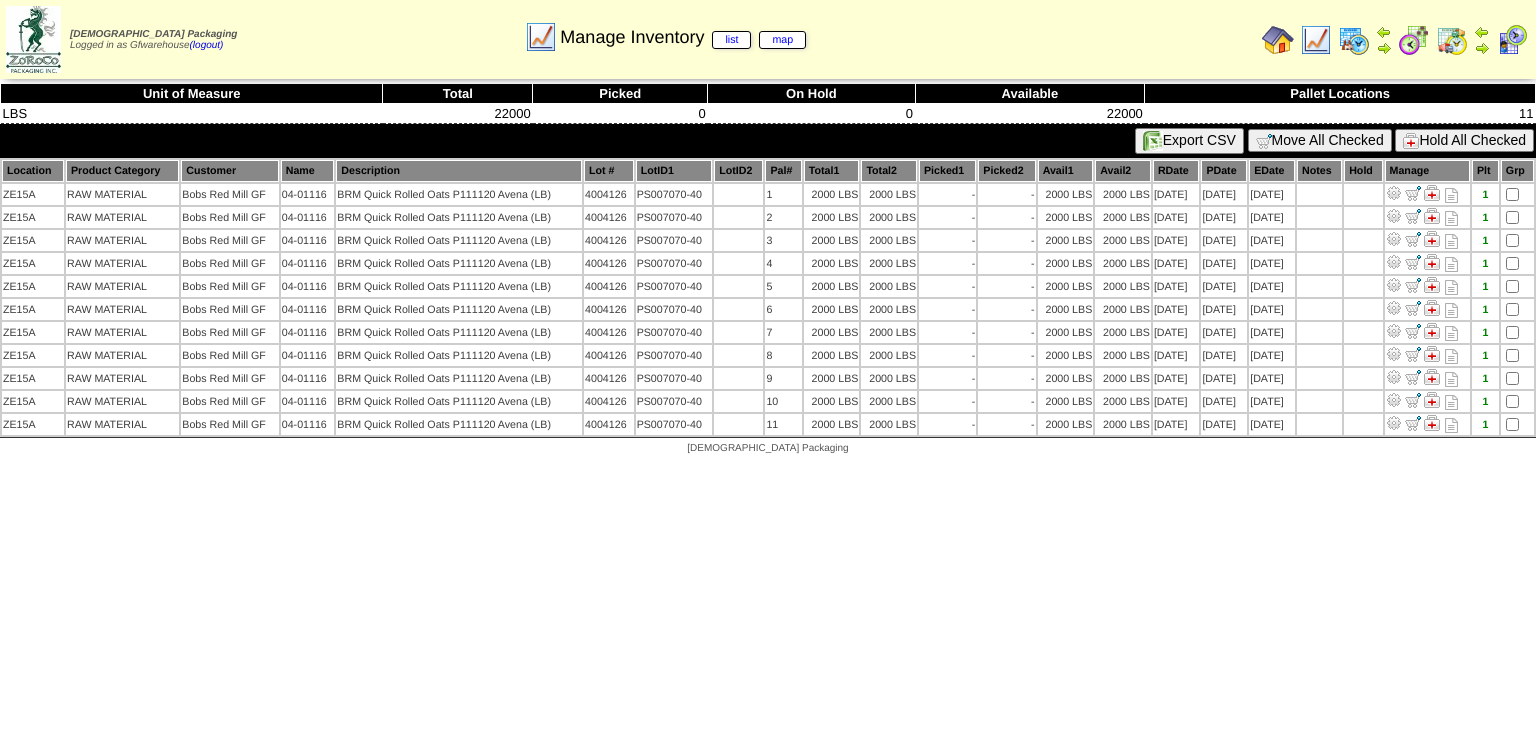 scroll, scrollTop: 0, scrollLeft: 0, axis: both 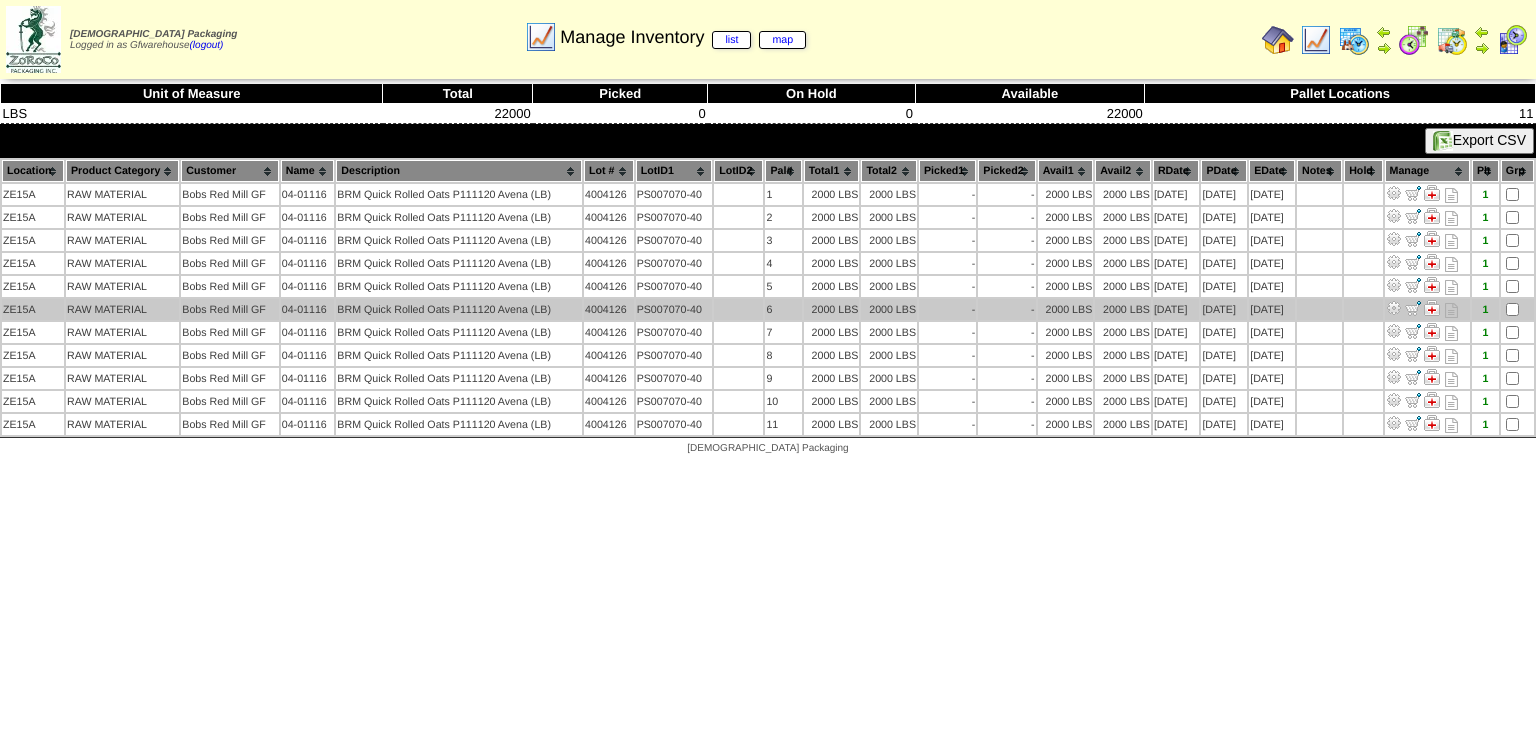 click at bounding box center (1394, 308) 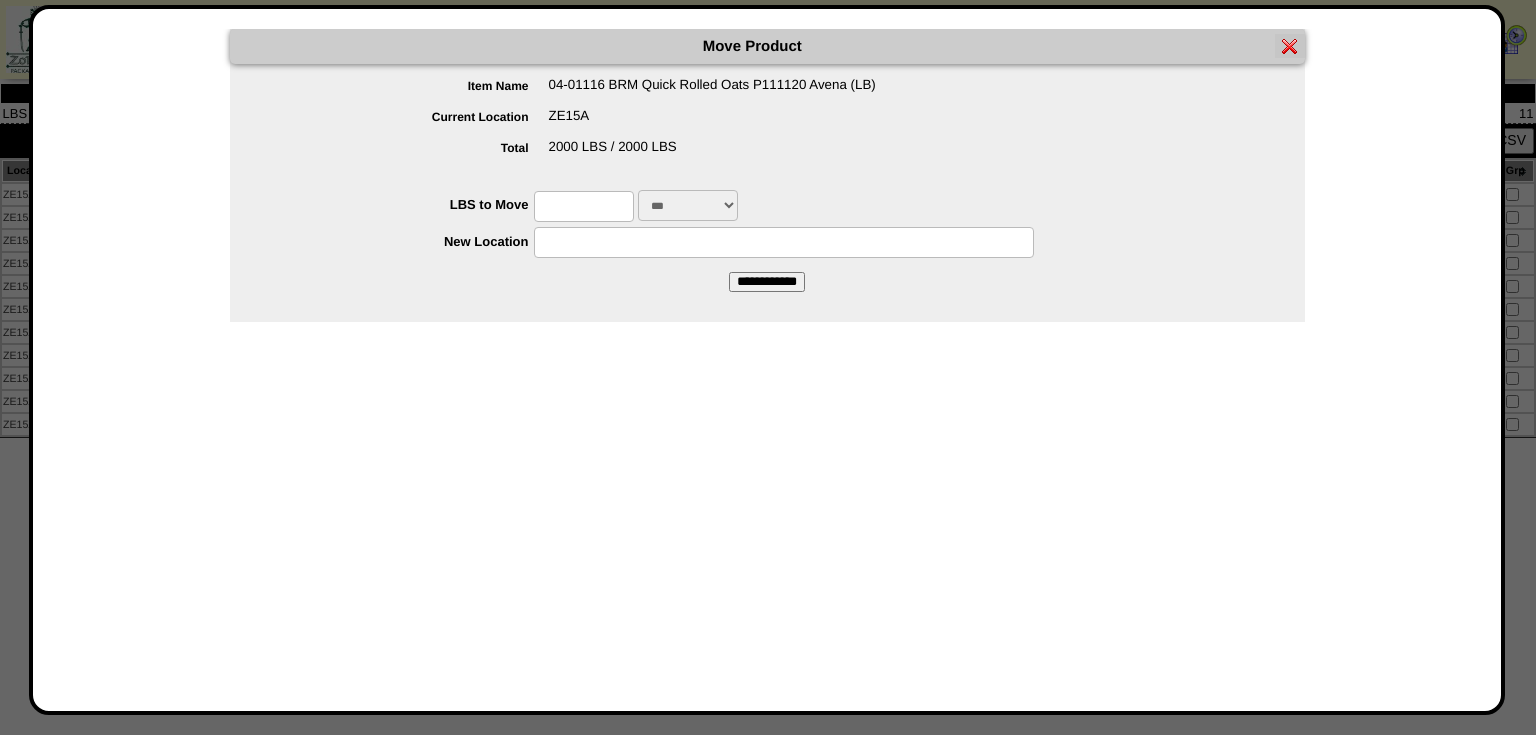 click at bounding box center [584, 206] 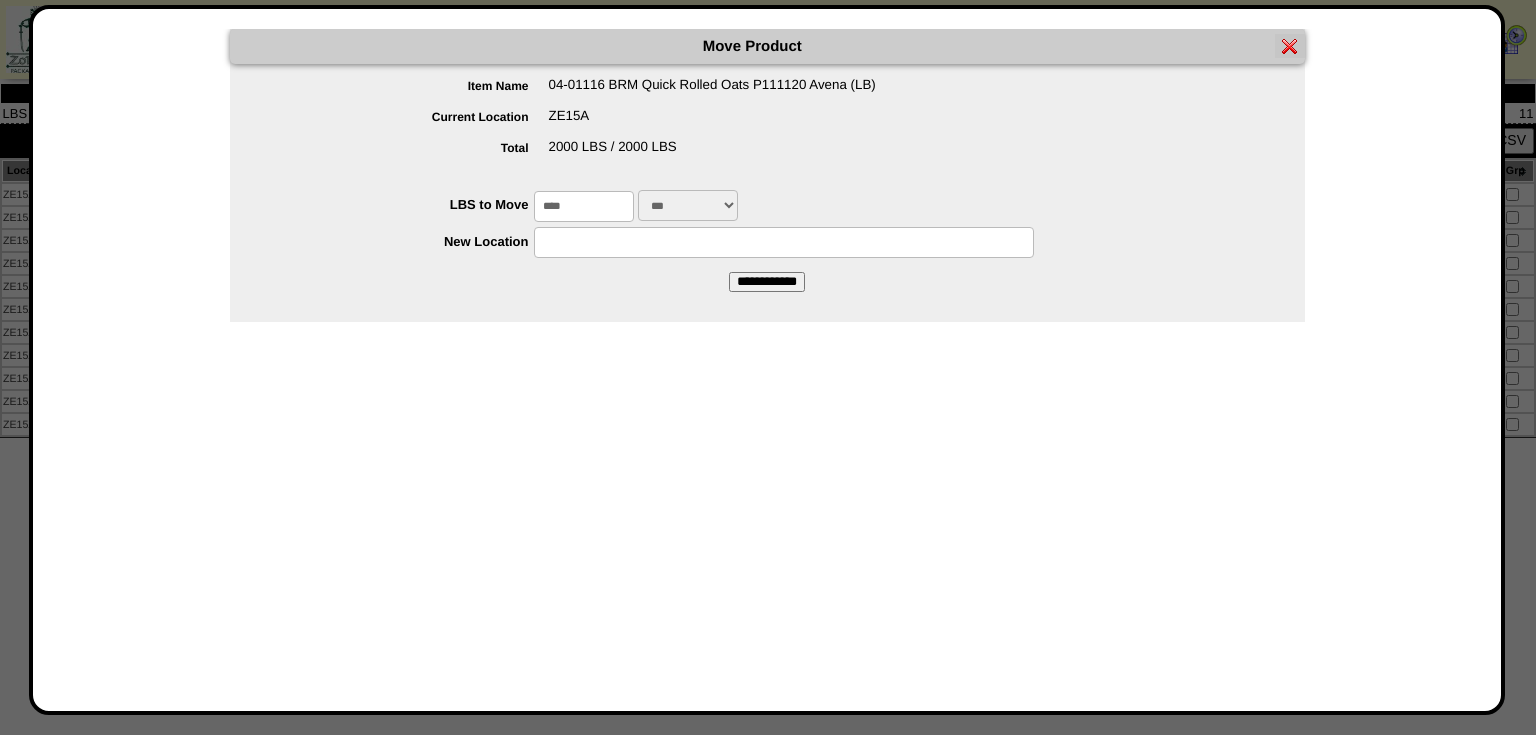drag, startPoint x: 552, startPoint y: 247, endPoint x: 536, endPoint y: 250, distance: 16.27882 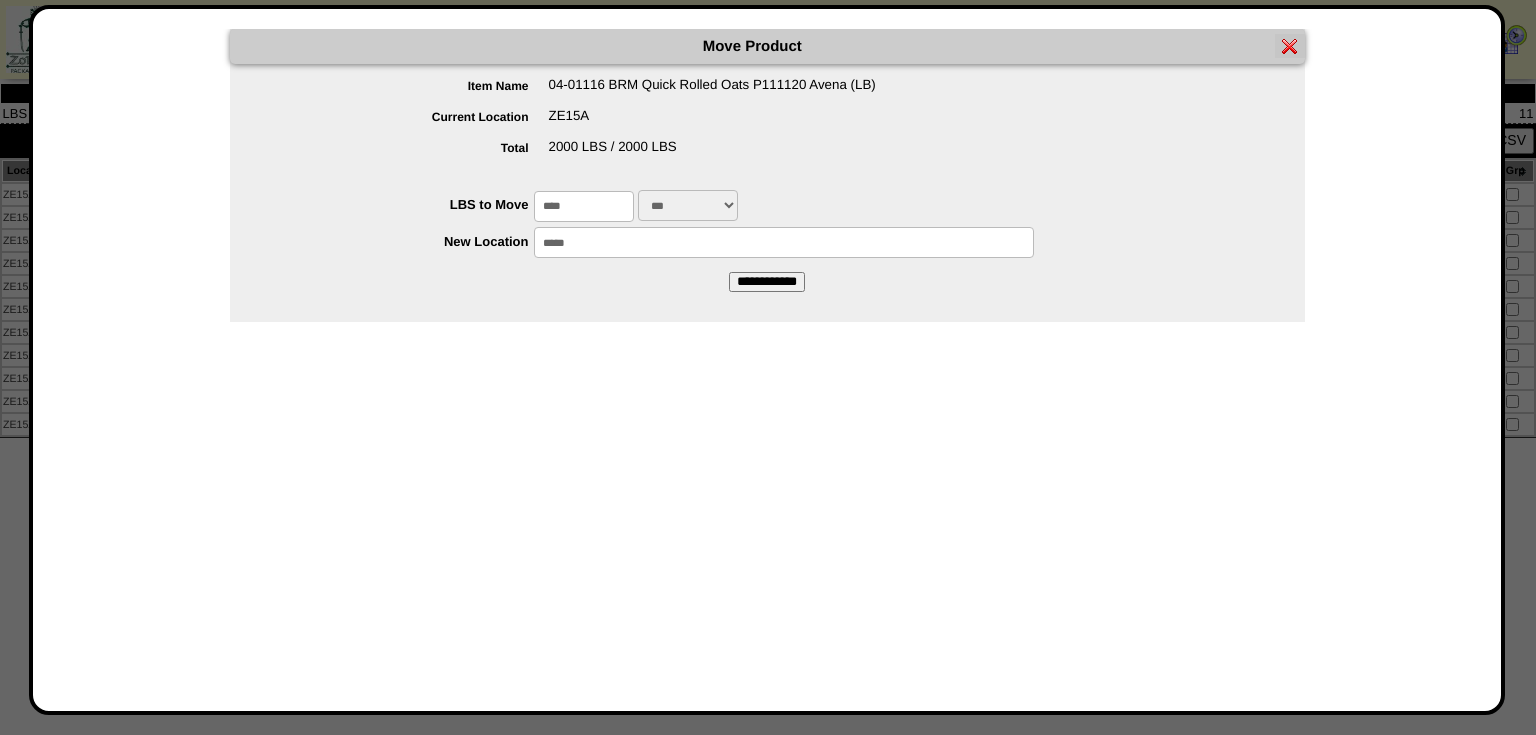 type on "*****" 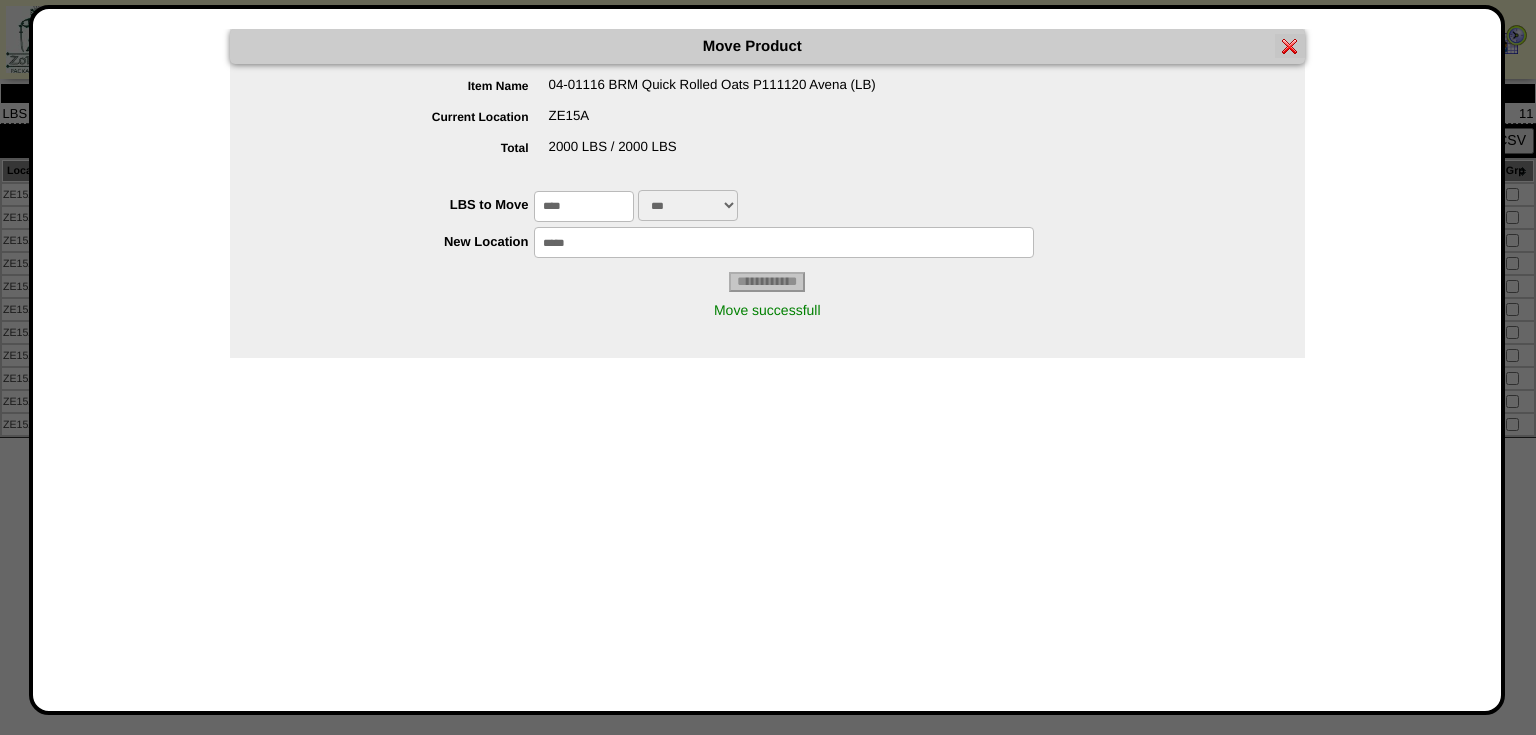 click at bounding box center (1290, 46) 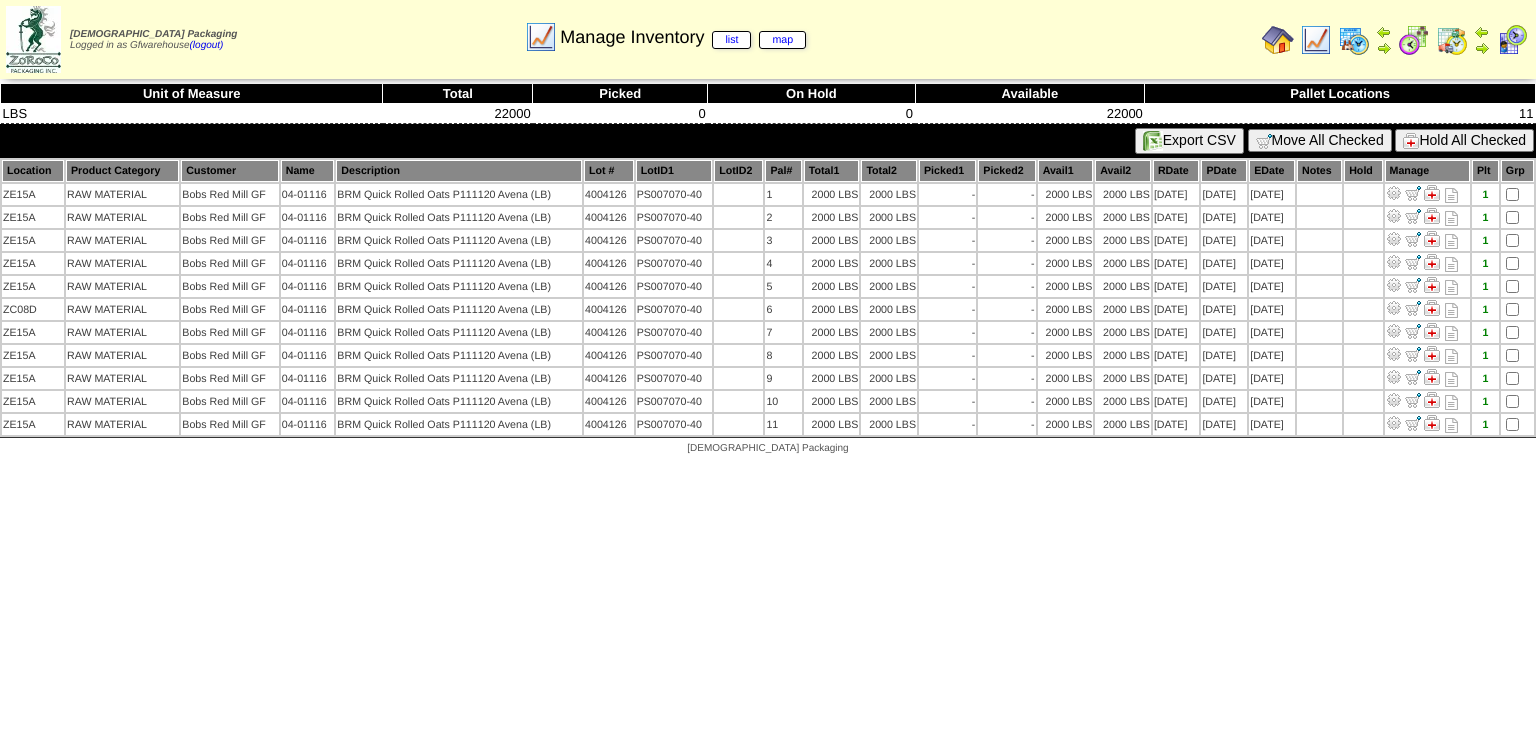 scroll, scrollTop: 0, scrollLeft: 0, axis: both 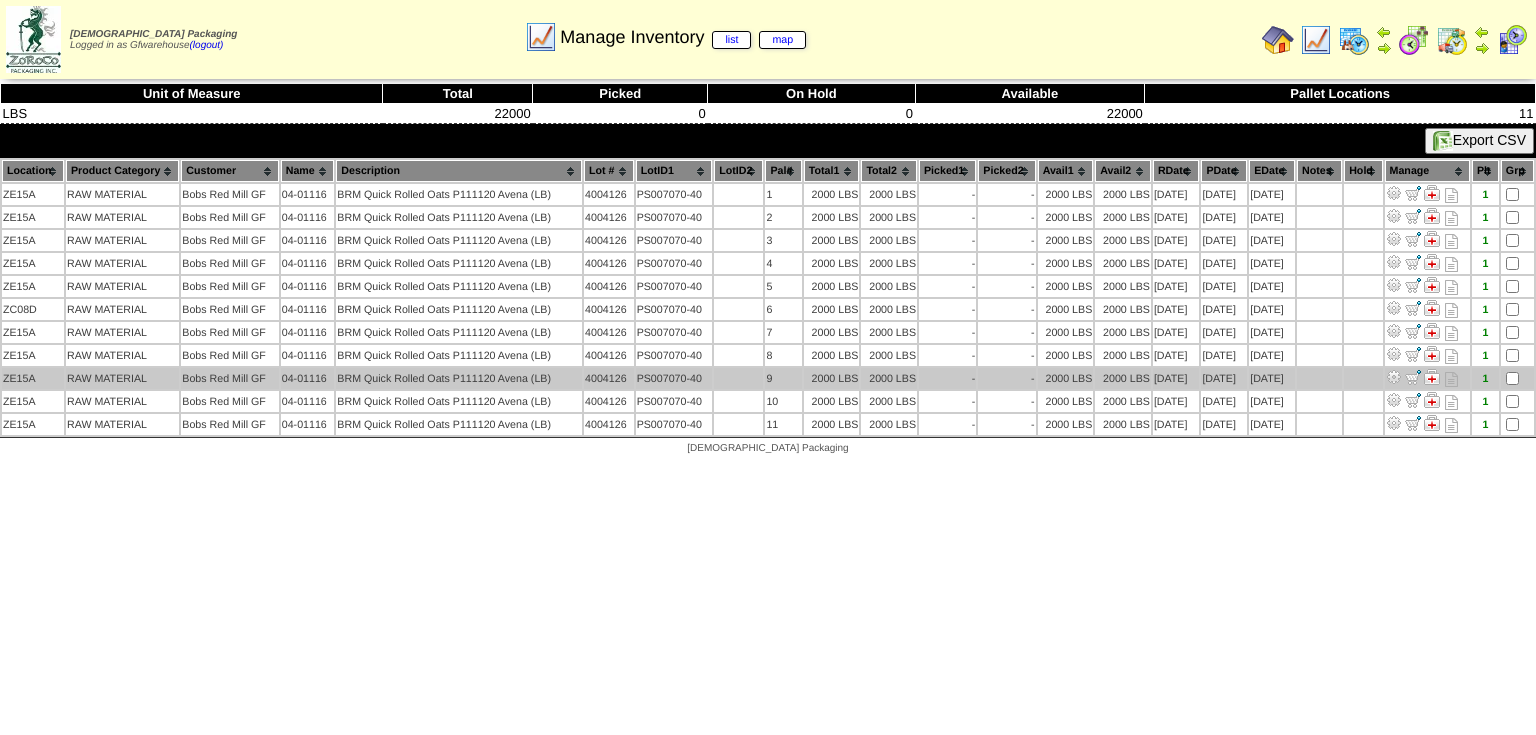 click at bounding box center [1394, 377] 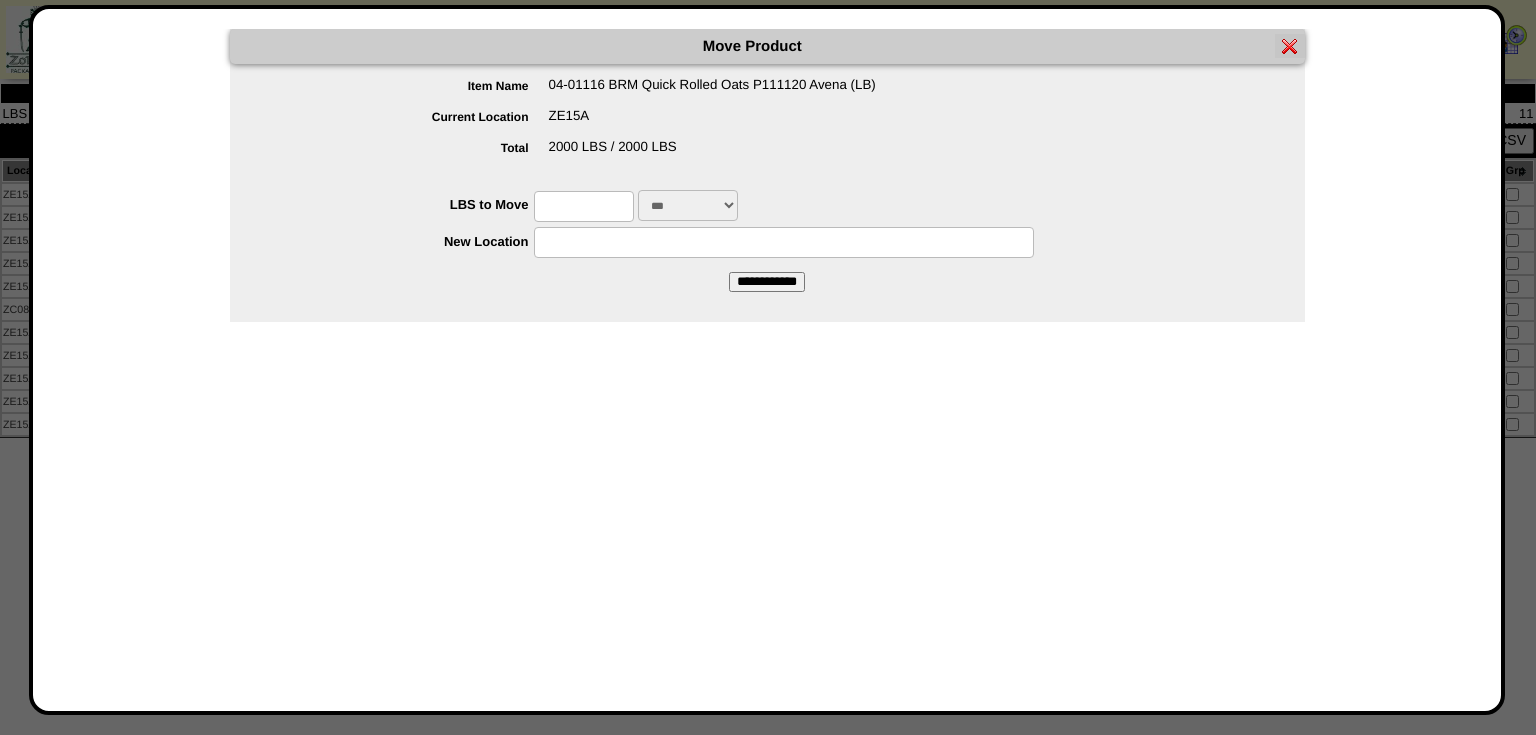 click at bounding box center (584, 206) 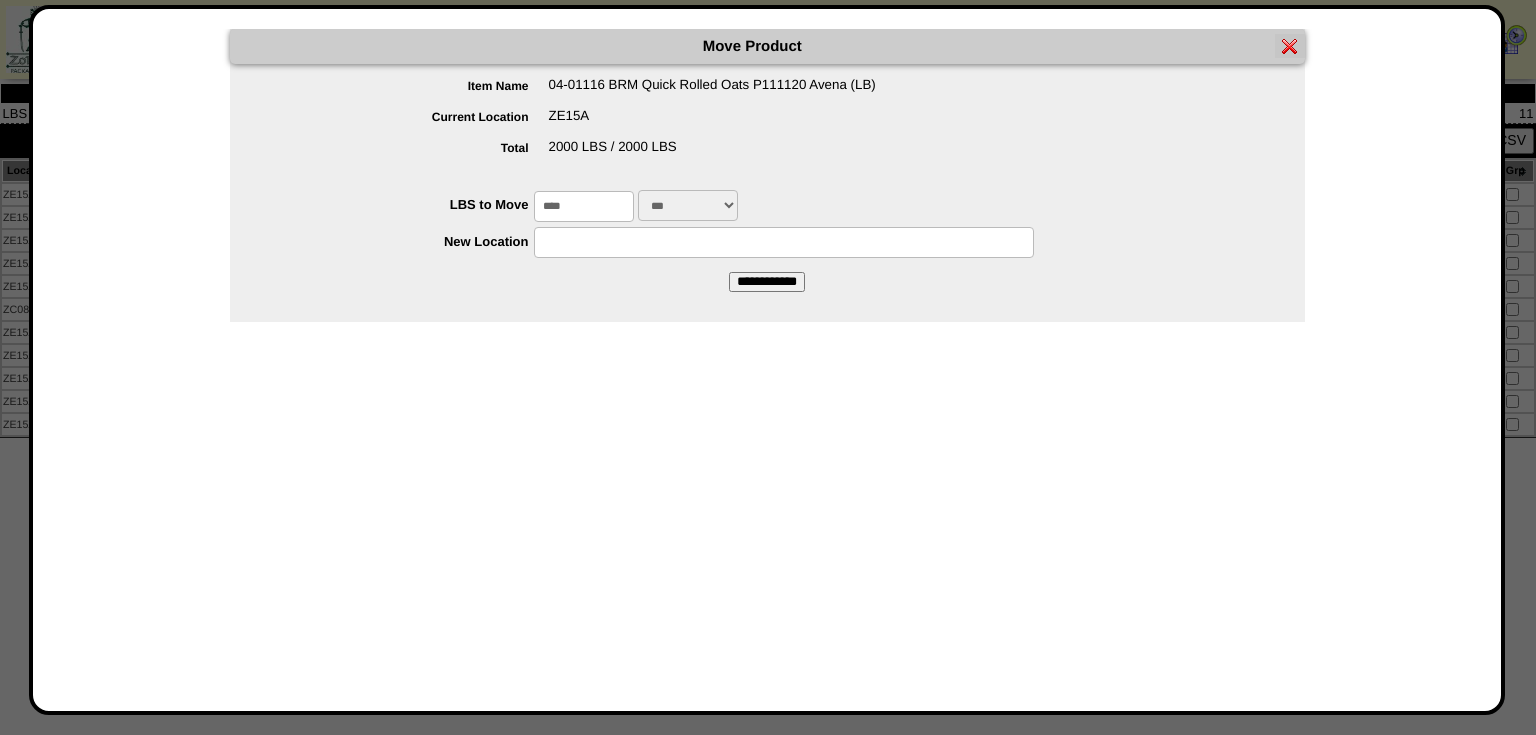 click at bounding box center (784, 242) 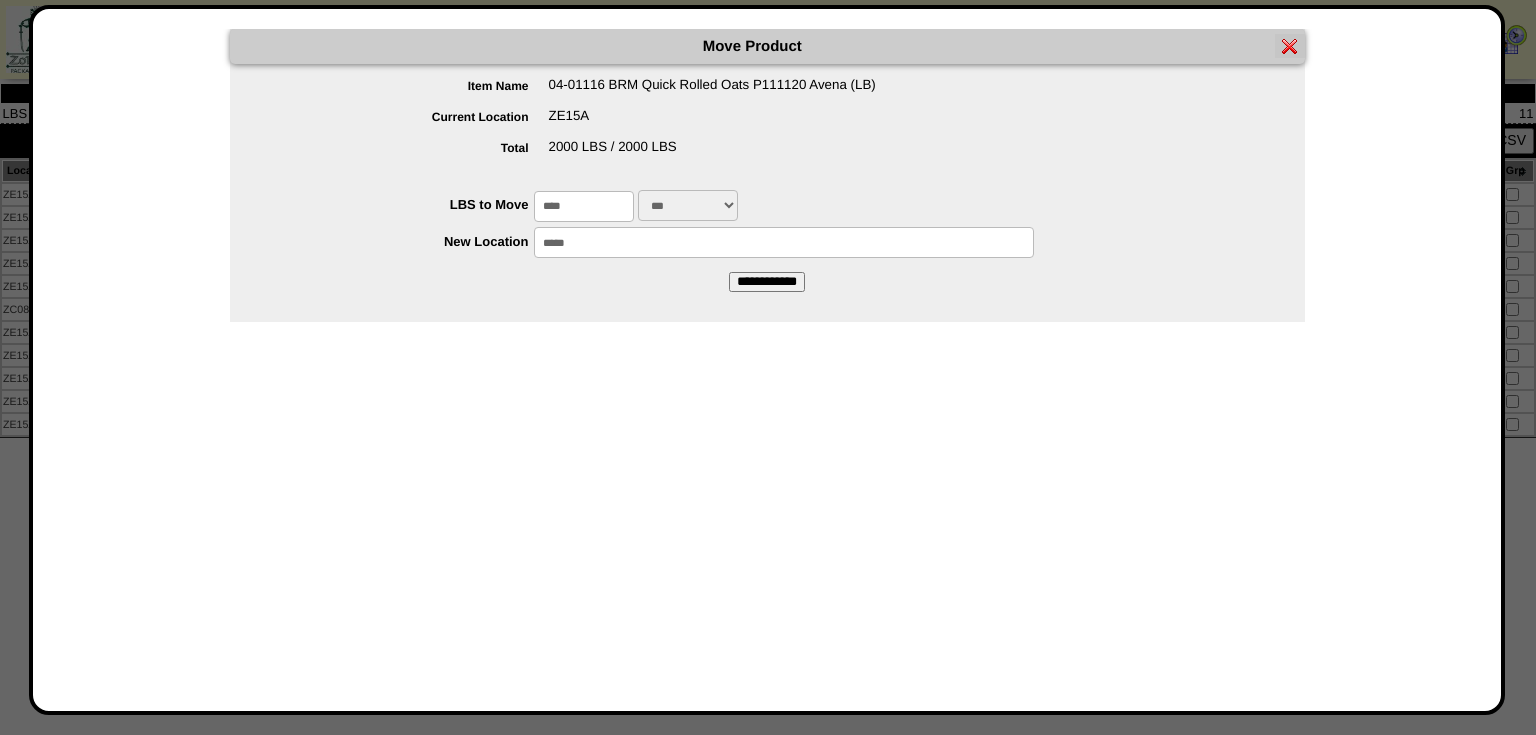 type on "*****" 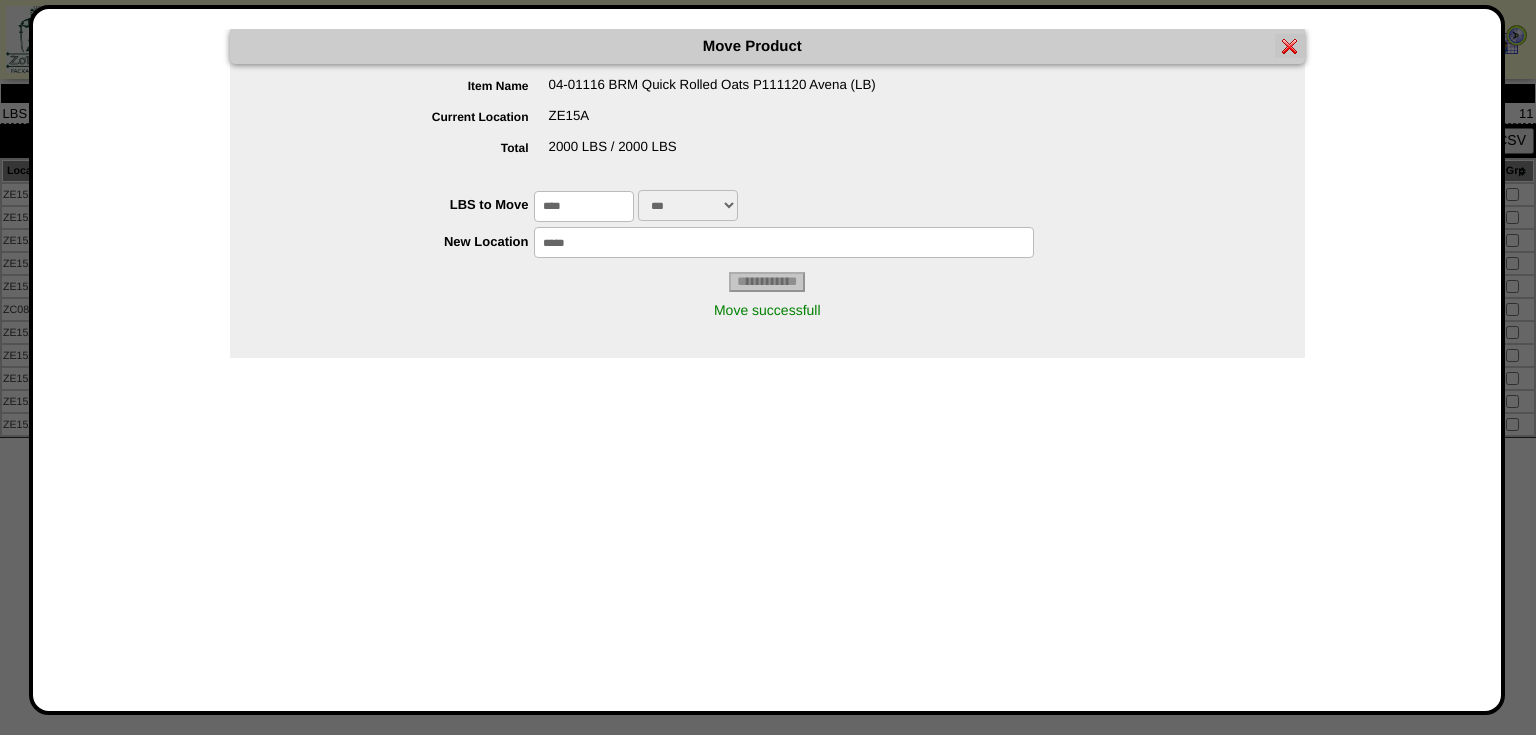 click at bounding box center (1290, 46) 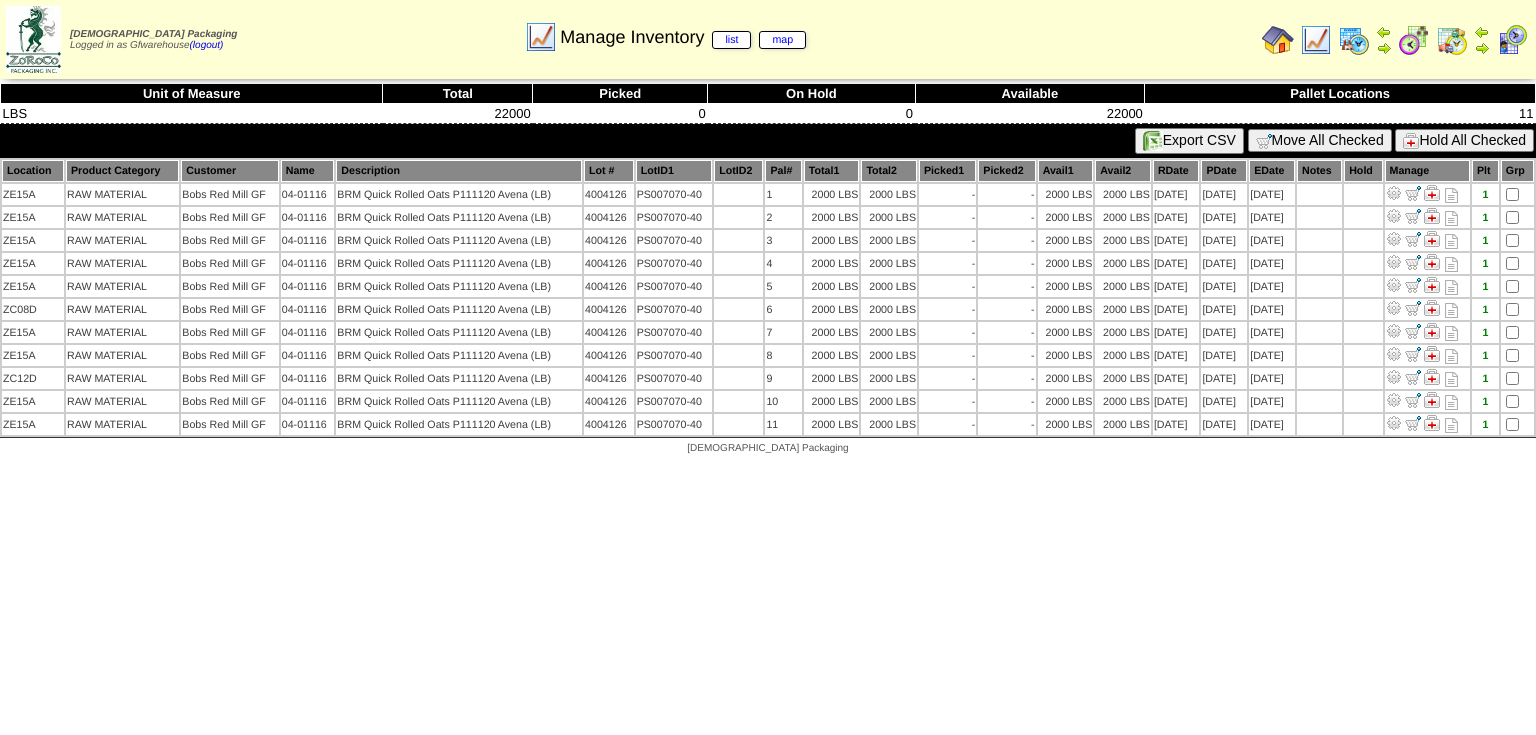 scroll, scrollTop: 0, scrollLeft: 0, axis: both 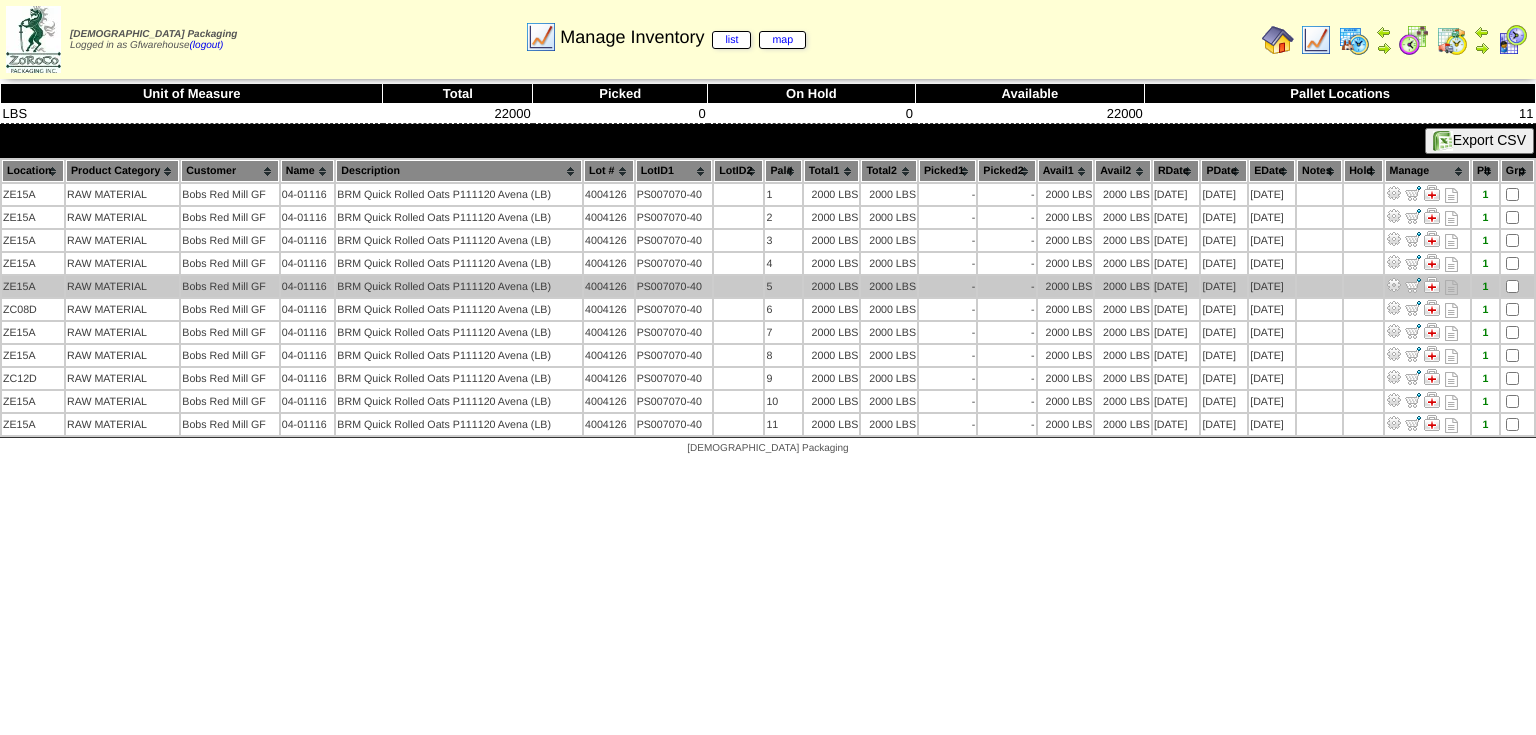 click at bounding box center (1394, 285) 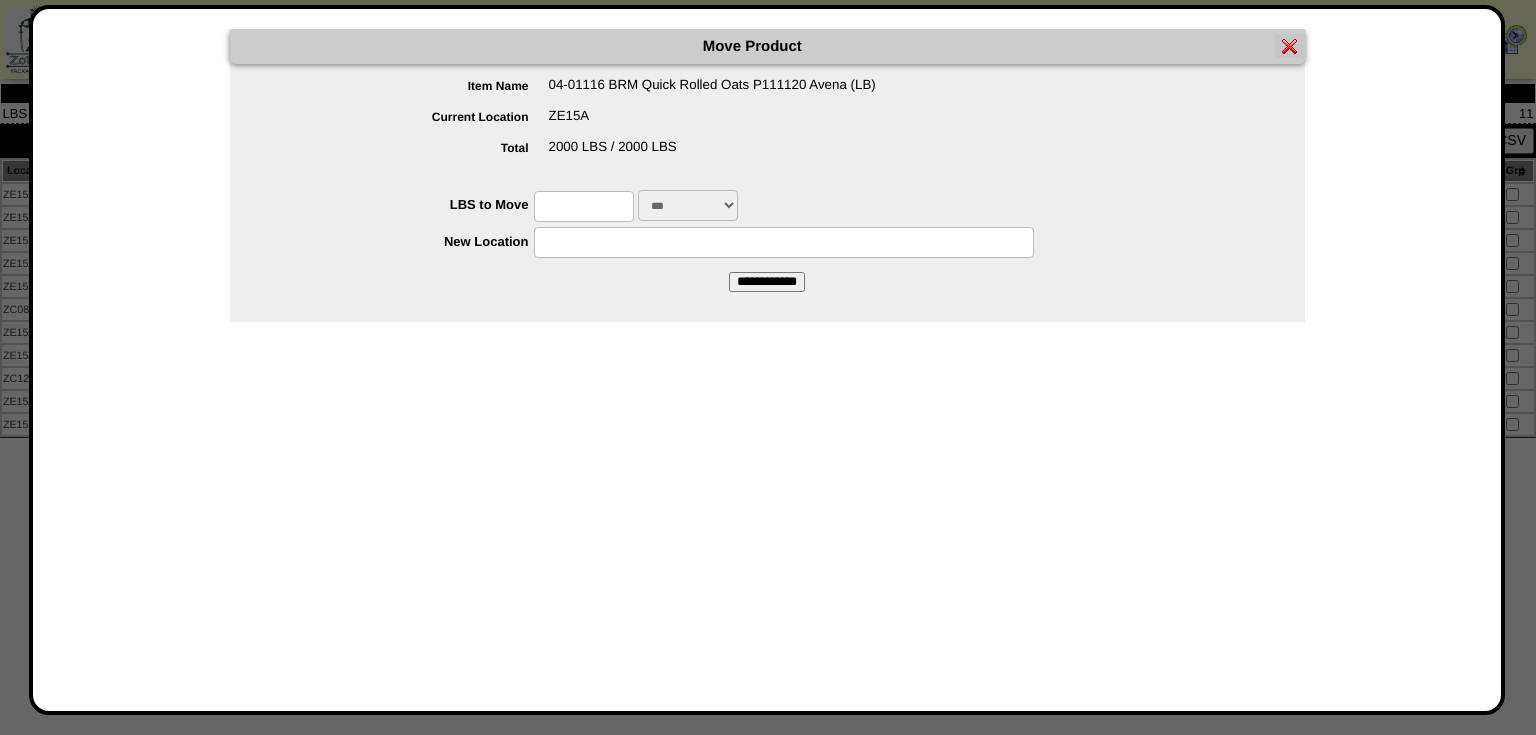 click at bounding box center [584, 206] 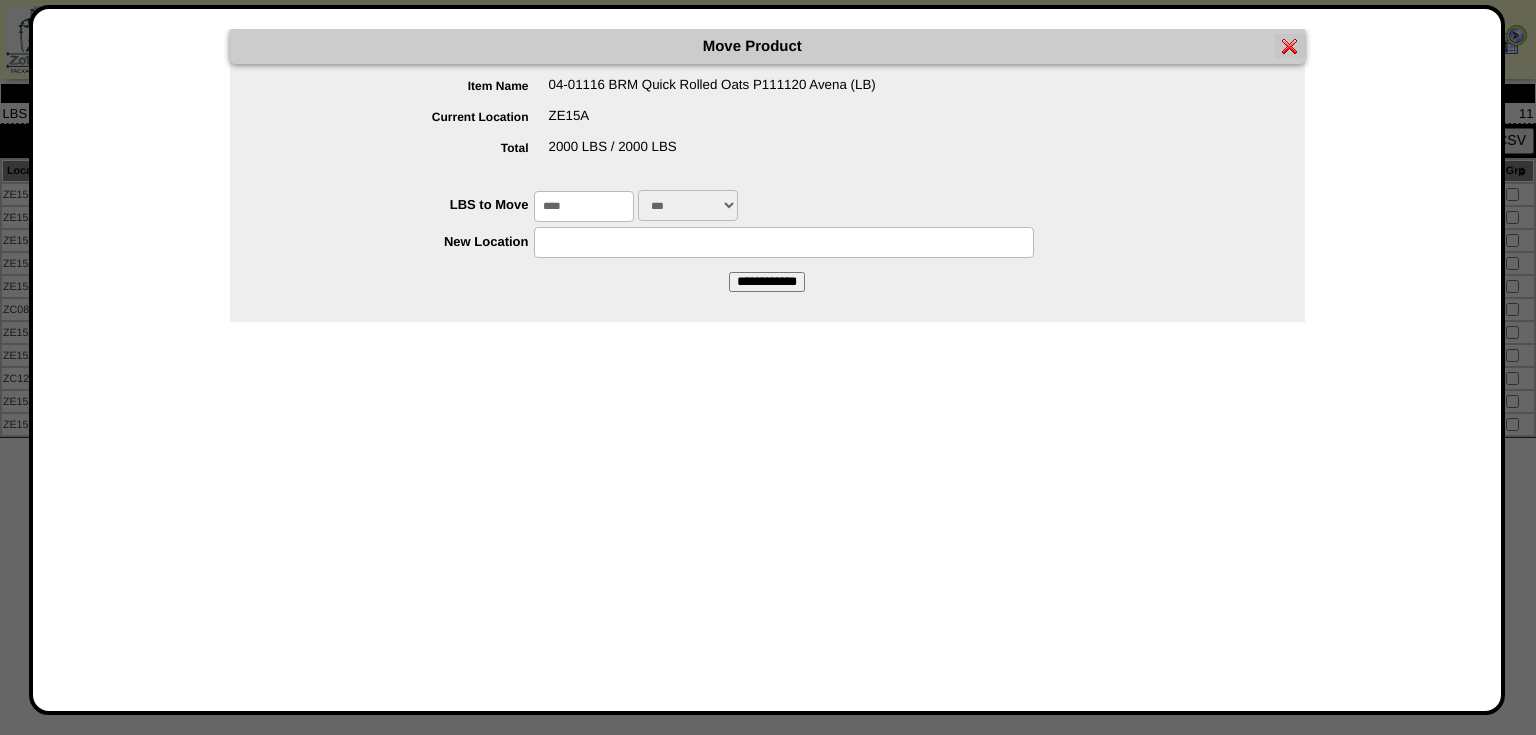 click at bounding box center [784, 242] 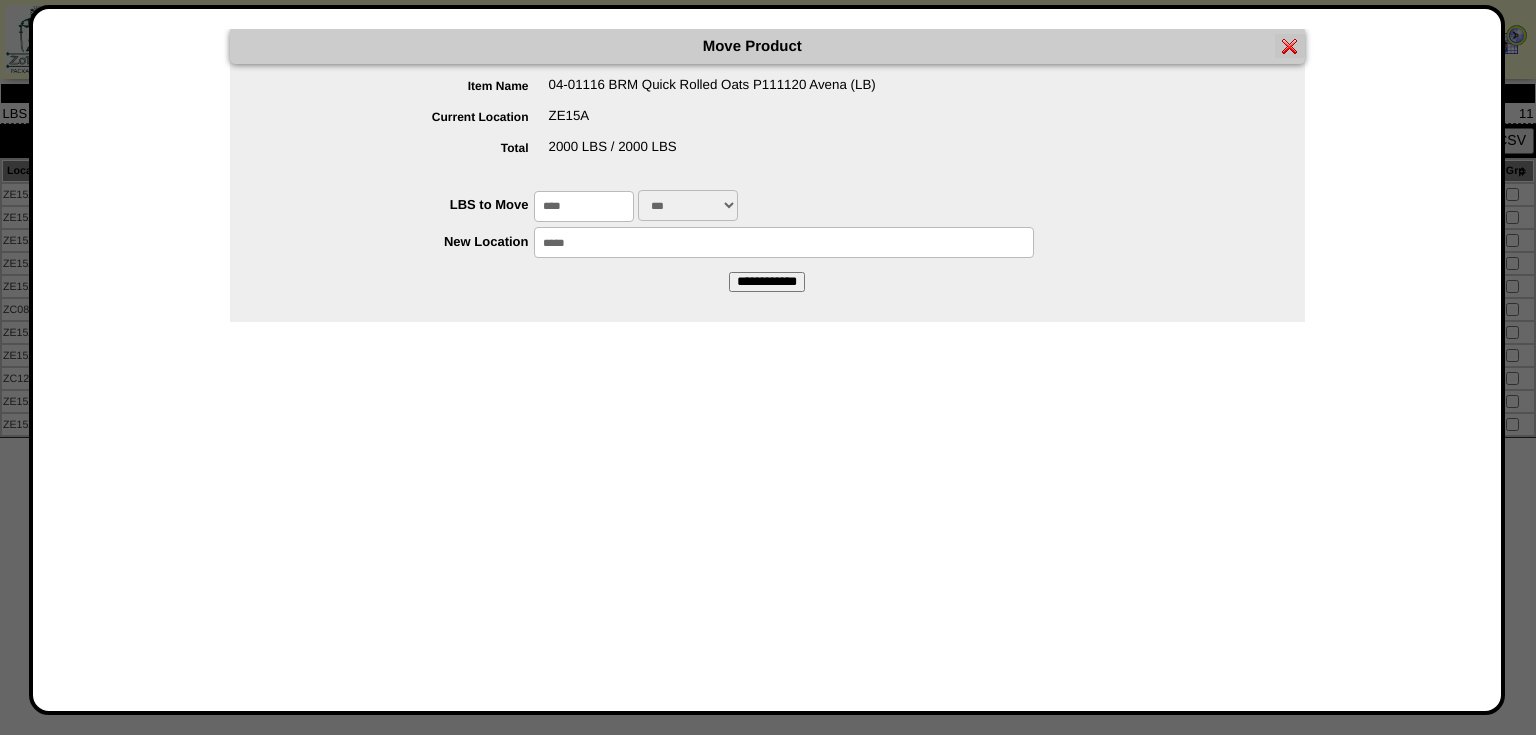 type on "*****" 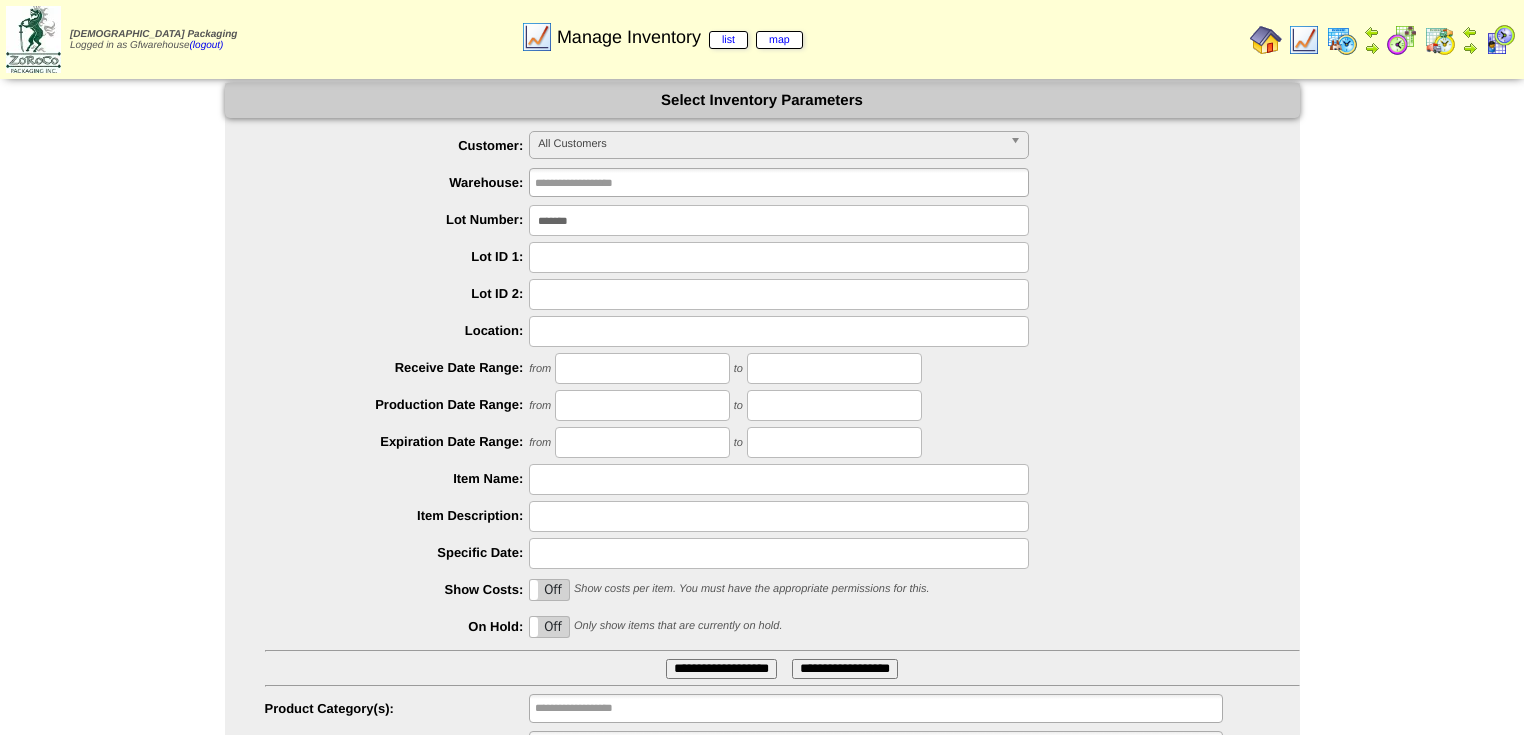 scroll, scrollTop: 0, scrollLeft: 0, axis: both 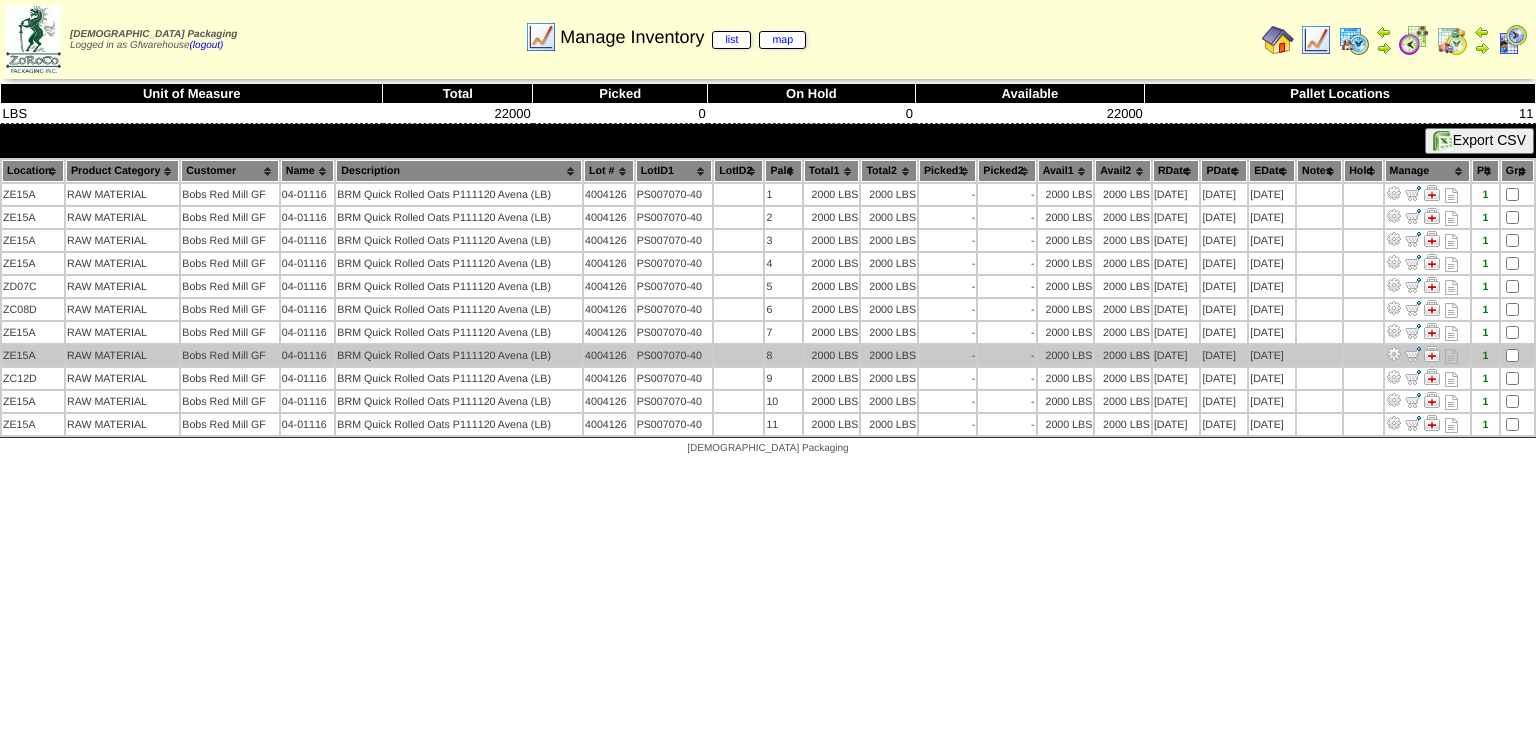 click at bounding box center [1394, 354] 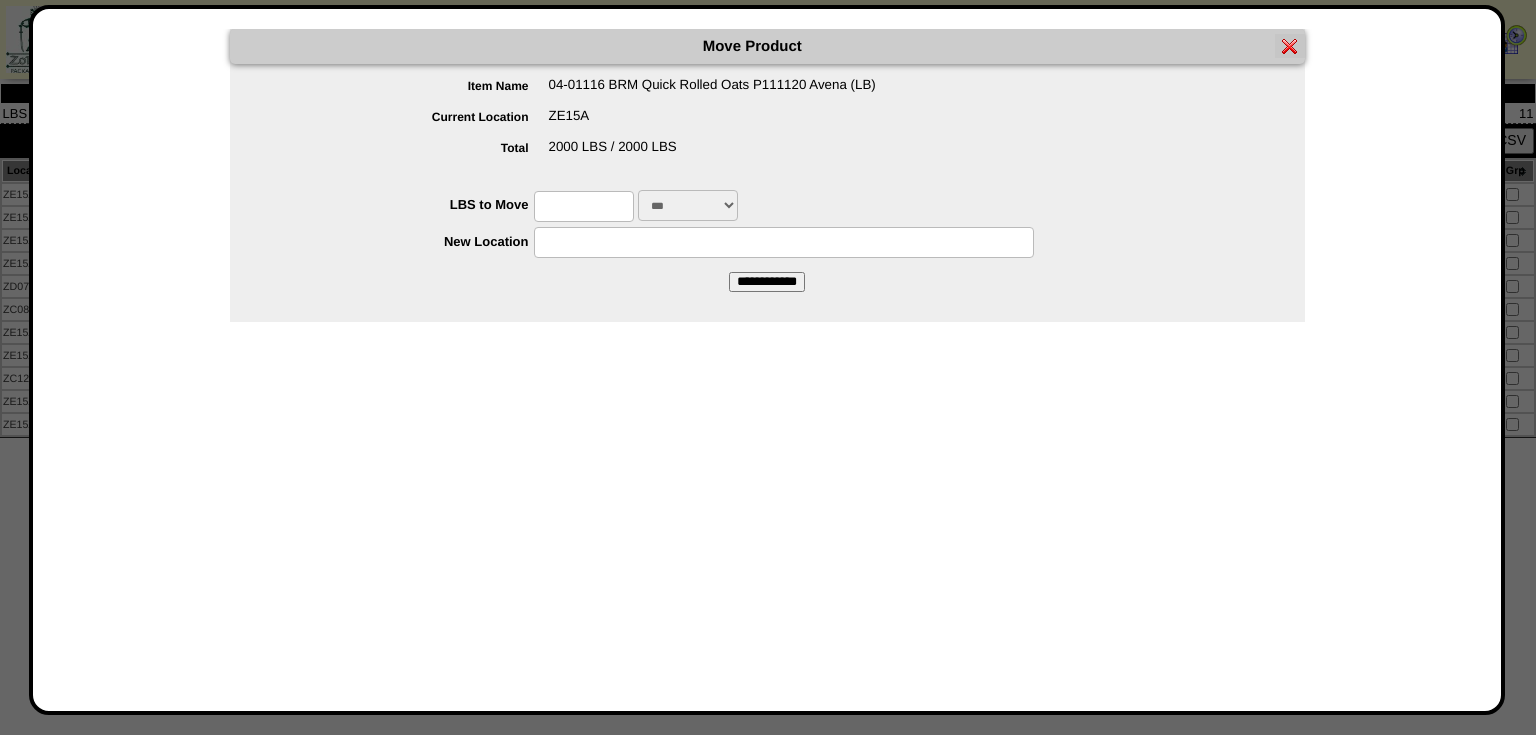 click at bounding box center (584, 206) 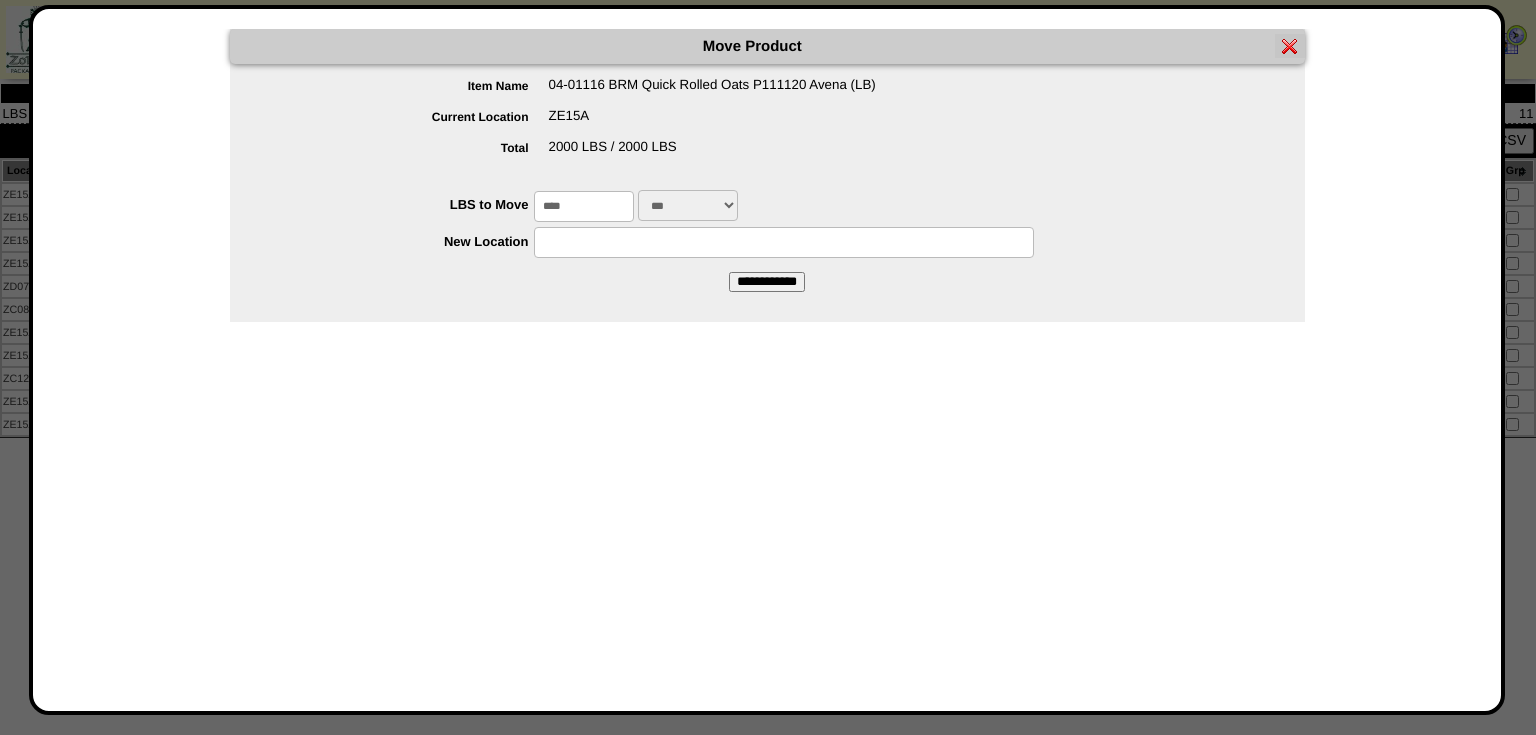 click at bounding box center [784, 242] 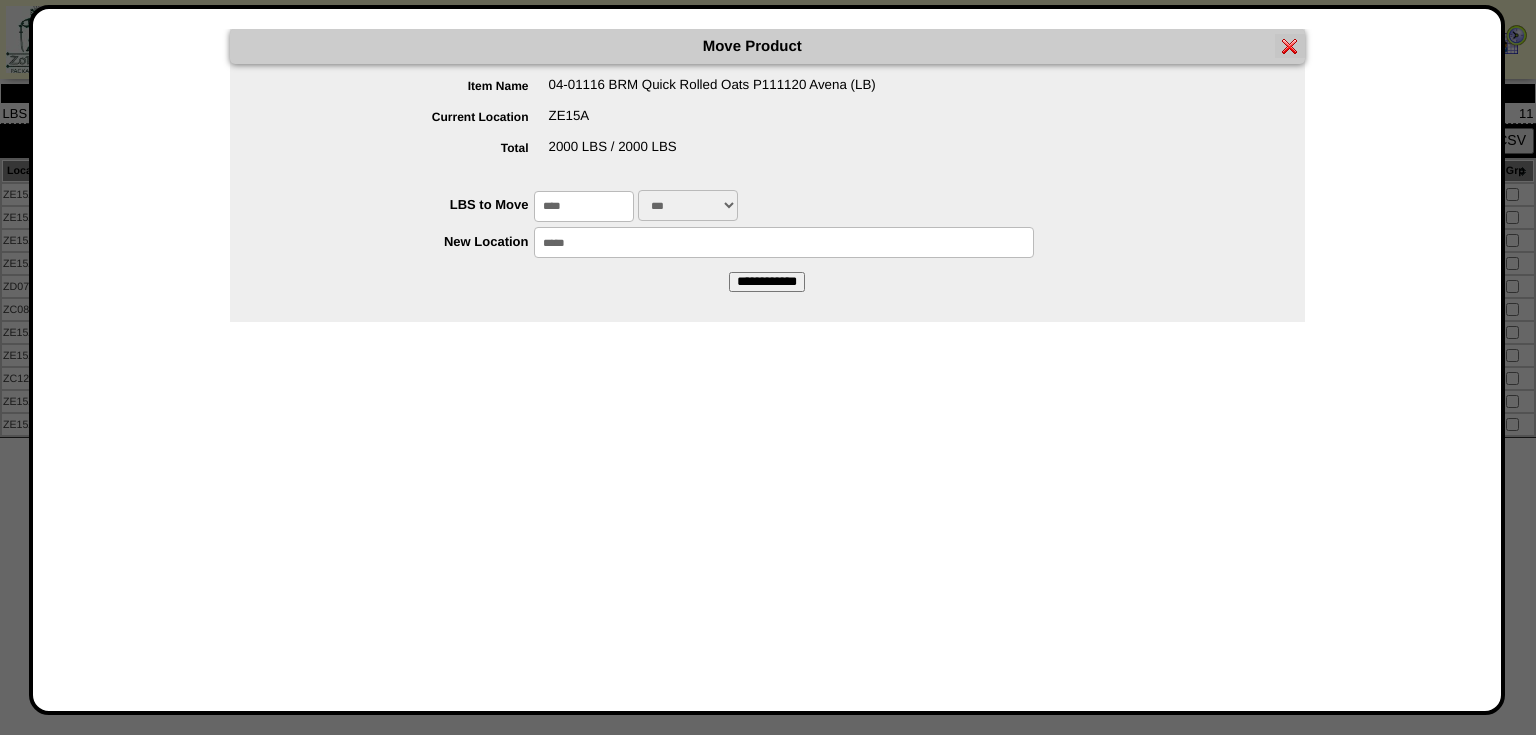 type on "*****" 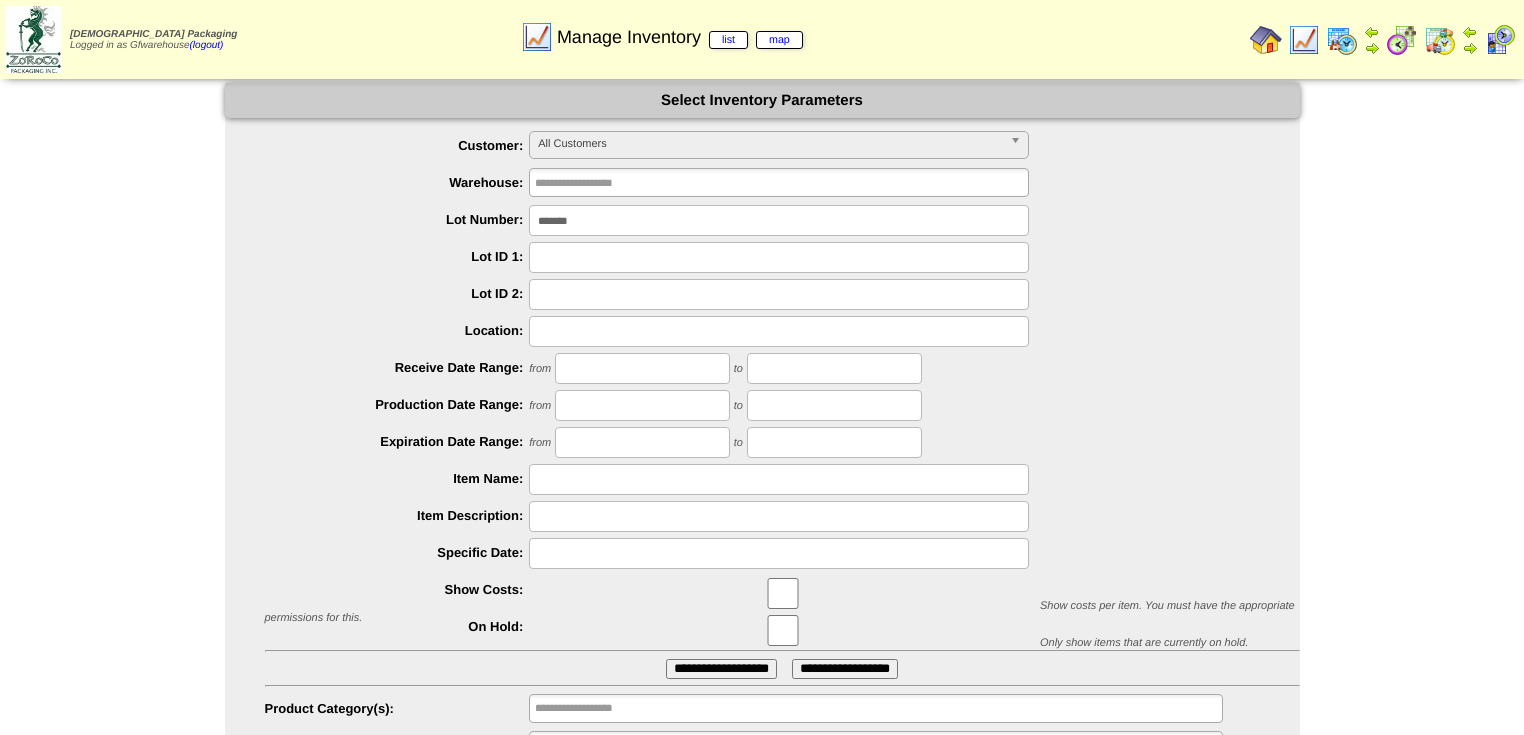 scroll, scrollTop: 0, scrollLeft: 0, axis: both 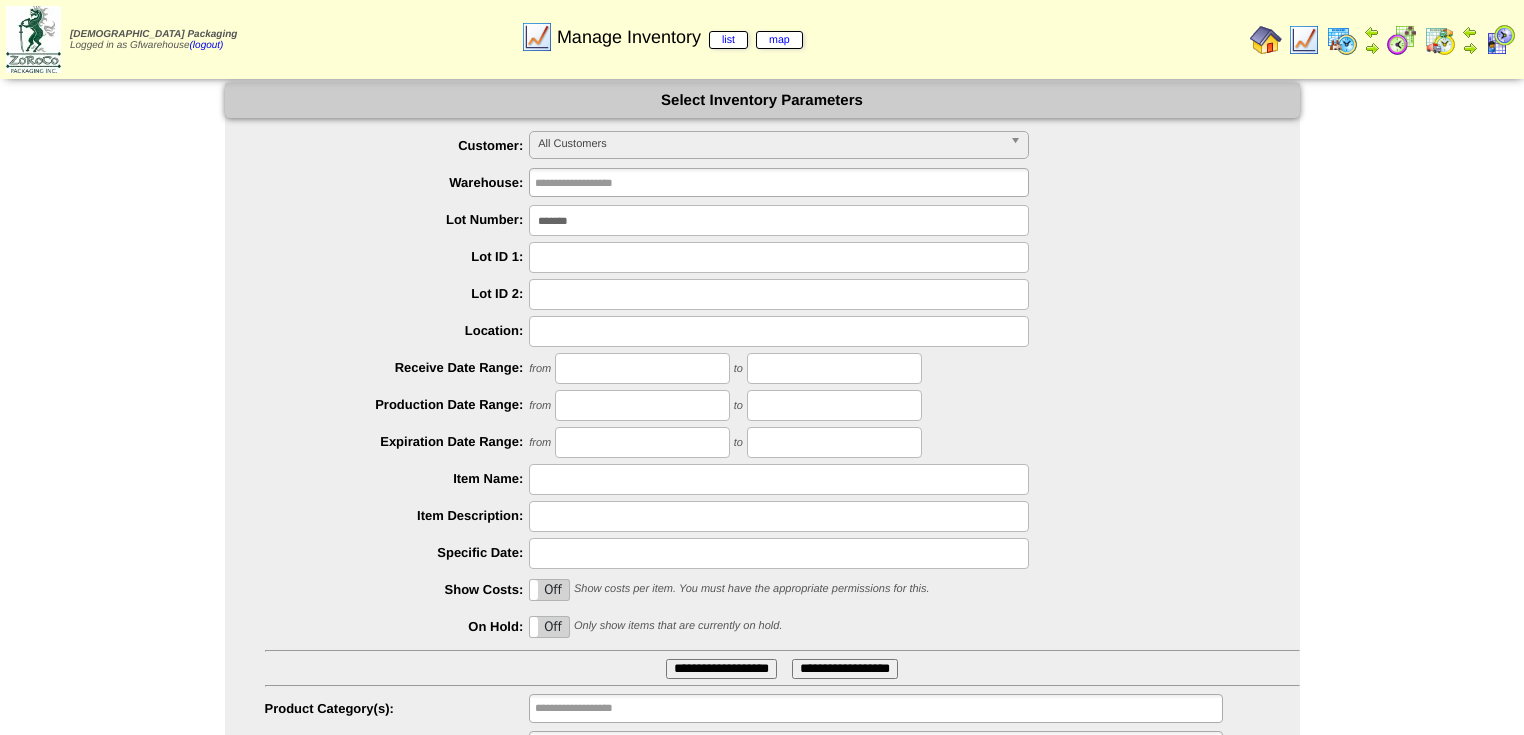 click on "*******" at bounding box center (779, 220) 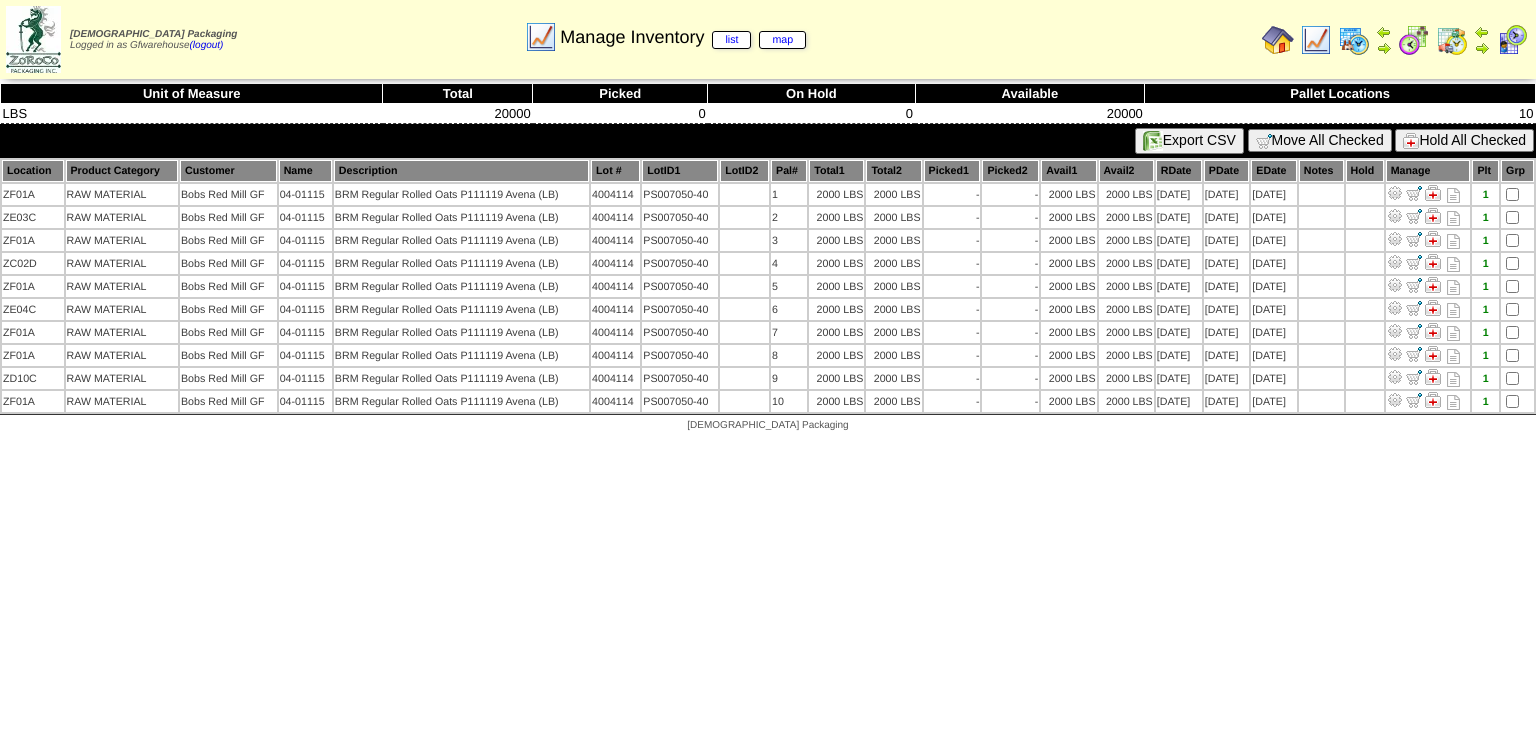 scroll, scrollTop: 0, scrollLeft: 0, axis: both 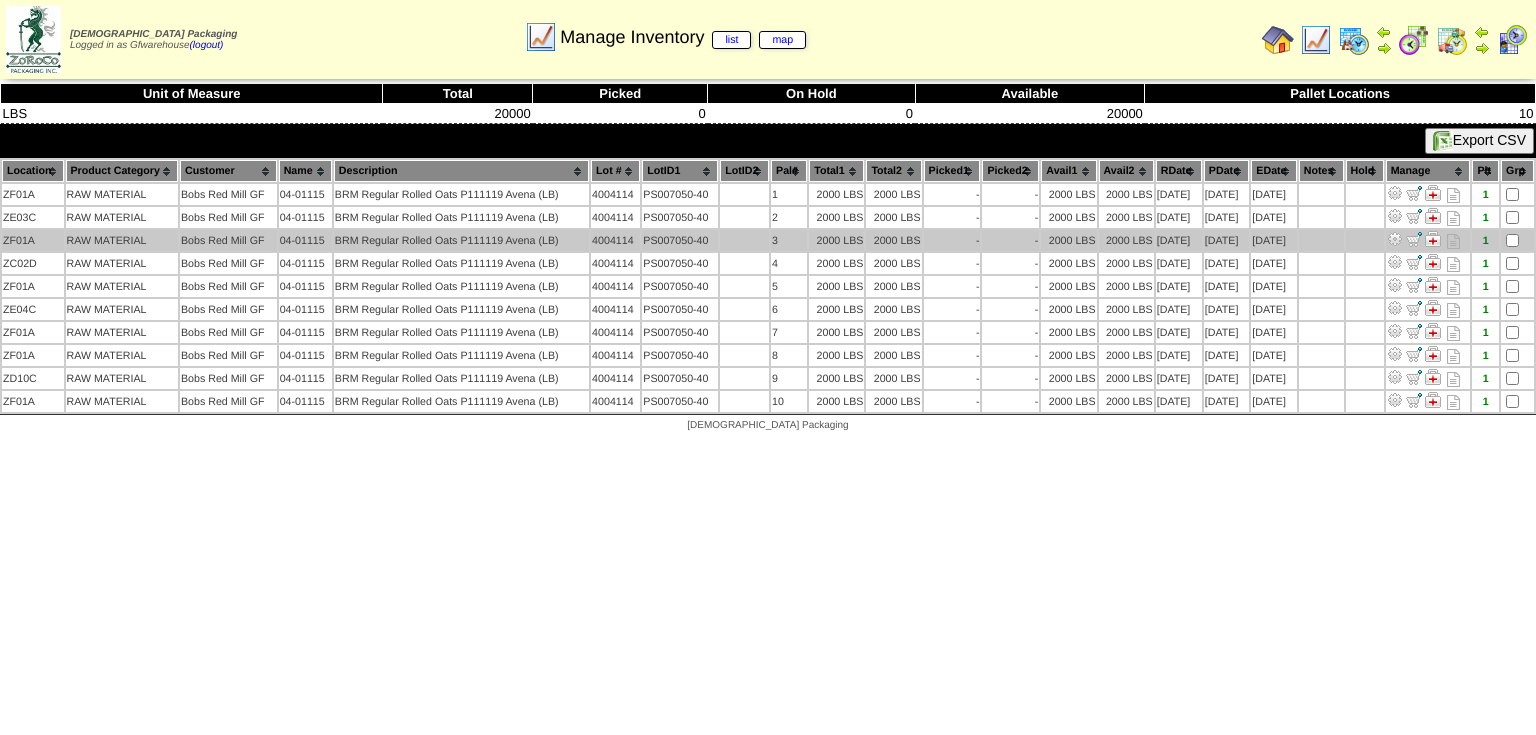 click at bounding box center [1395, 239] 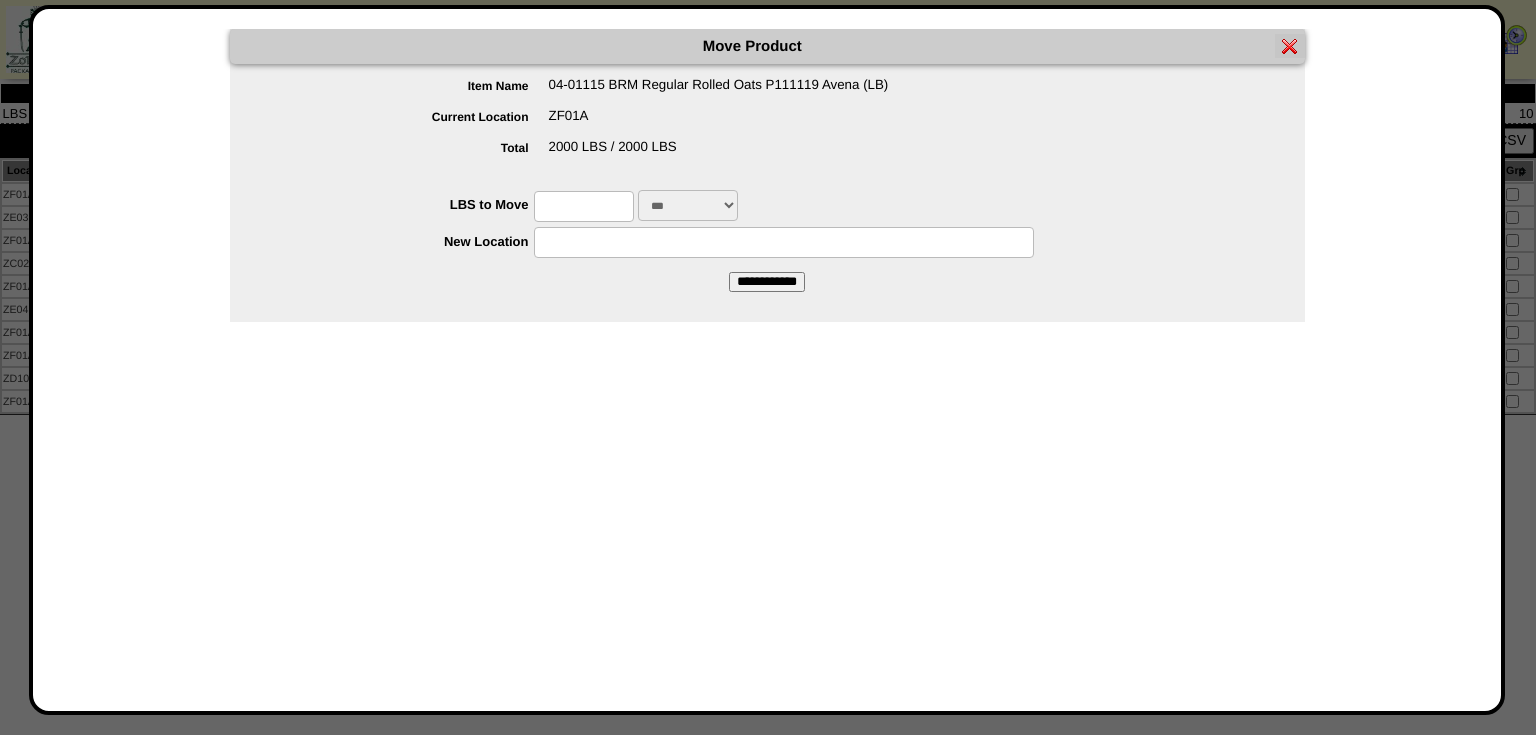 click at bounding box center [584, 206] 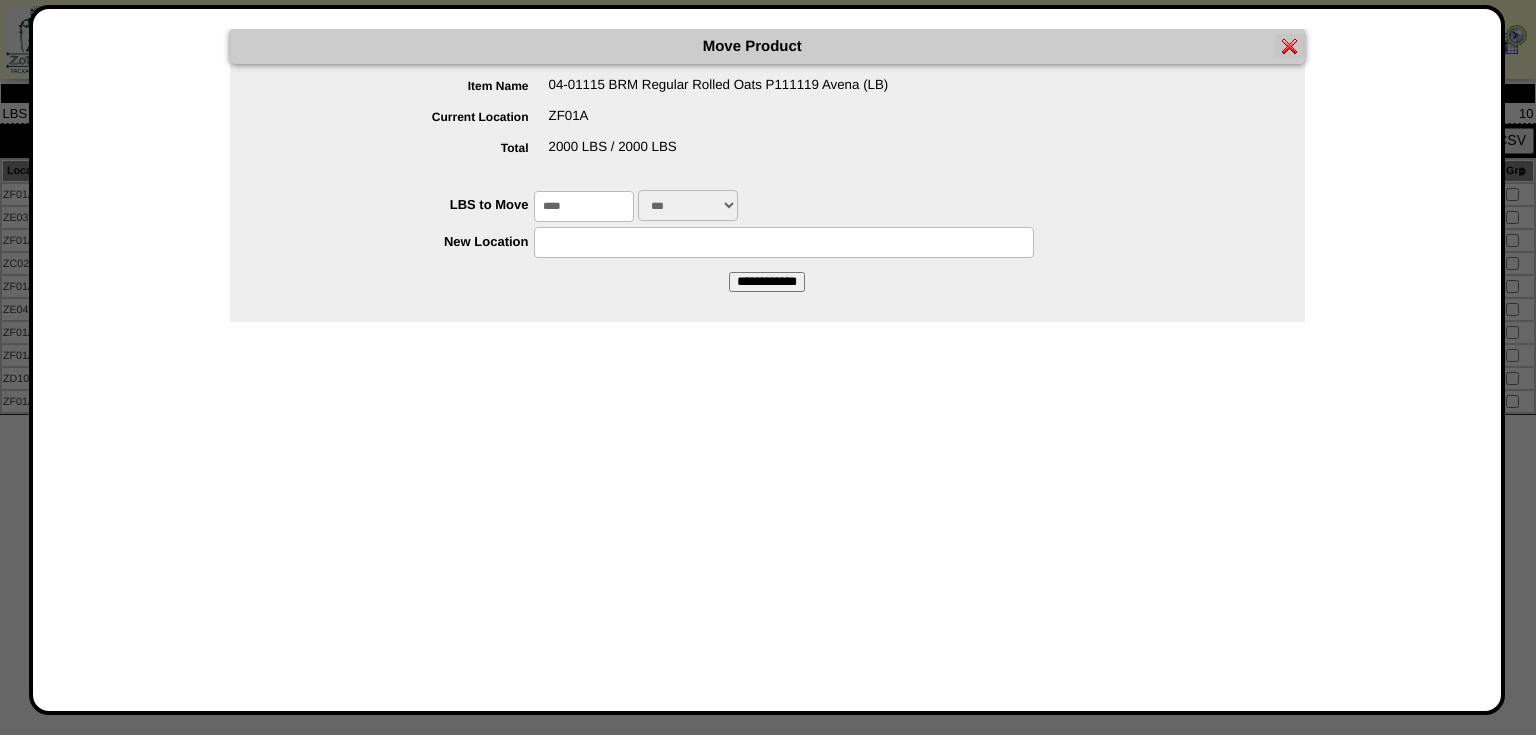 click at bounding box center [784, 242] 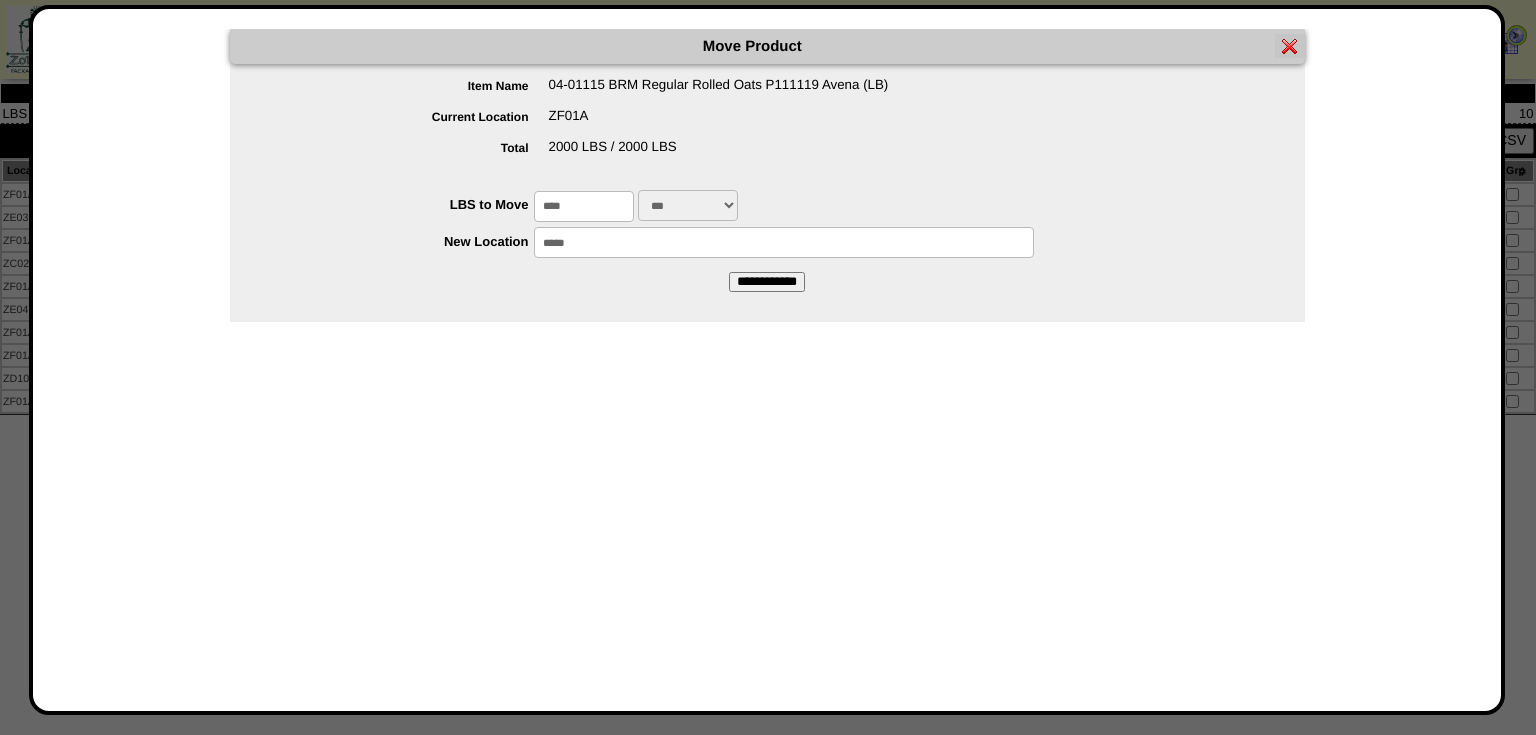 type on "*****" 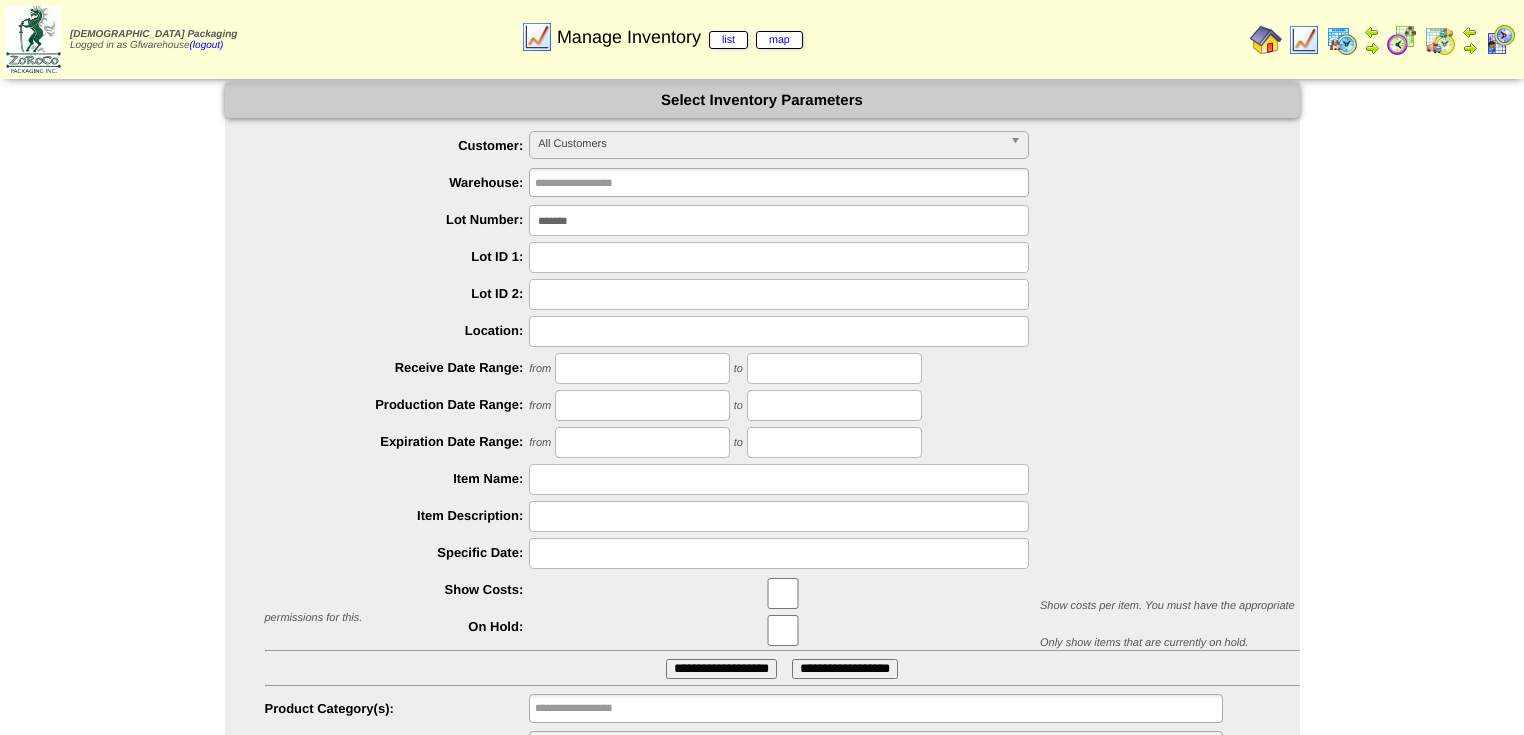 scroll, scrollTop: 0, scrollLeft: 0, axis: both 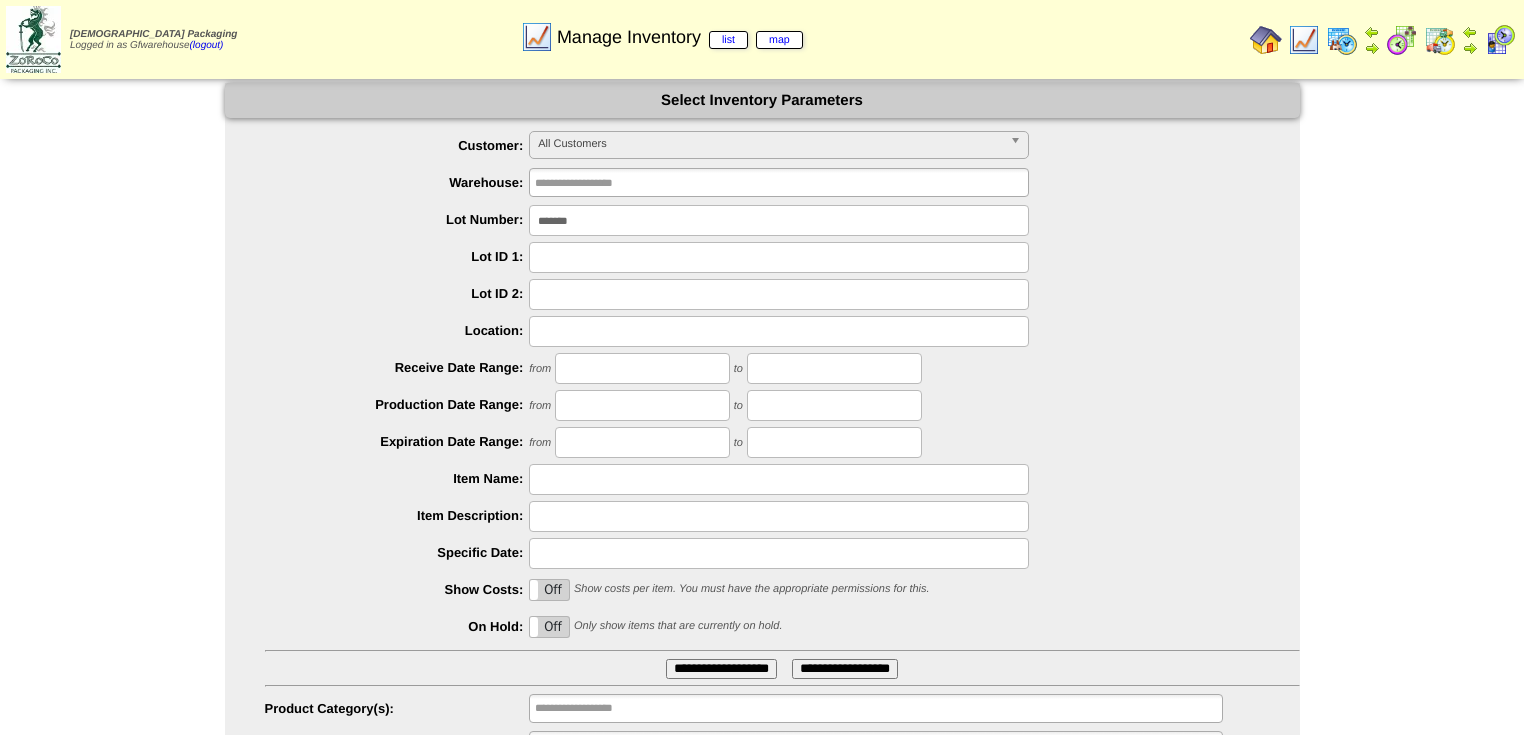 click on "*******" at bounding box center [779, 220] 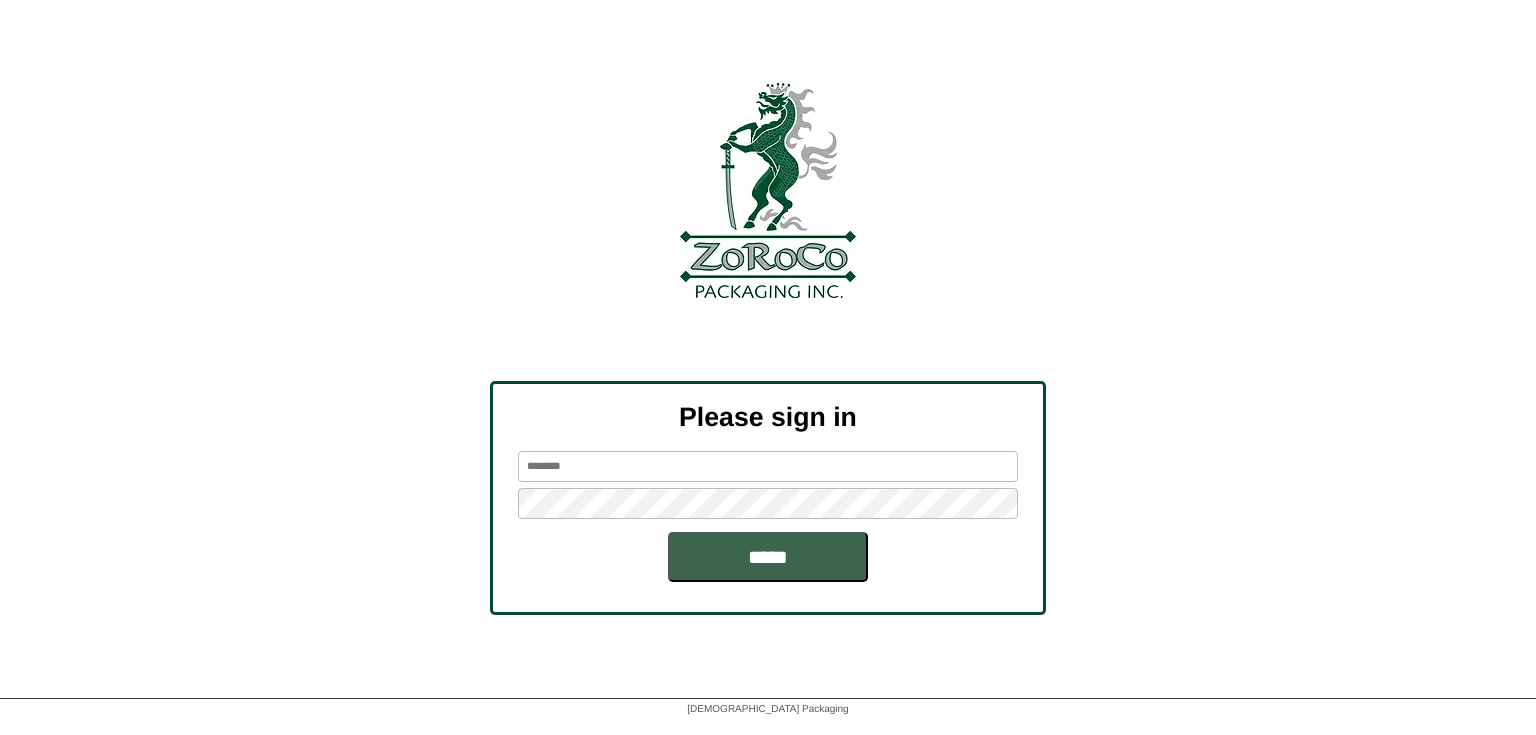 scroll, scrollTop: 0, scrollLeft: 0, axis: both 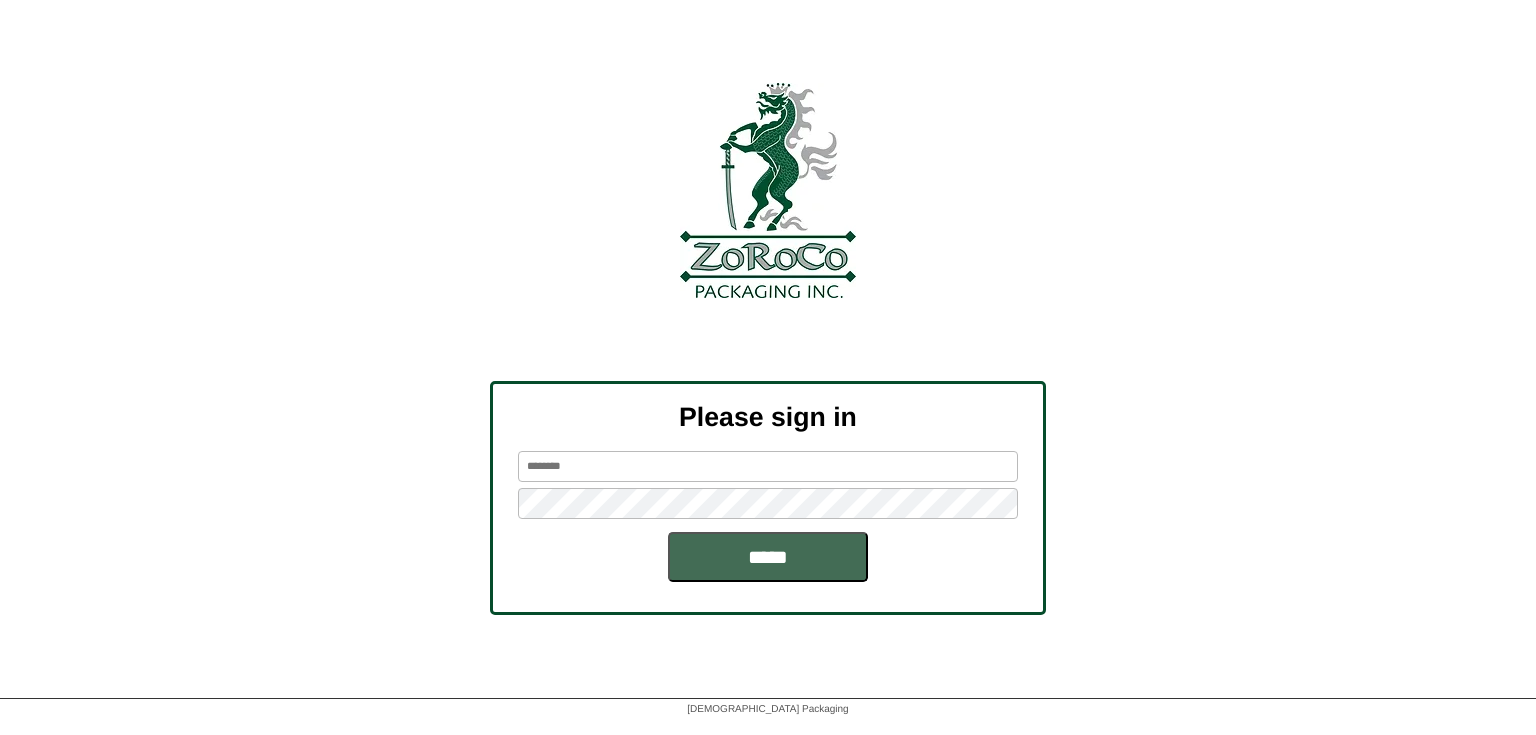 type on "**********" 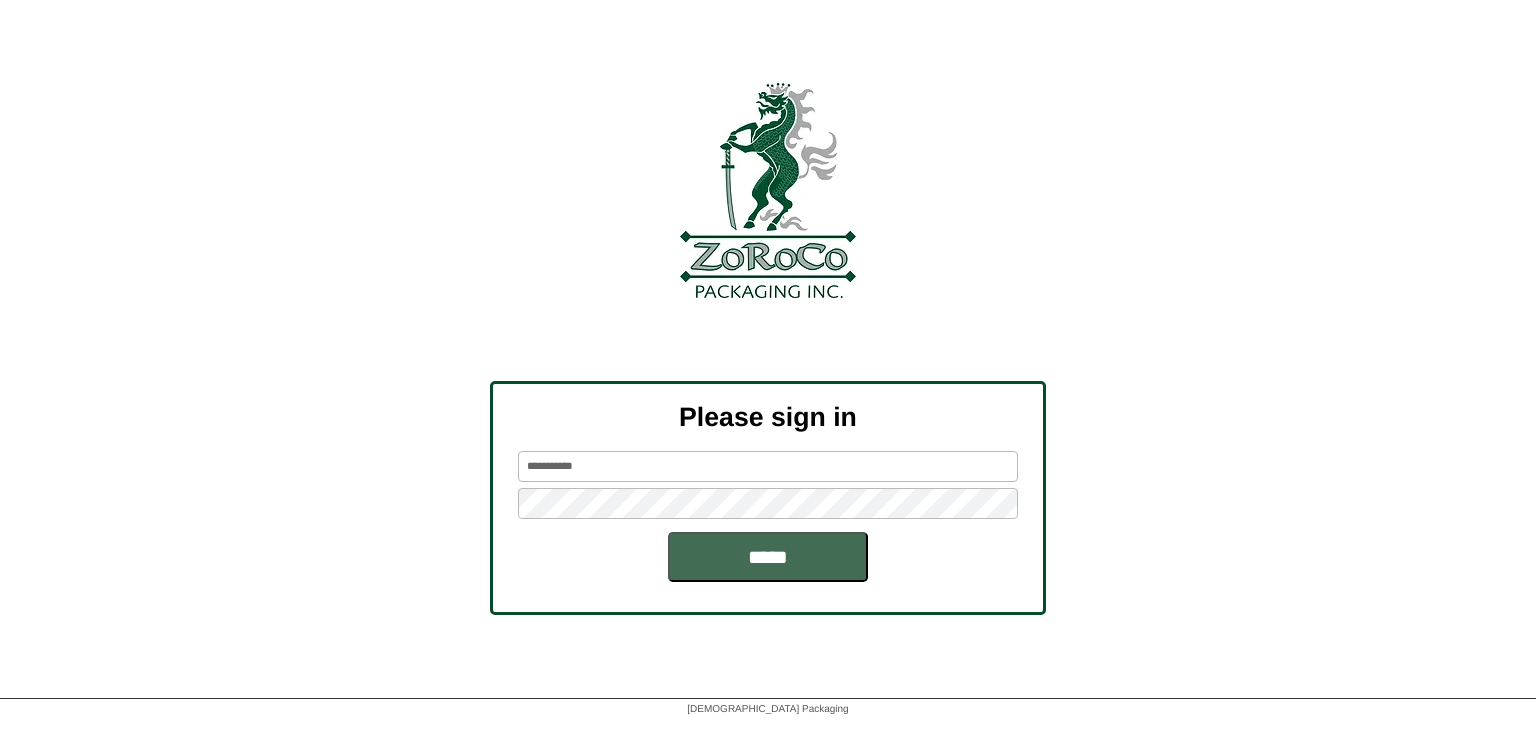 click on "*****" at bounding box center [768, 557] 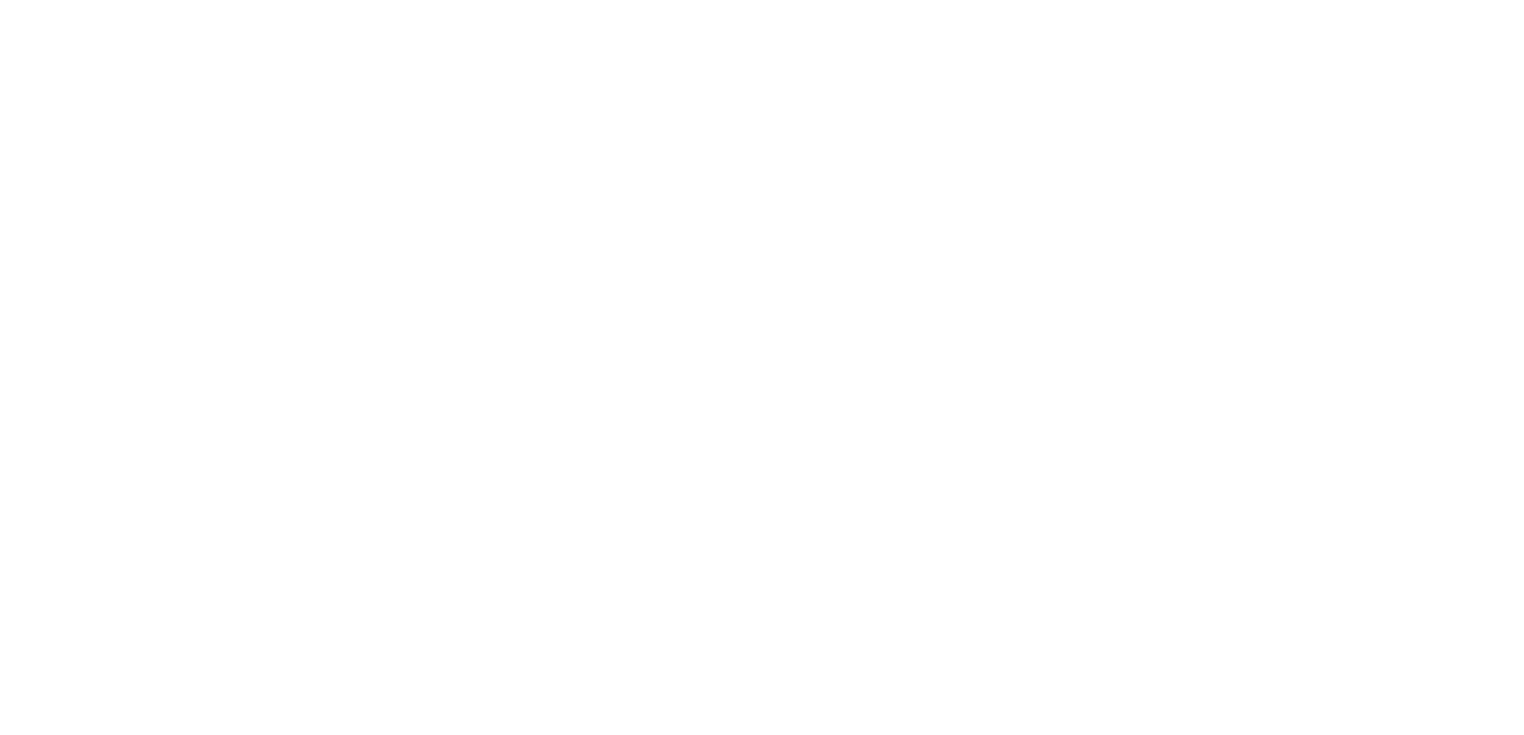 scroll, scrollTop: 0, scrollLeft: 0, axis: both 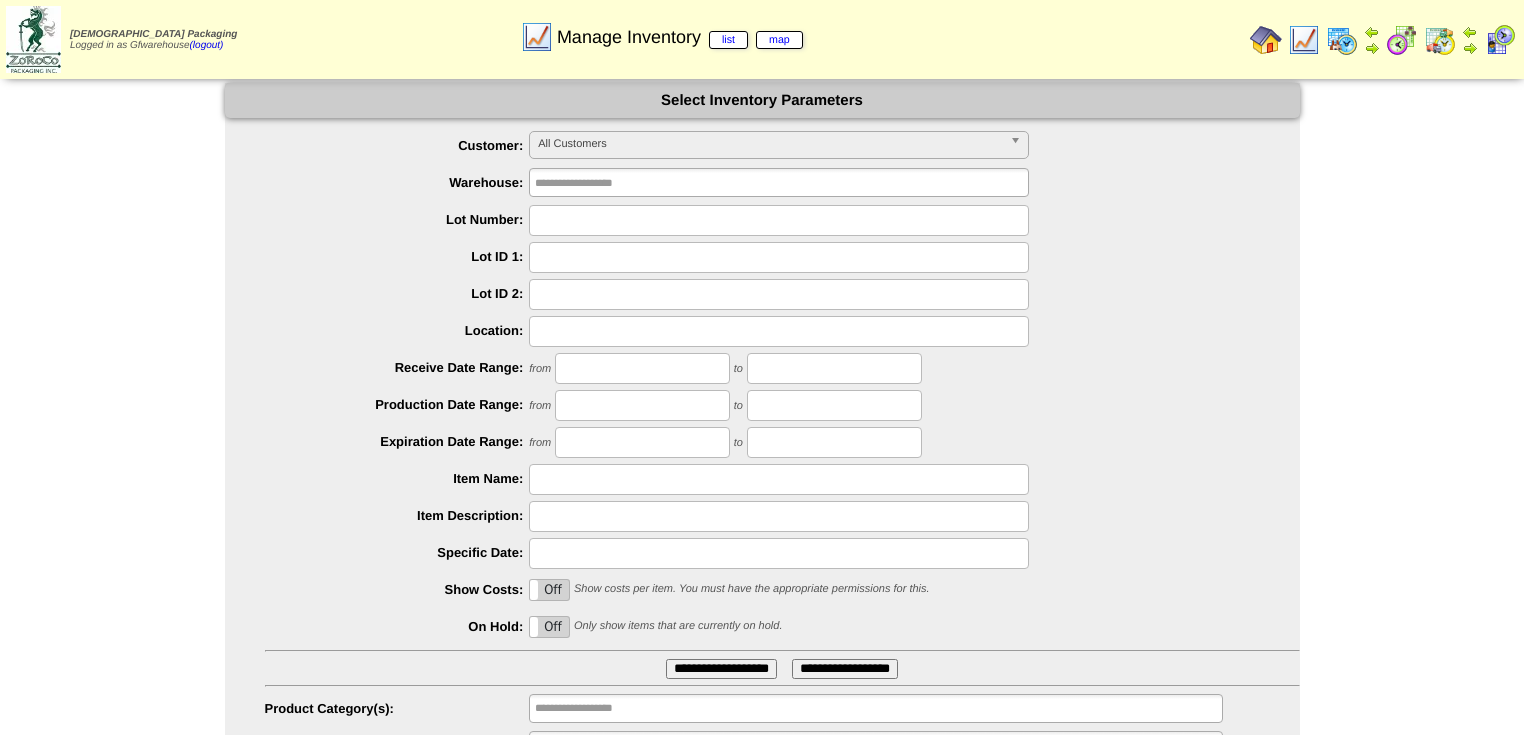click at bounding box center (779, 220) 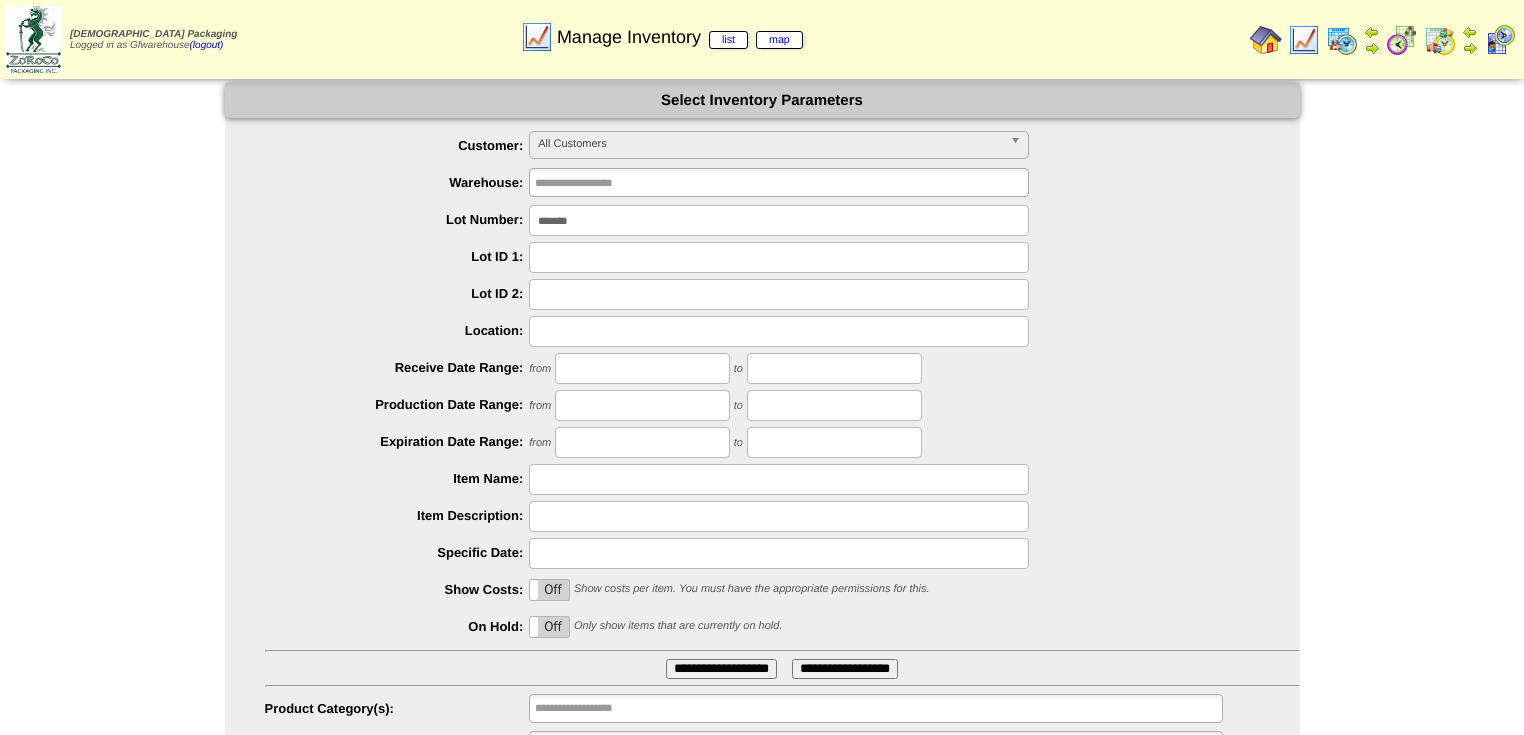type on "*******" 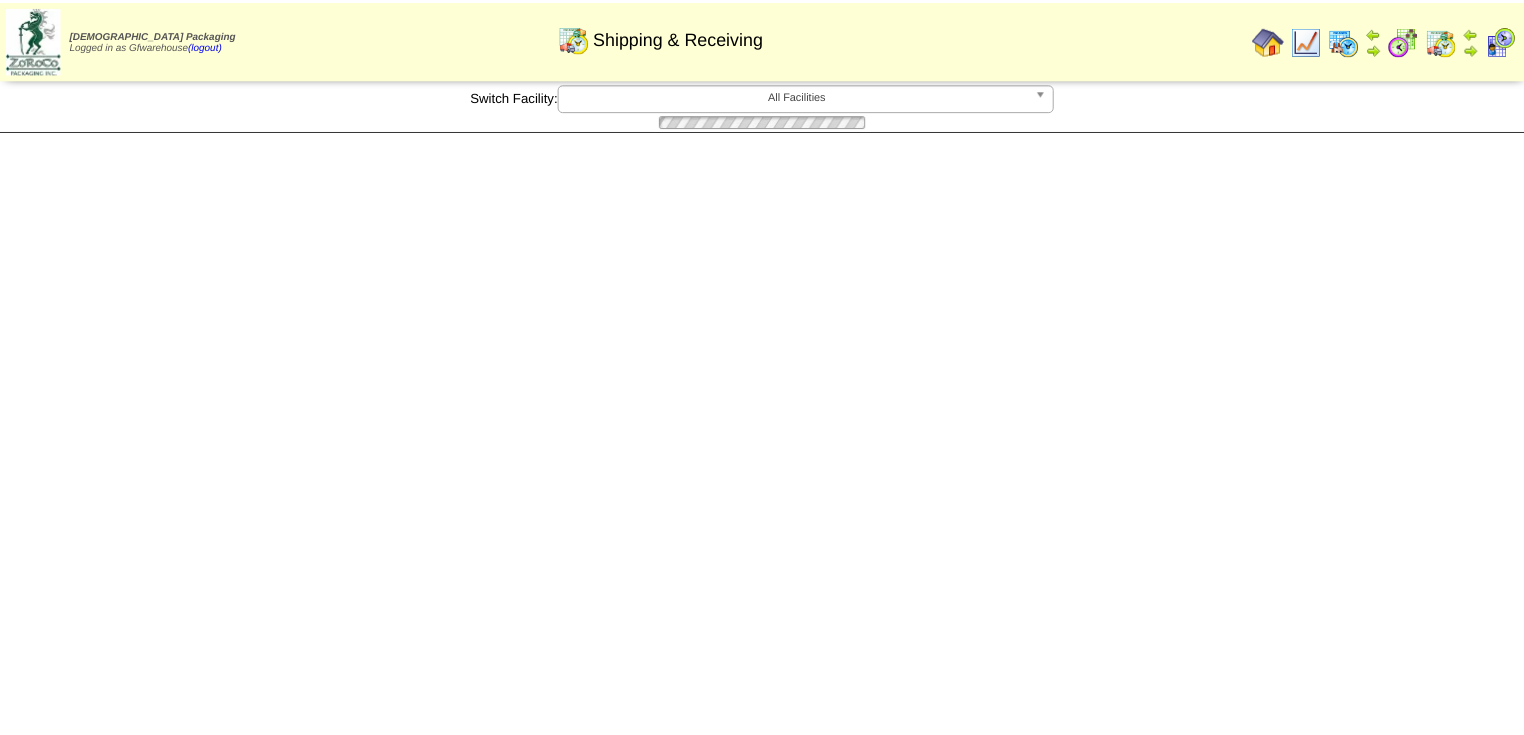 scroll, scrollTop: 0, scrollLeft: 0, axis: both 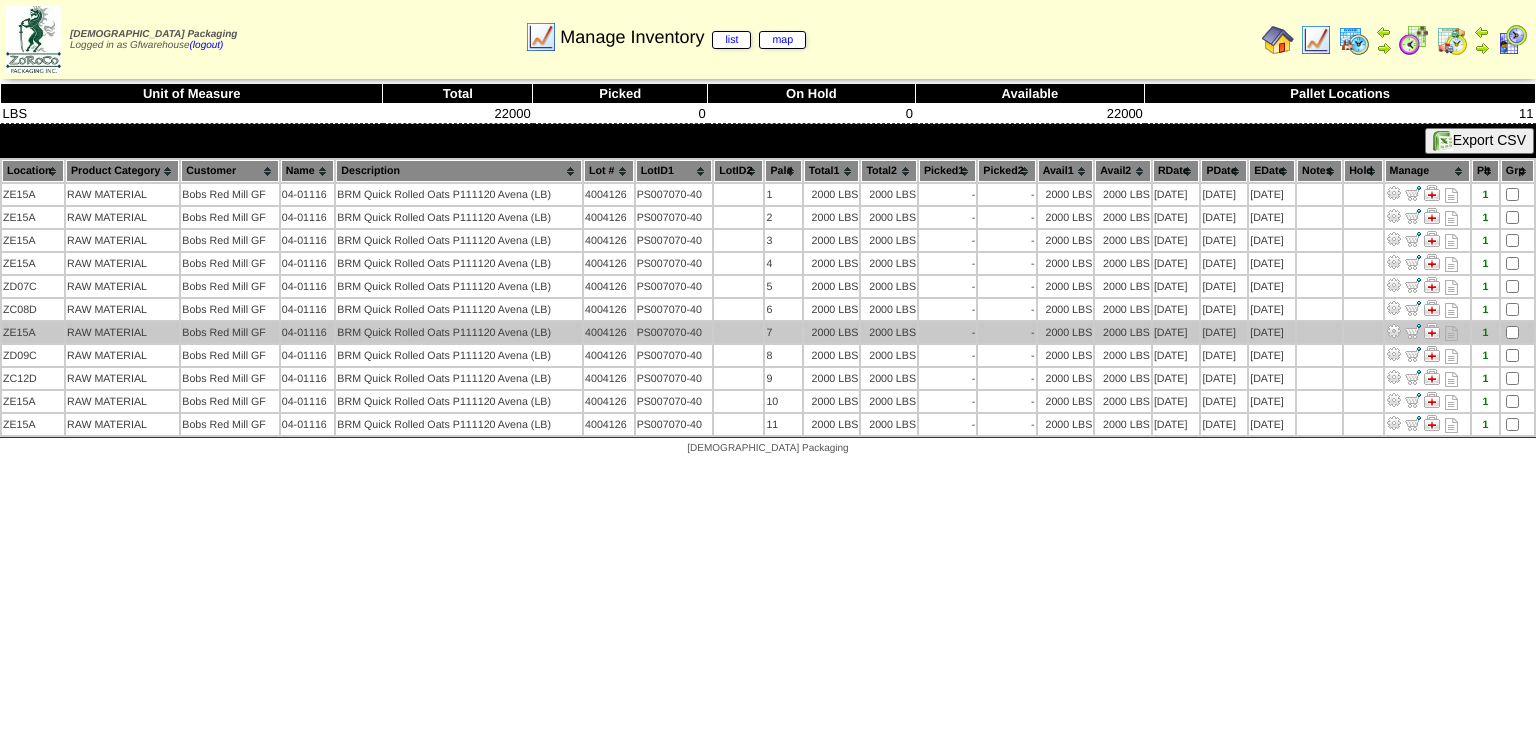 click at bounding box center [1394, 331] 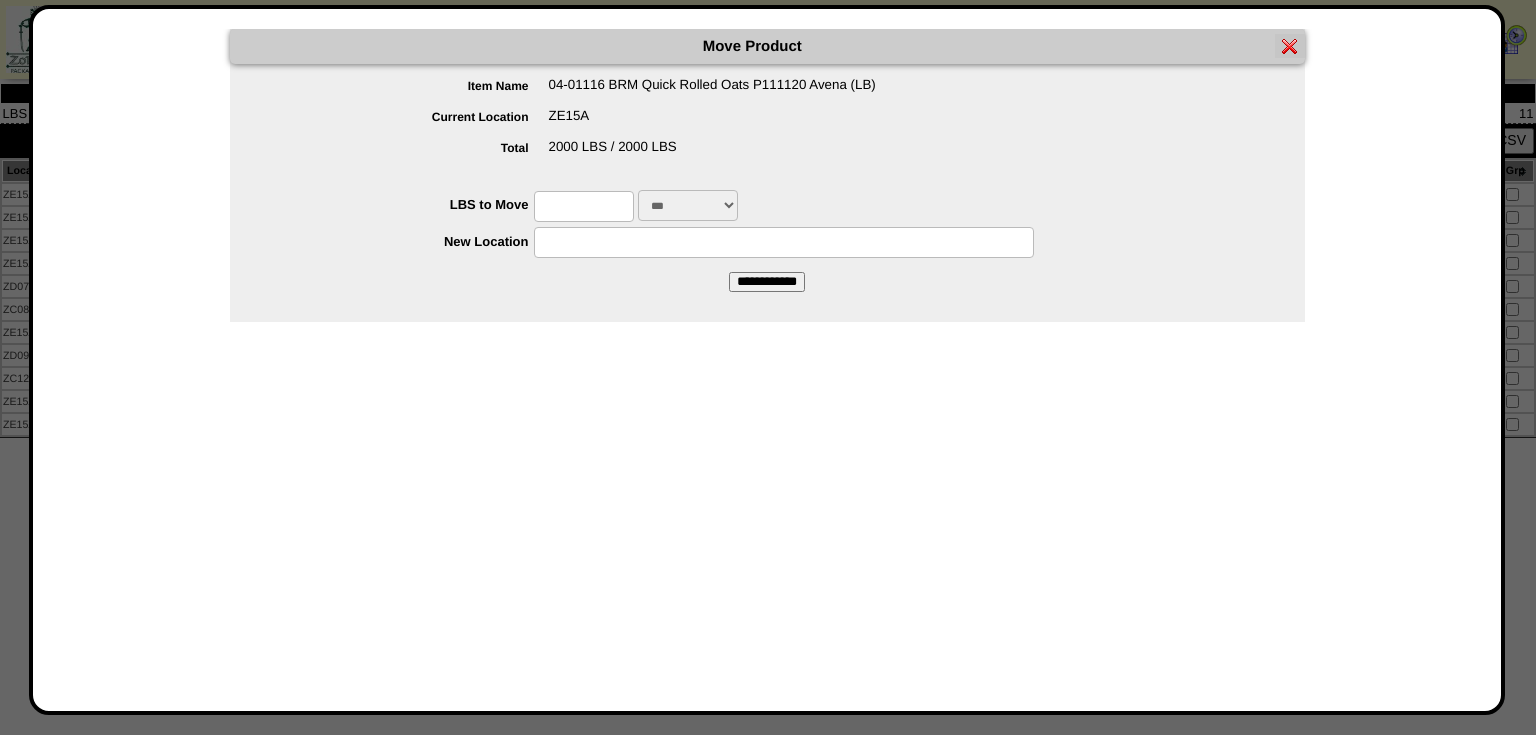 click at bounding box center (584, 206) 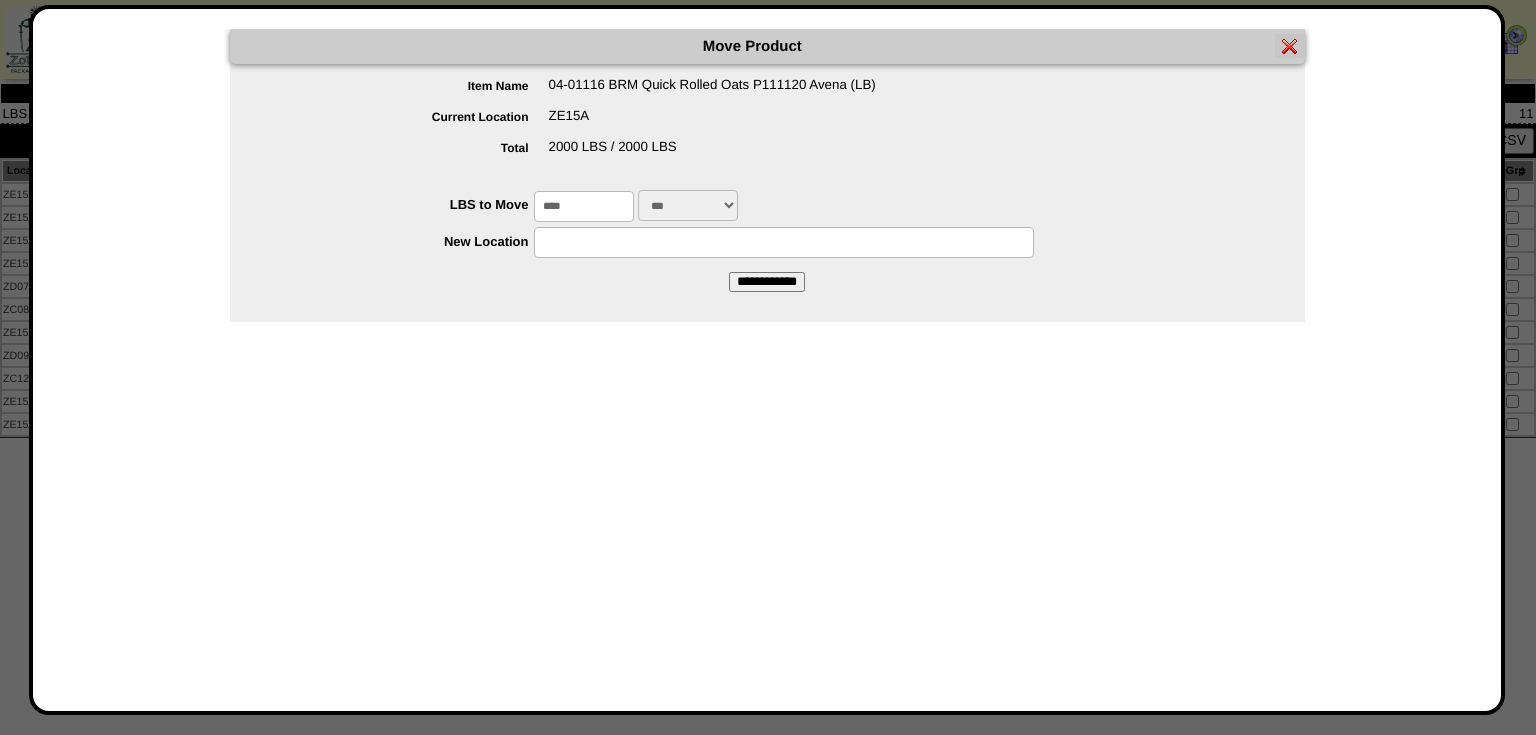 click at bounding box center (784, 242) 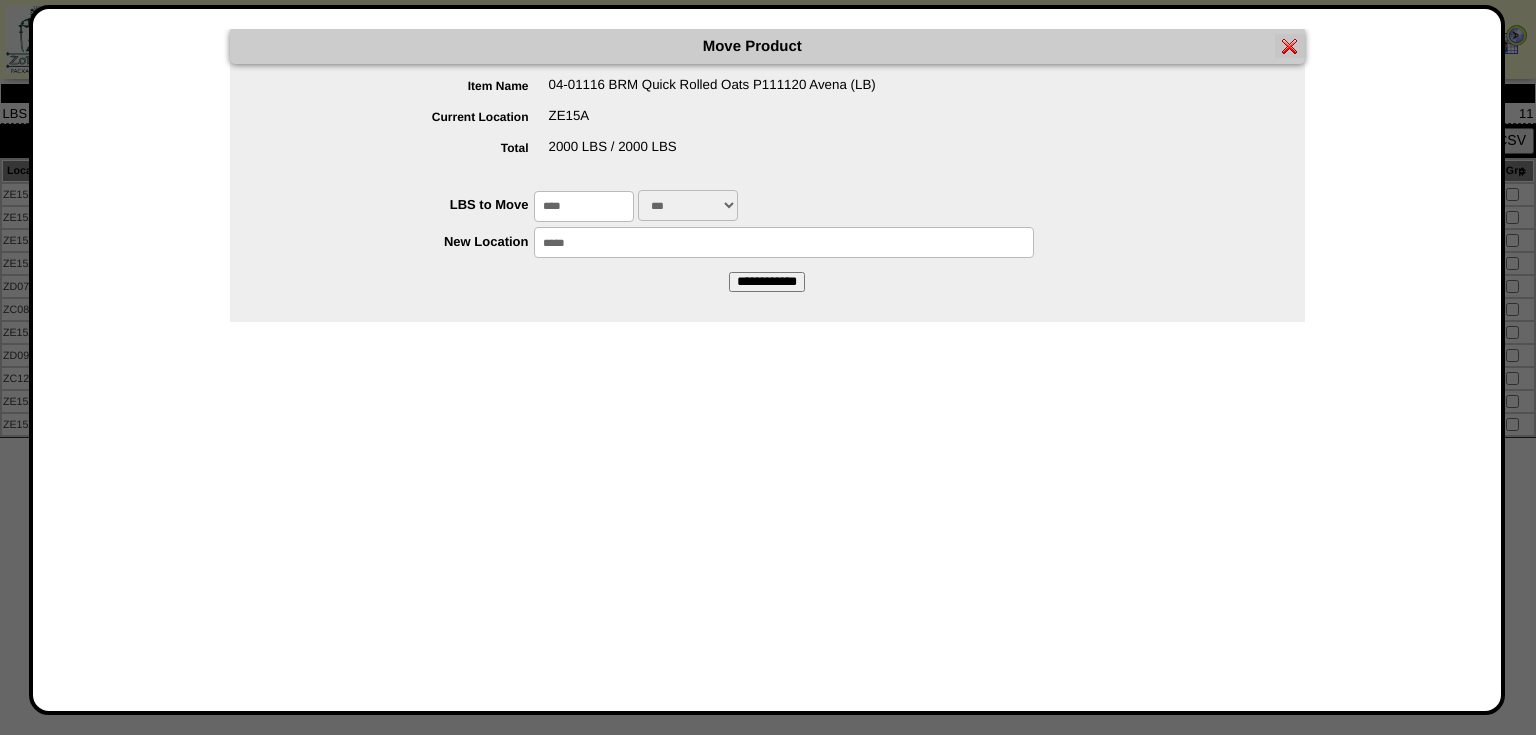 type on "*****" 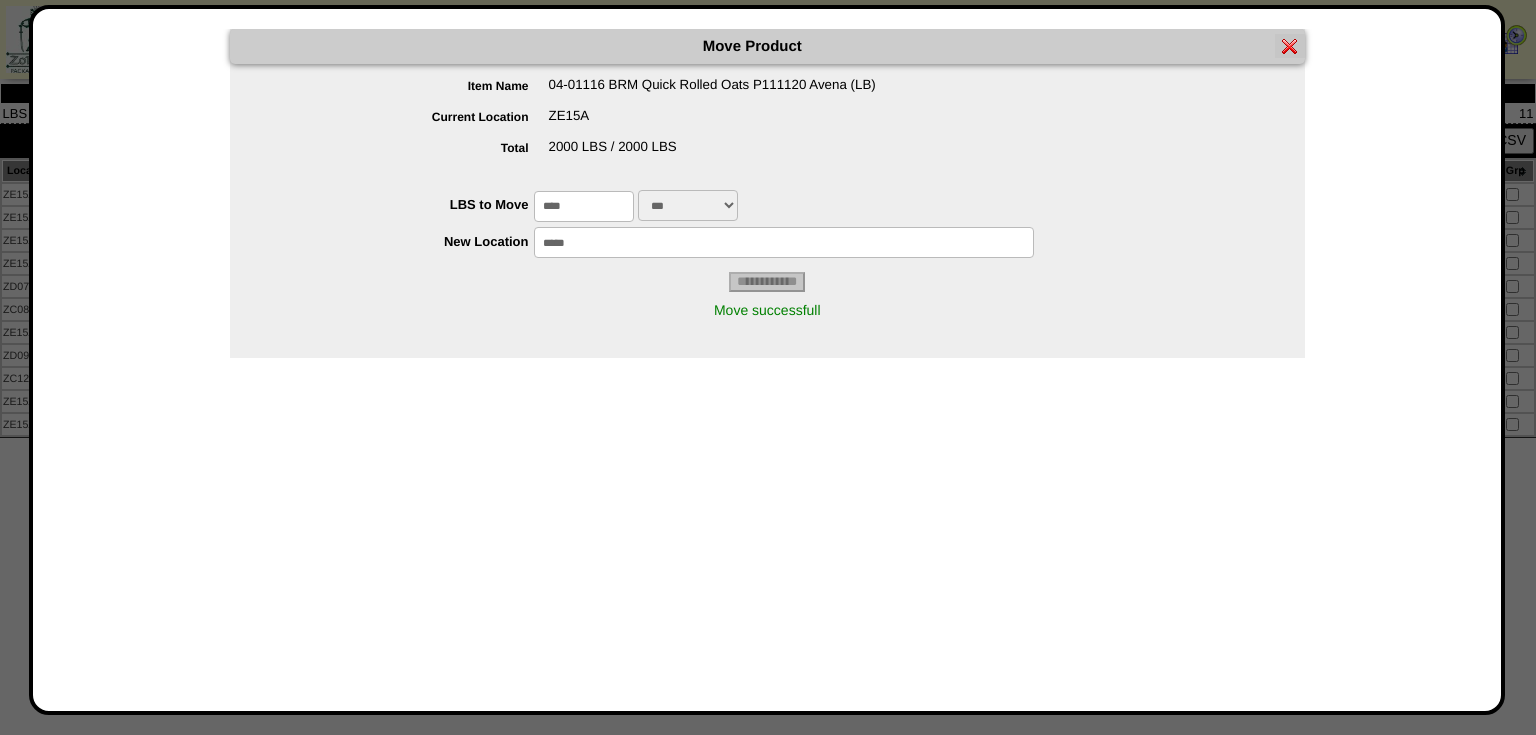 click at bounding box center (1290, 46) 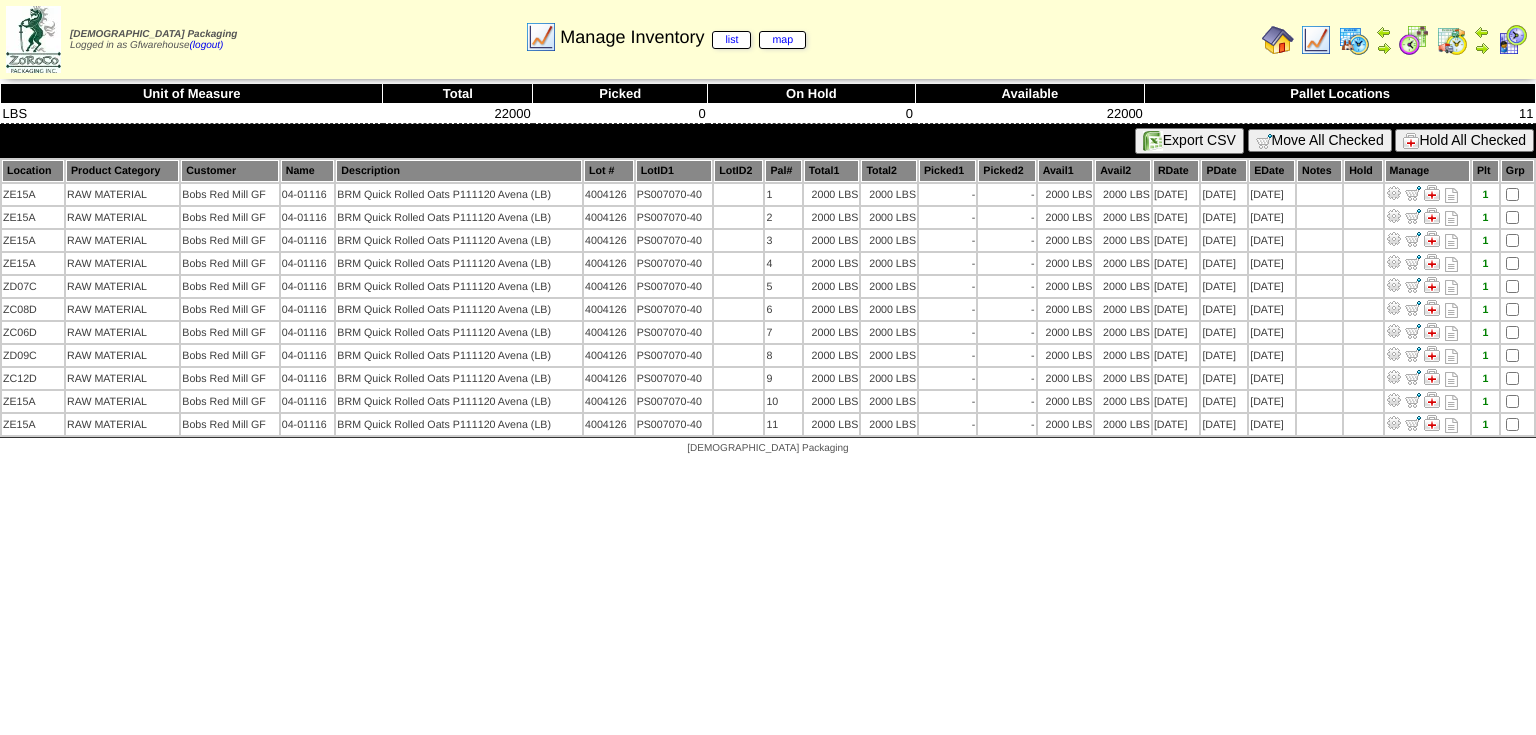 scroll, scrollTop: 0, scrollLeft: 0, axis: both 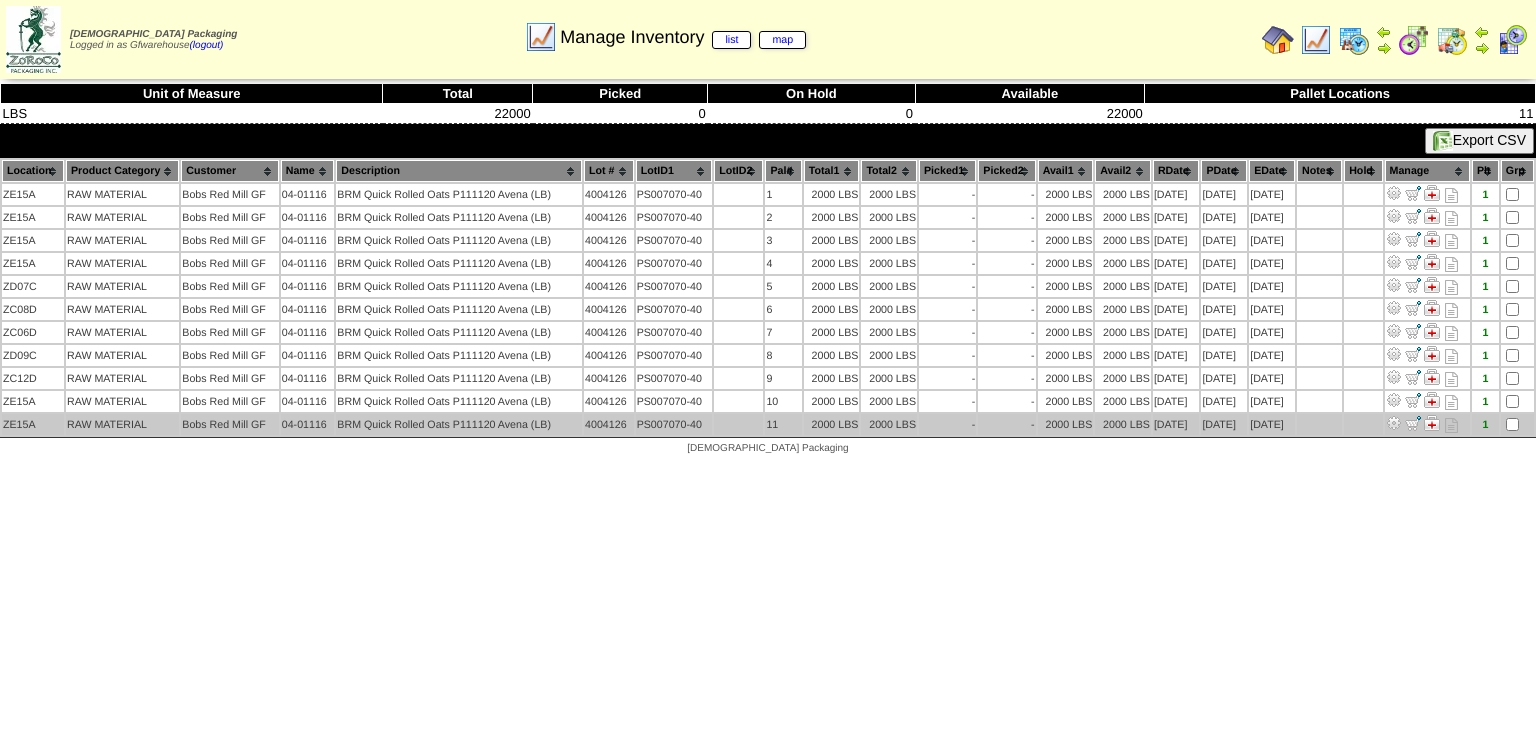 click at bounding box center (1394, 423) 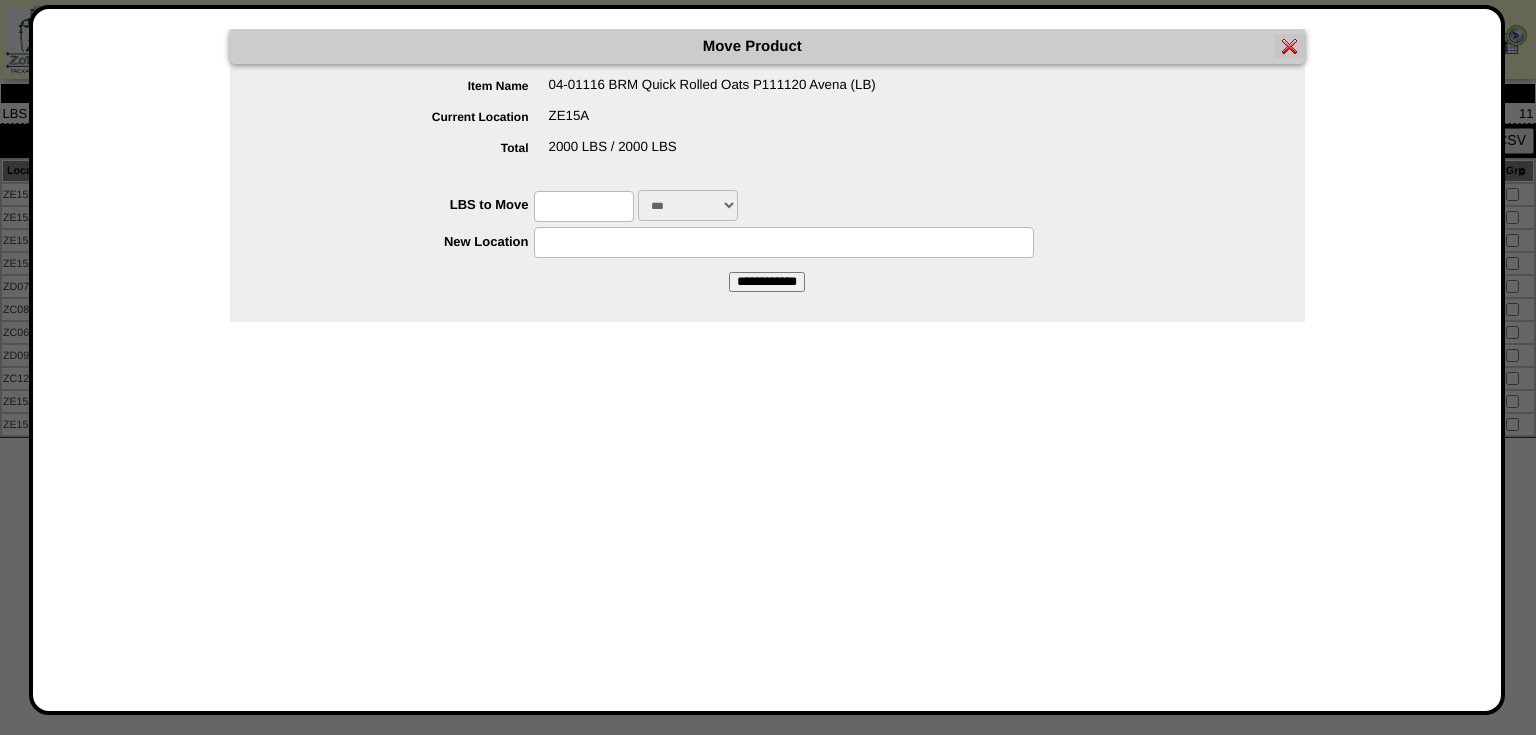 click at bounding box center [584, 206] 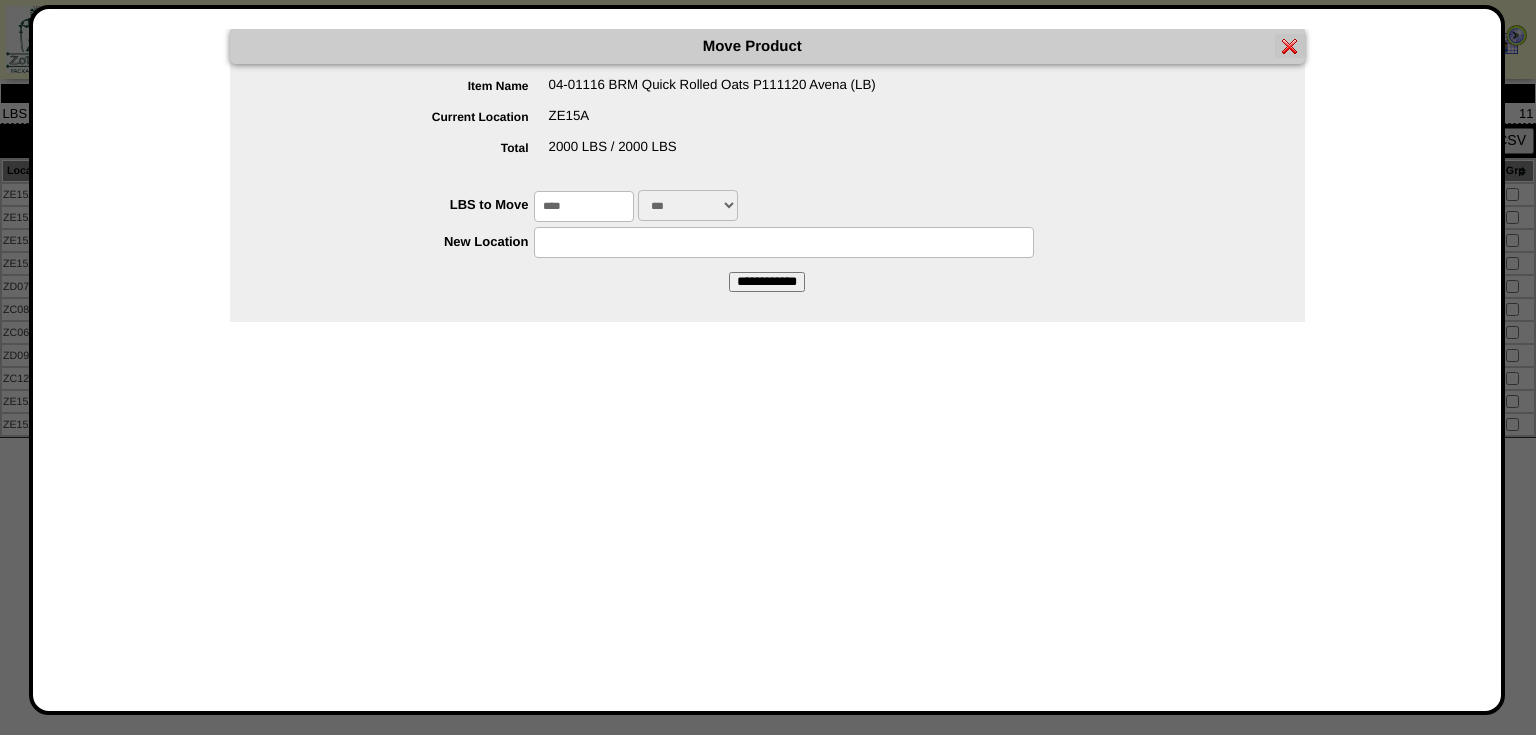 click at bounding box center (784, 242) 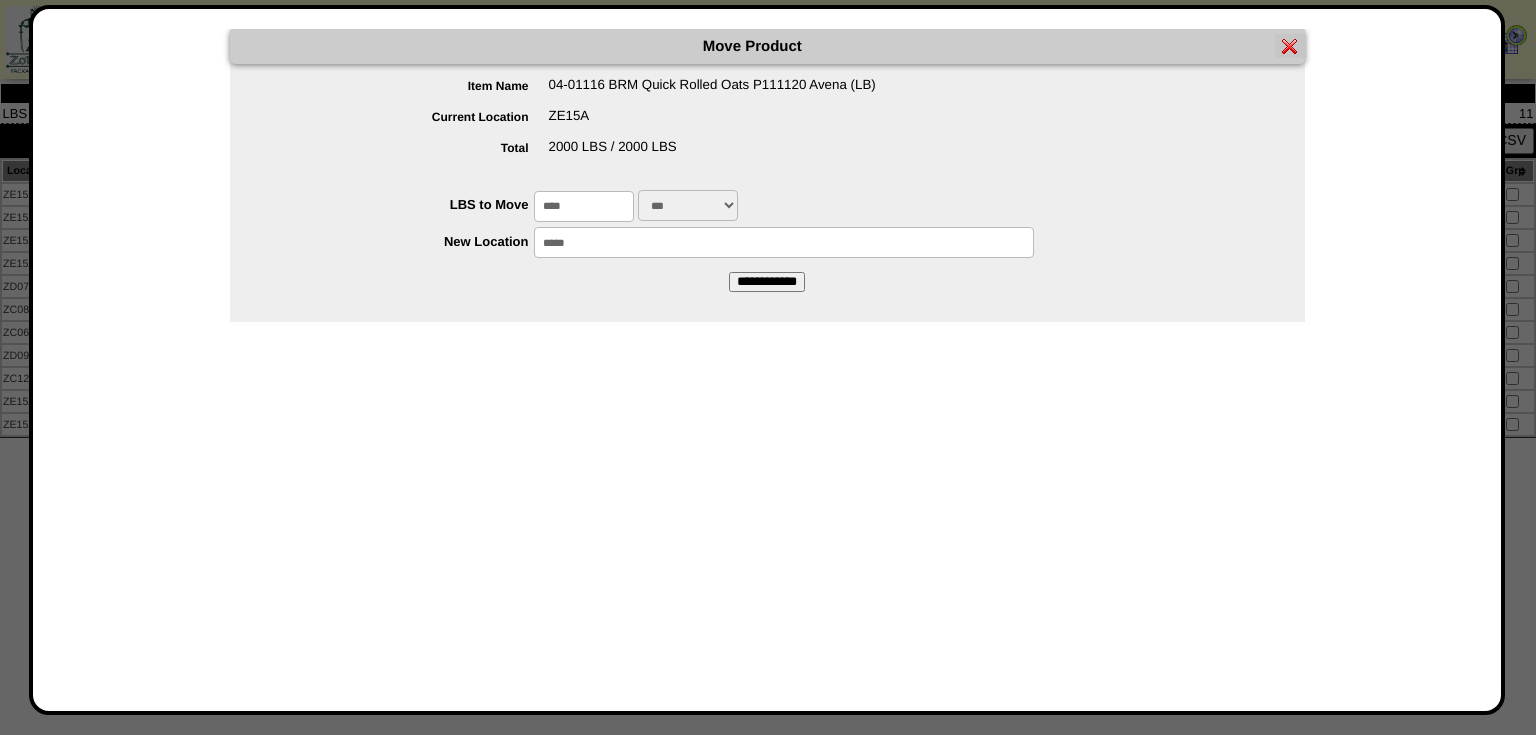 type on "*****" 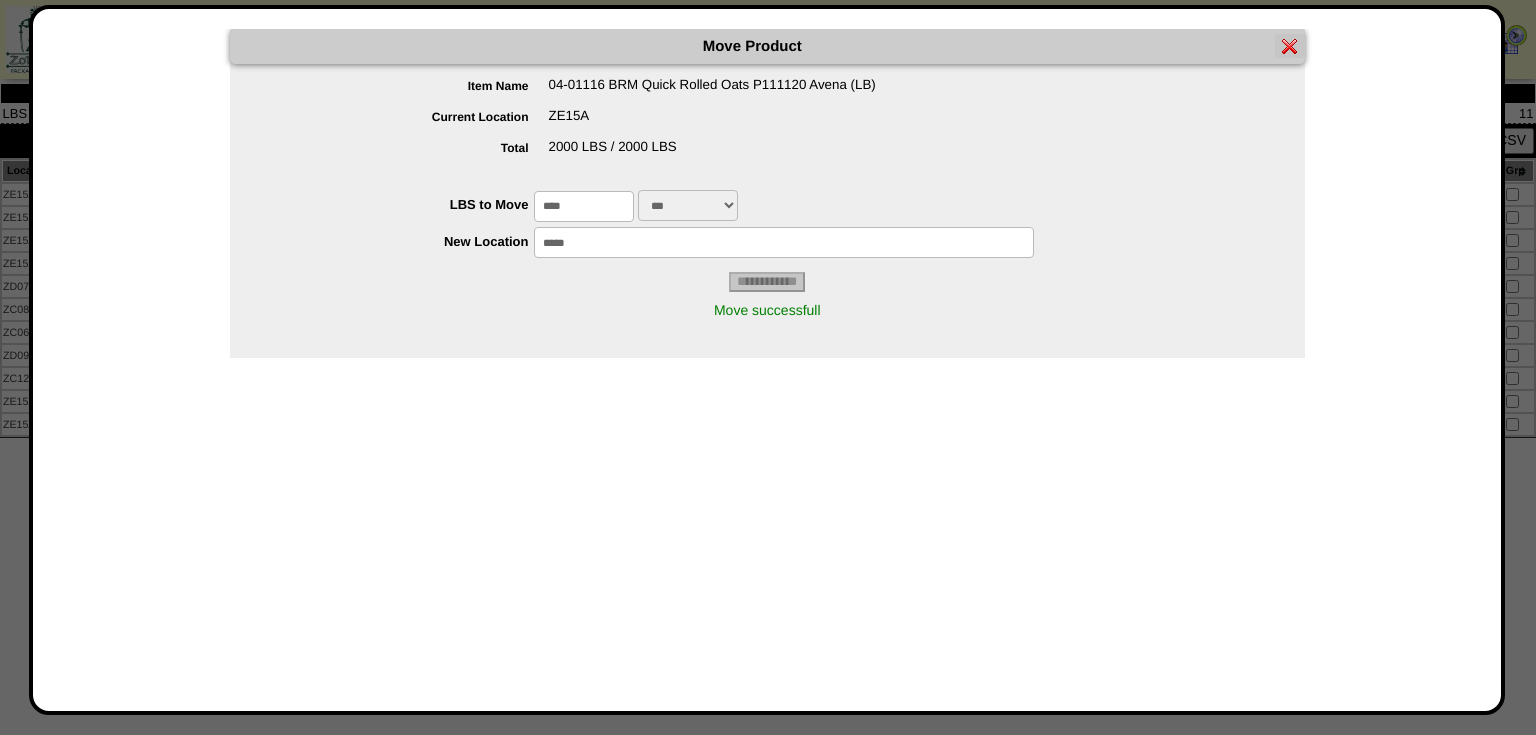 click at bounding box center (1290, 46) 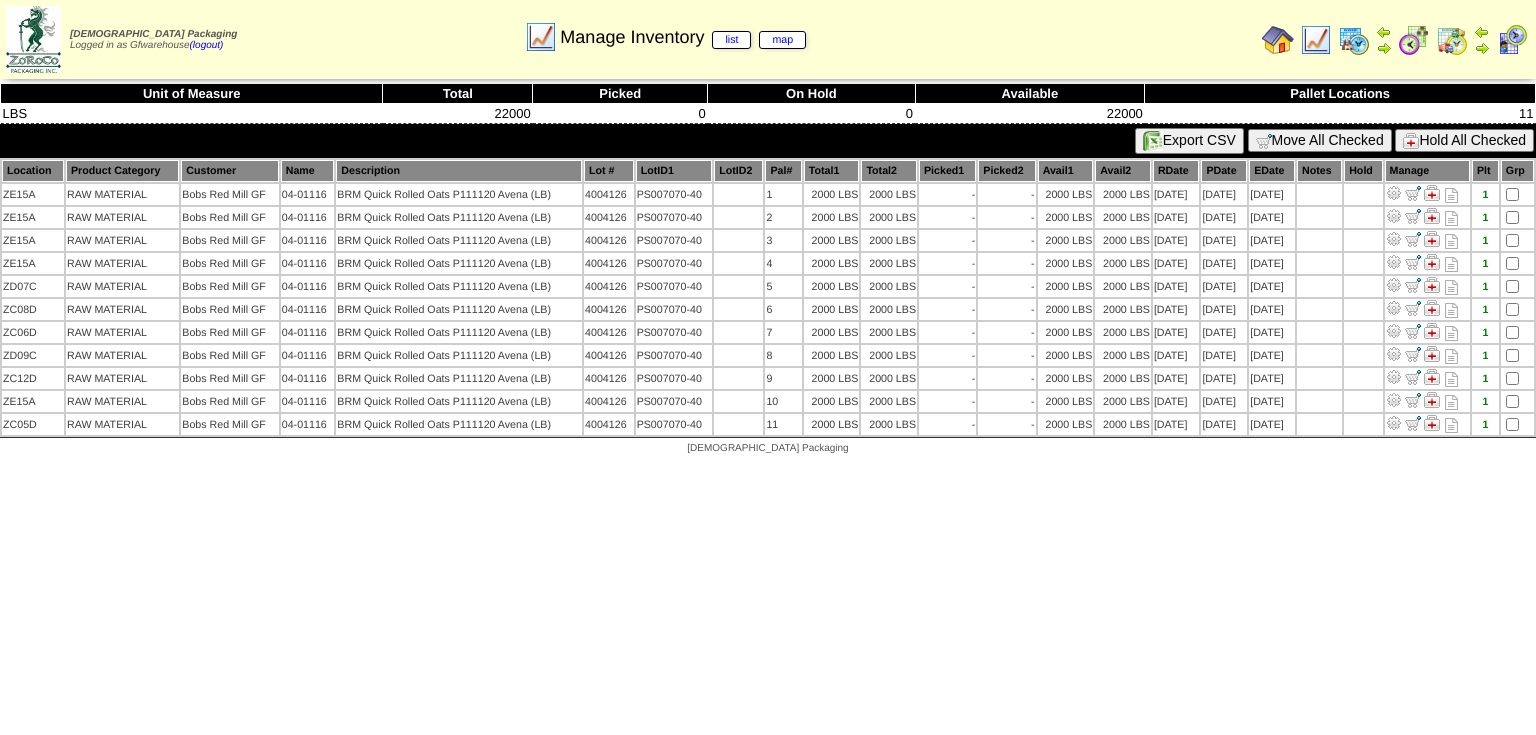 scroll, scrollTop: 0, scrollLeft: 0, axis: both 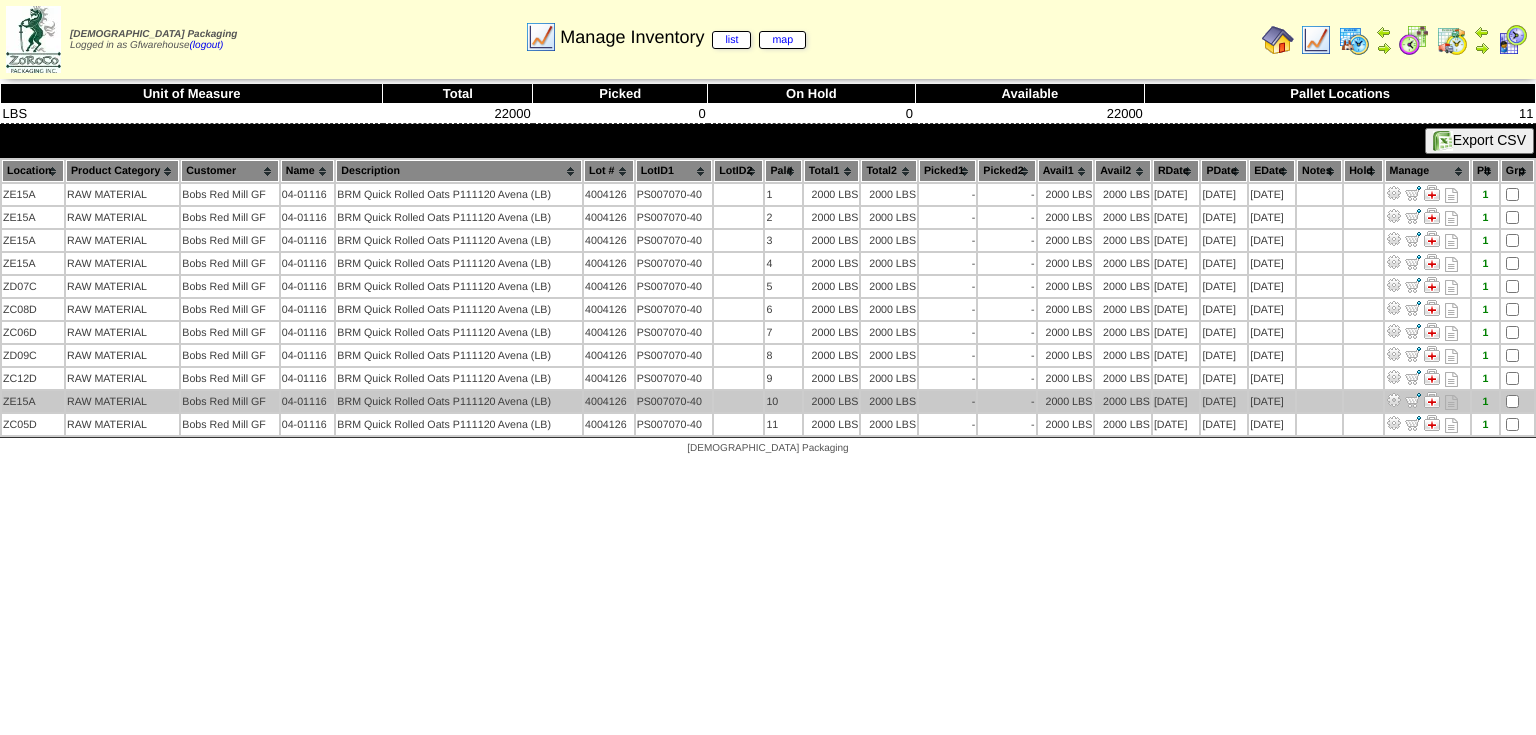 click at bounding box center (1394, 400) 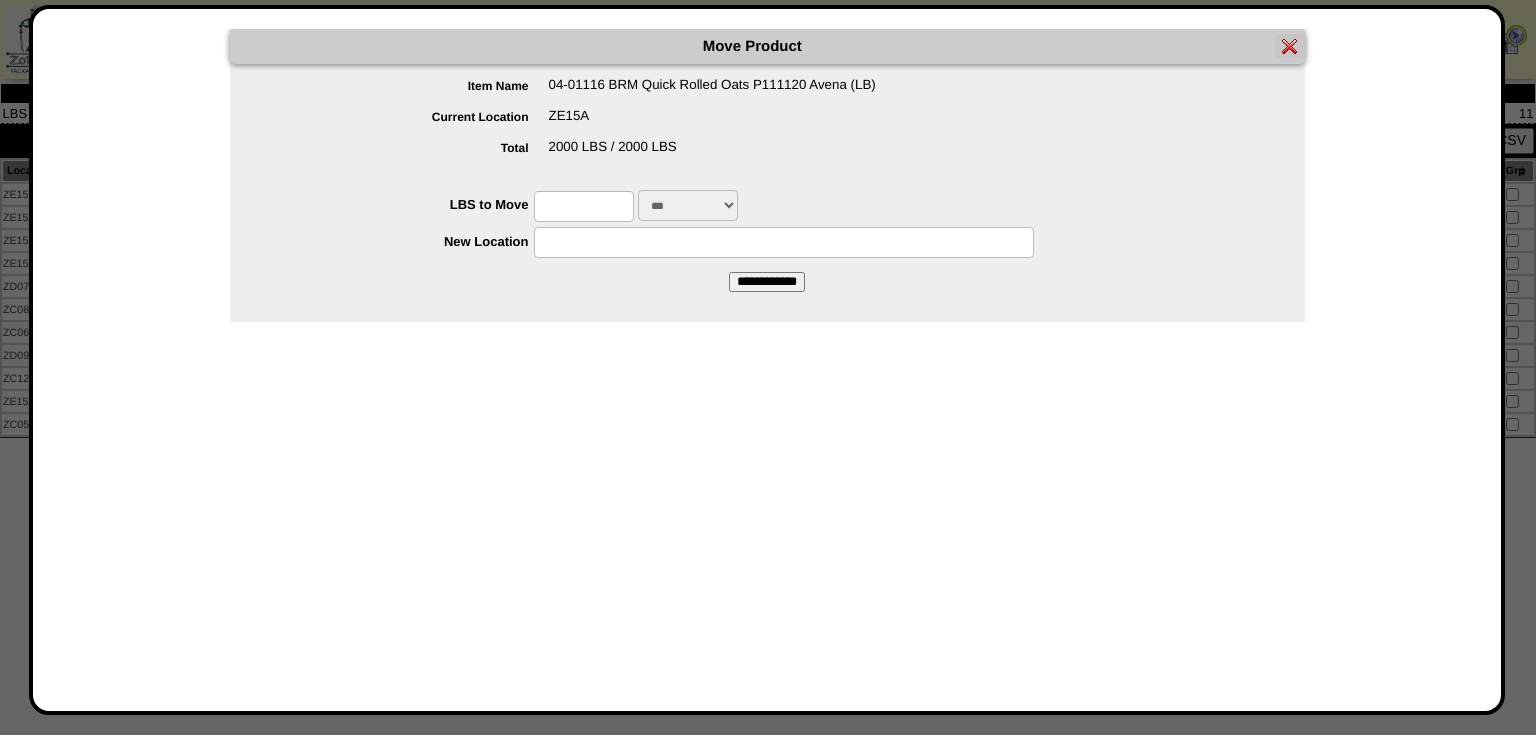 click at bounding box center (584, 206) 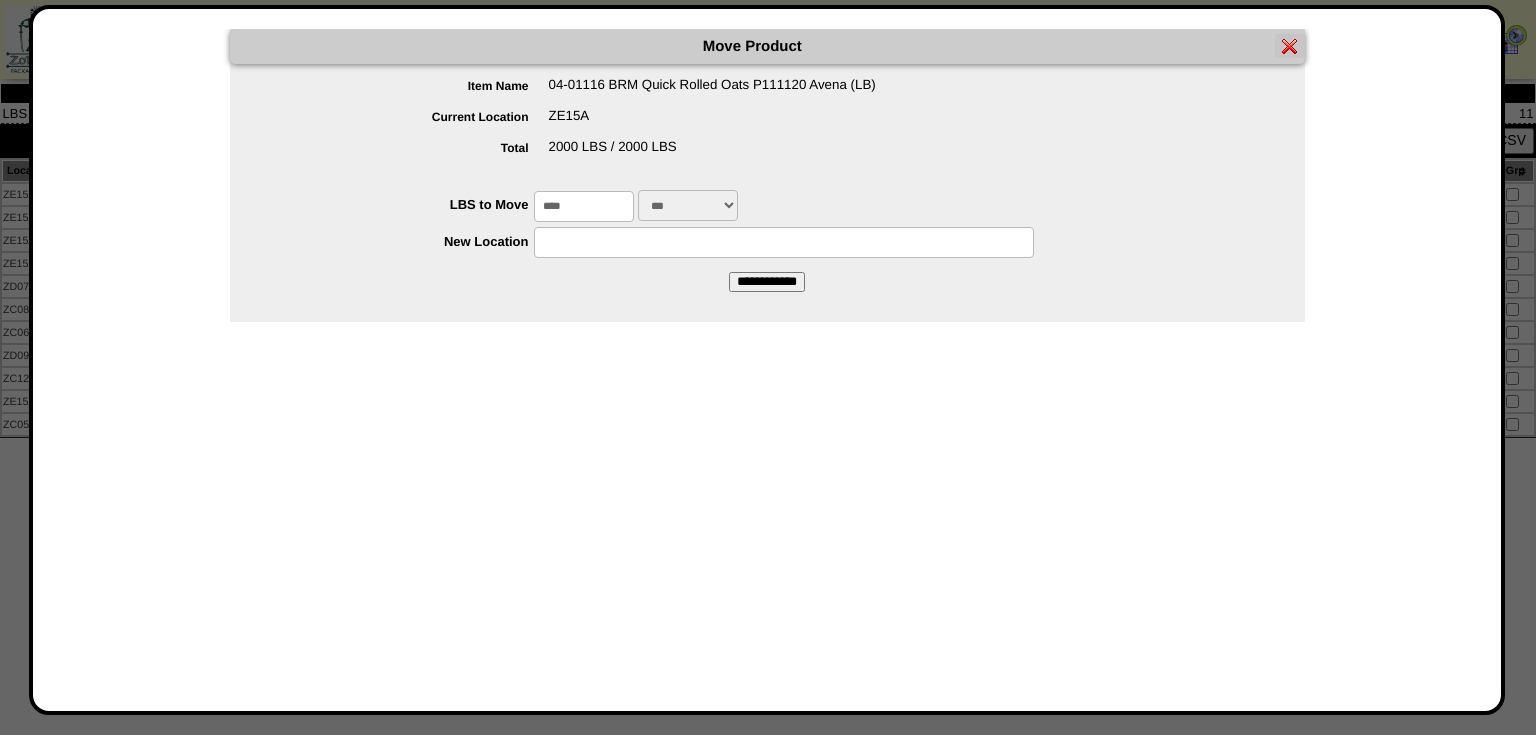 click at bounding box center [784, 242] 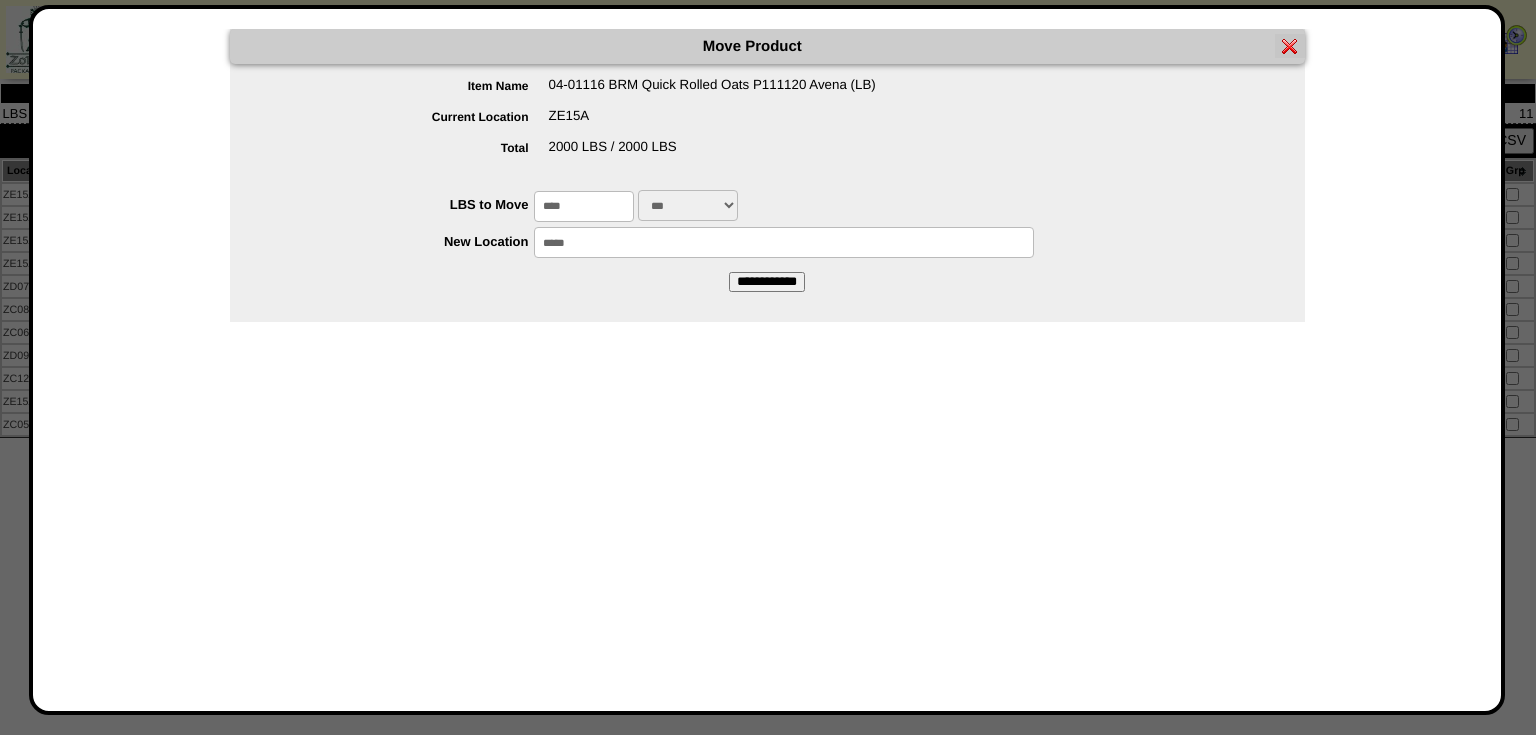 type on "*****" 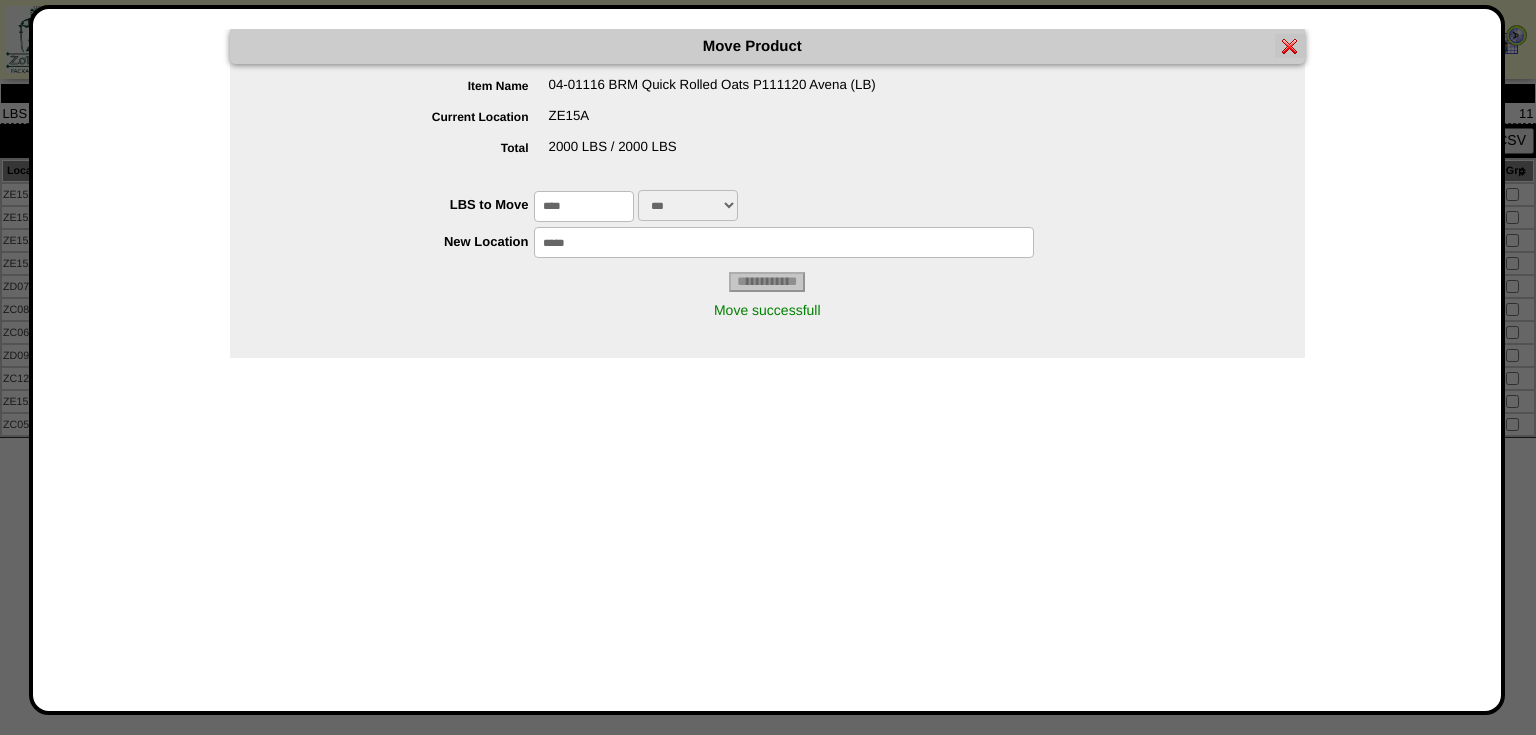 click at bounding box center [1290, 46] 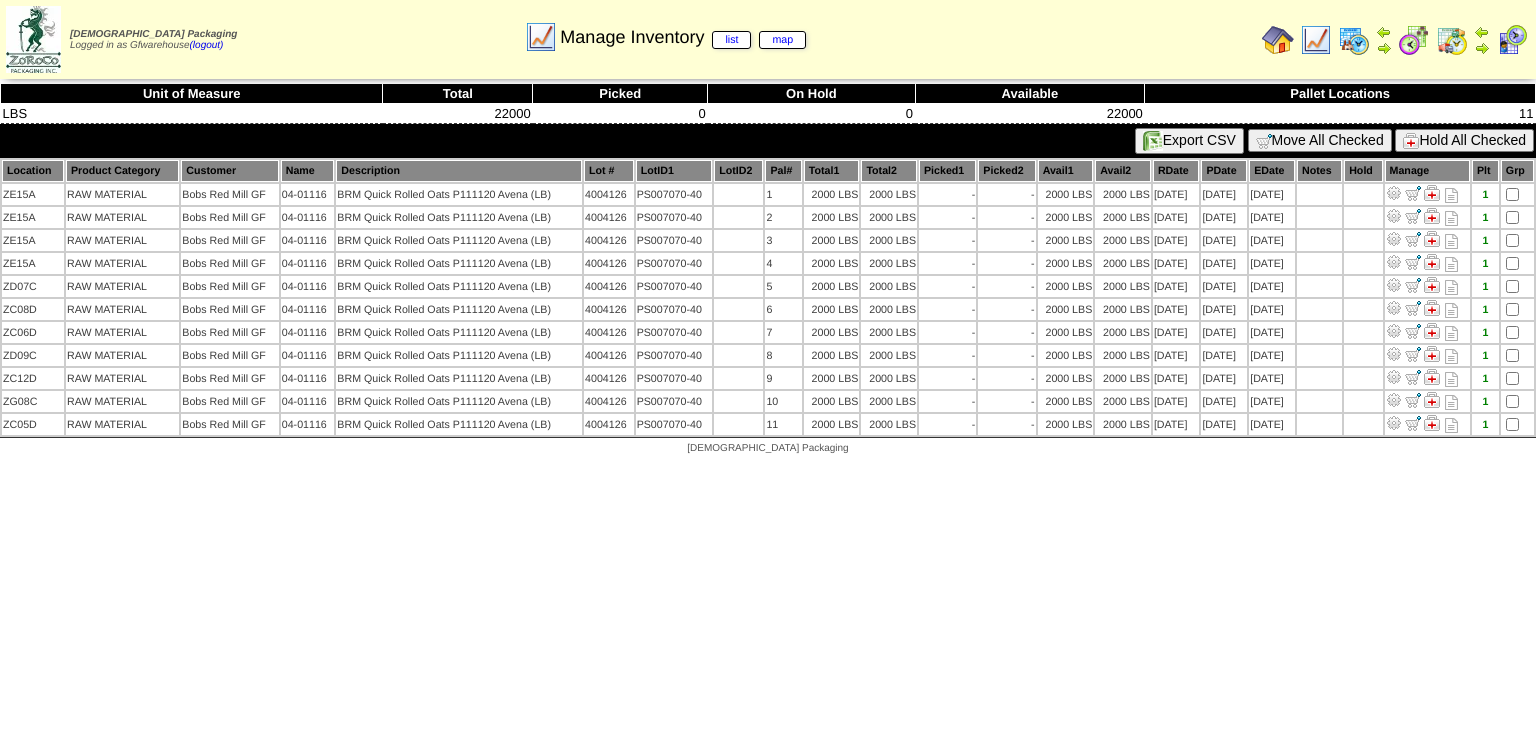 scroll, scrollTop: 0, scrollLeft: 0, axis: both 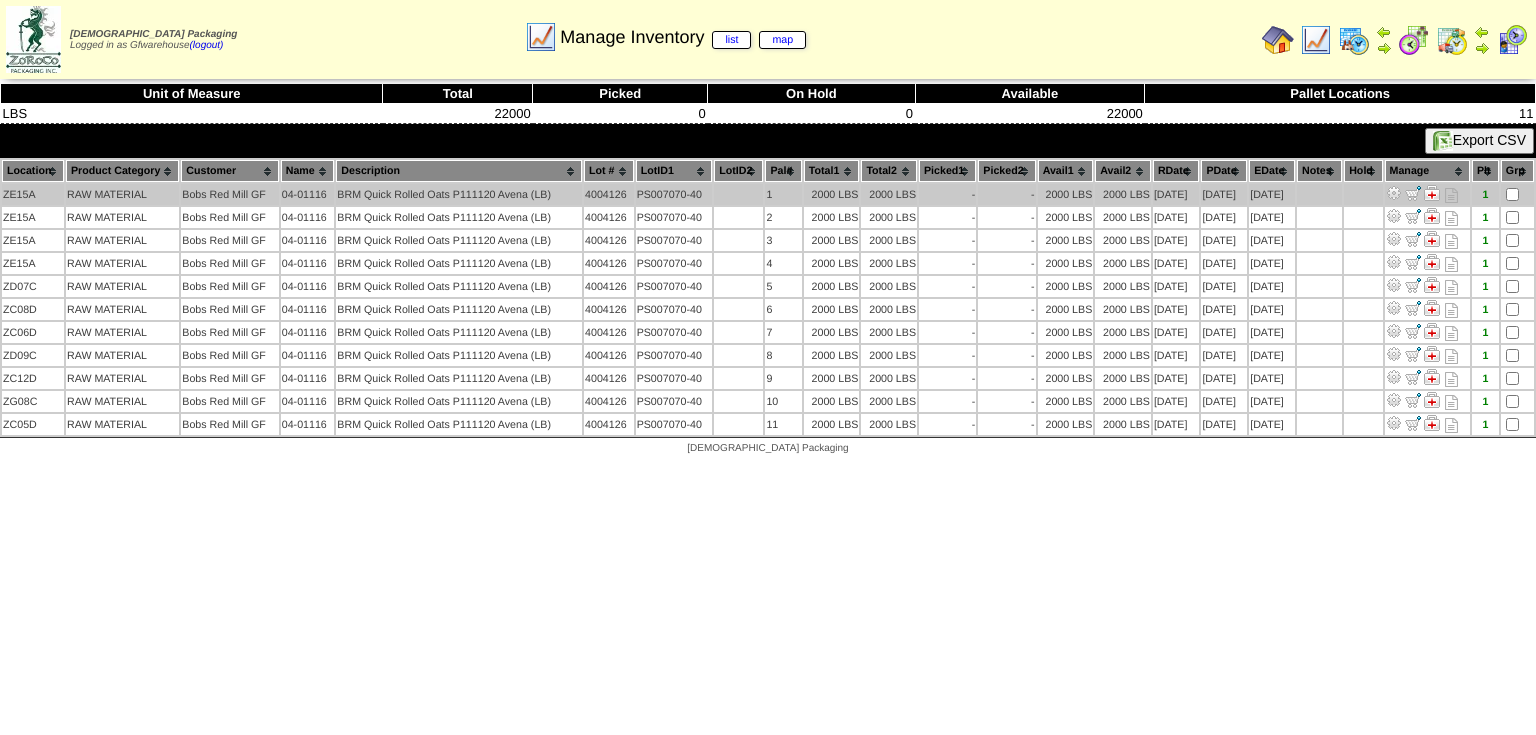 click at bounding box center [1394, 193] 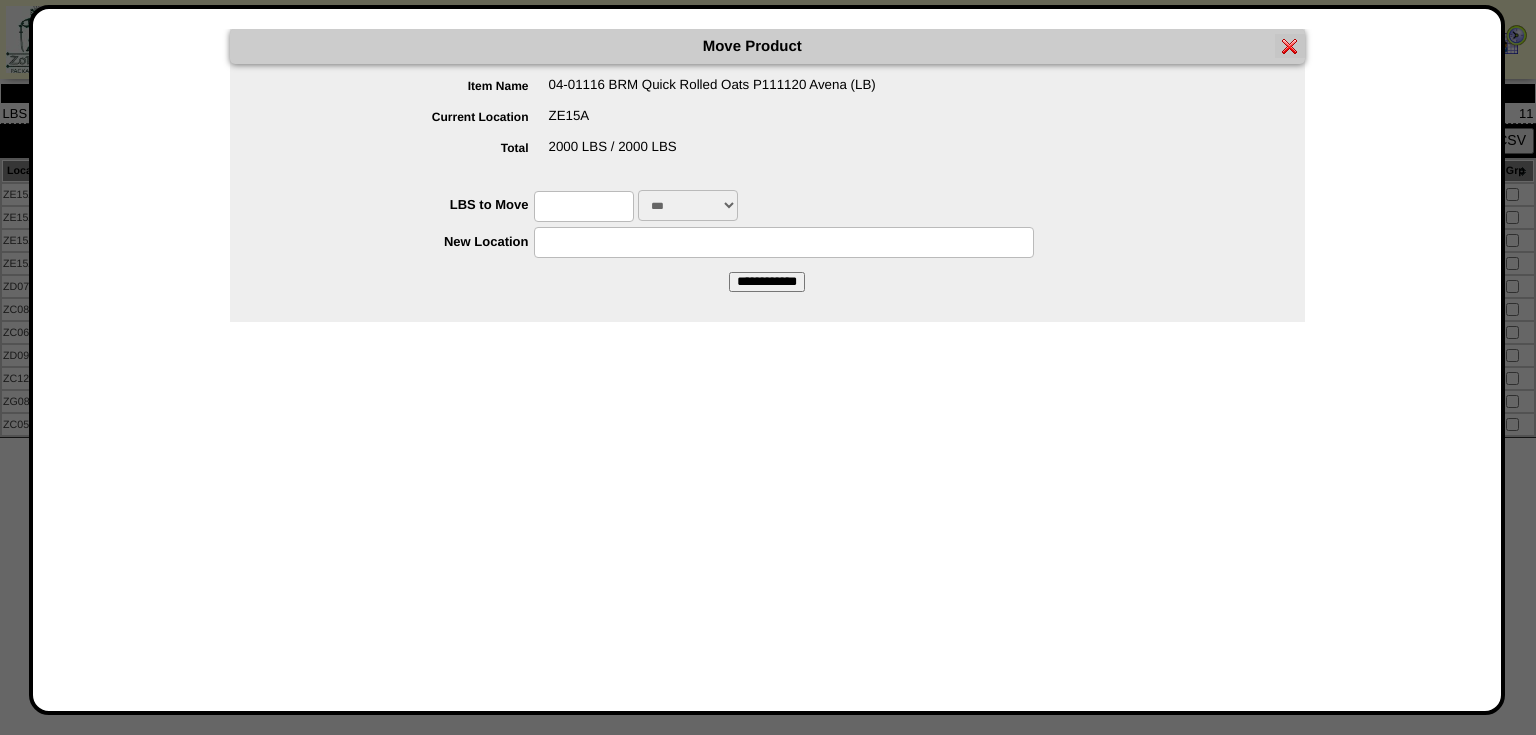 click at bounding box center [584, 206] 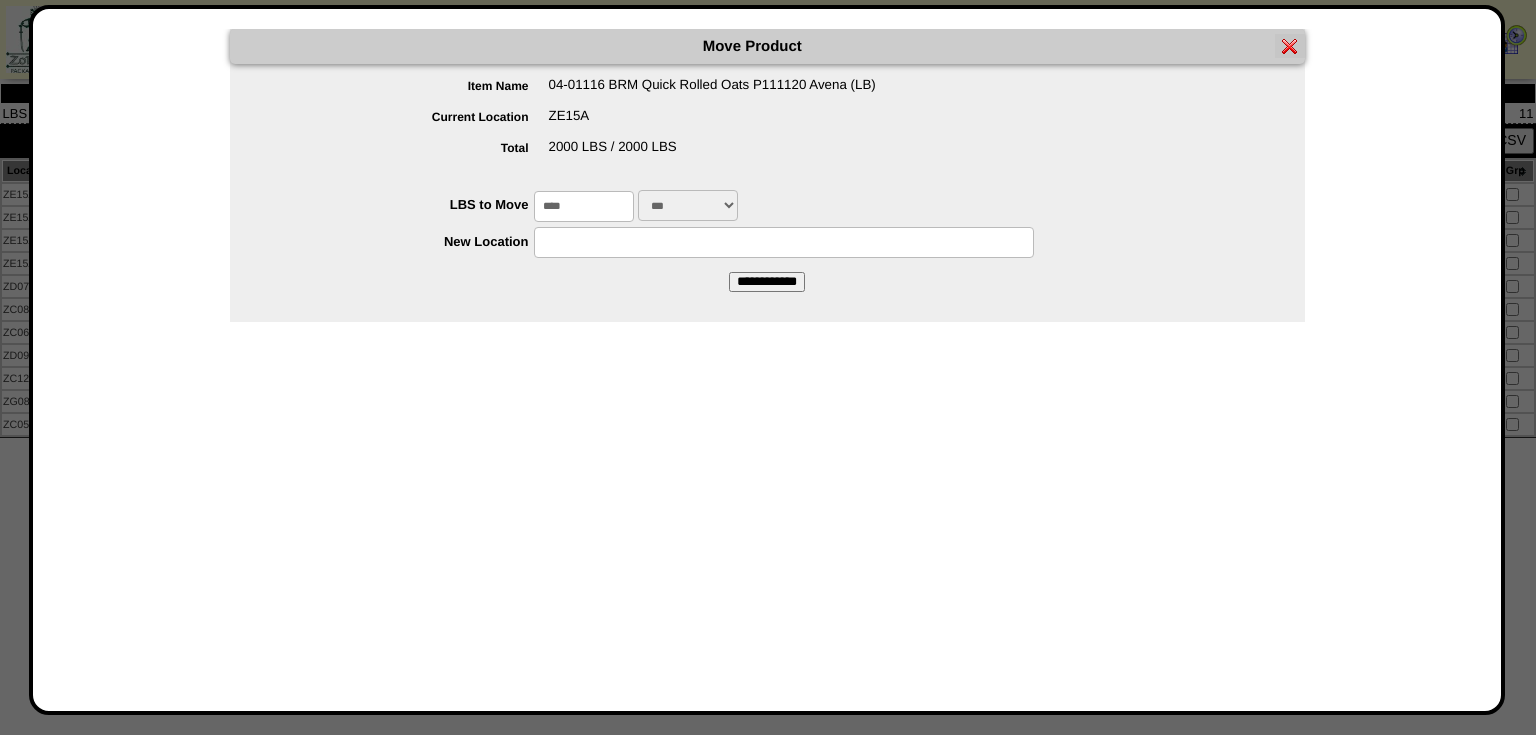 drag, startPoint x: 553, startPoint y: 248, endPoint x: 536, endPoint y: 251, distance: 17.262676 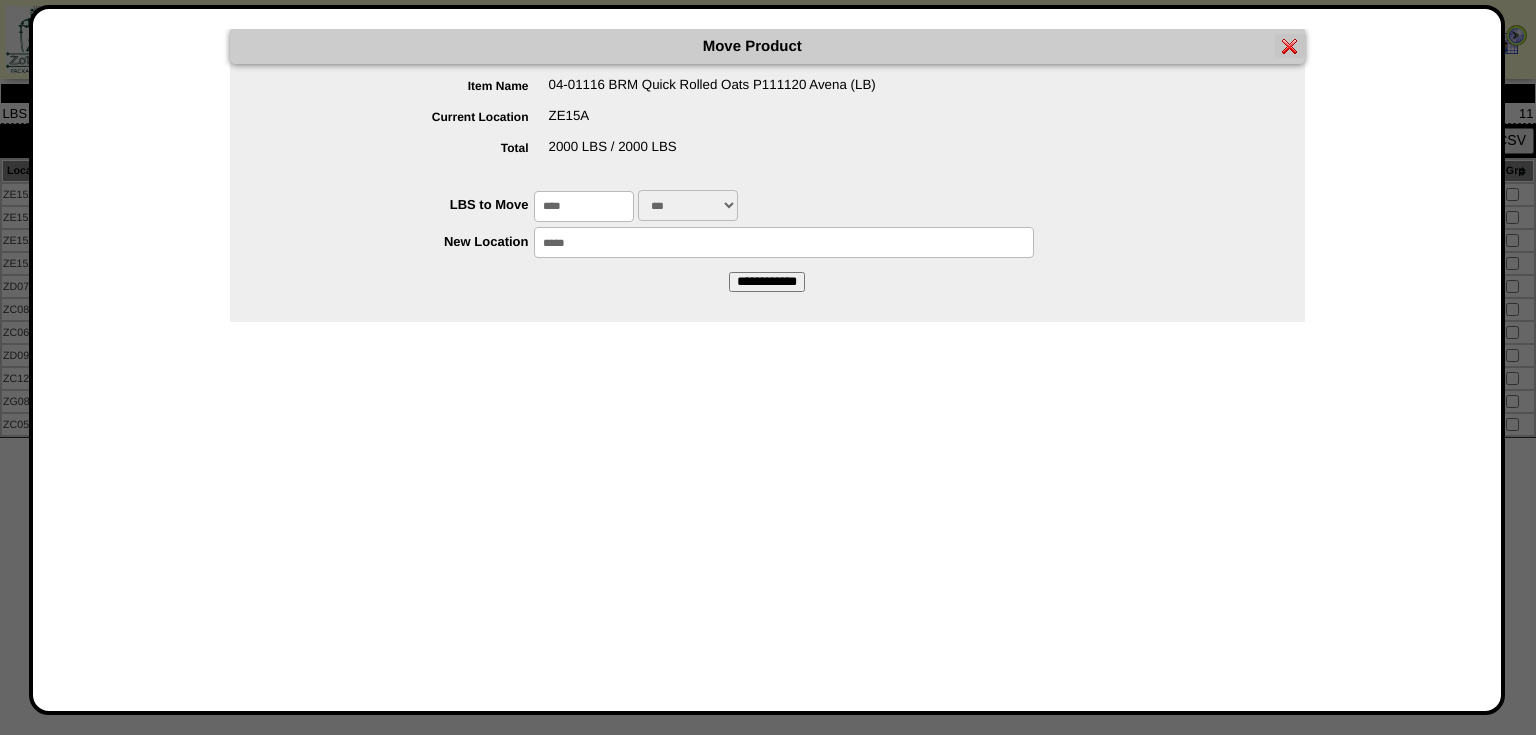 type on "*****" 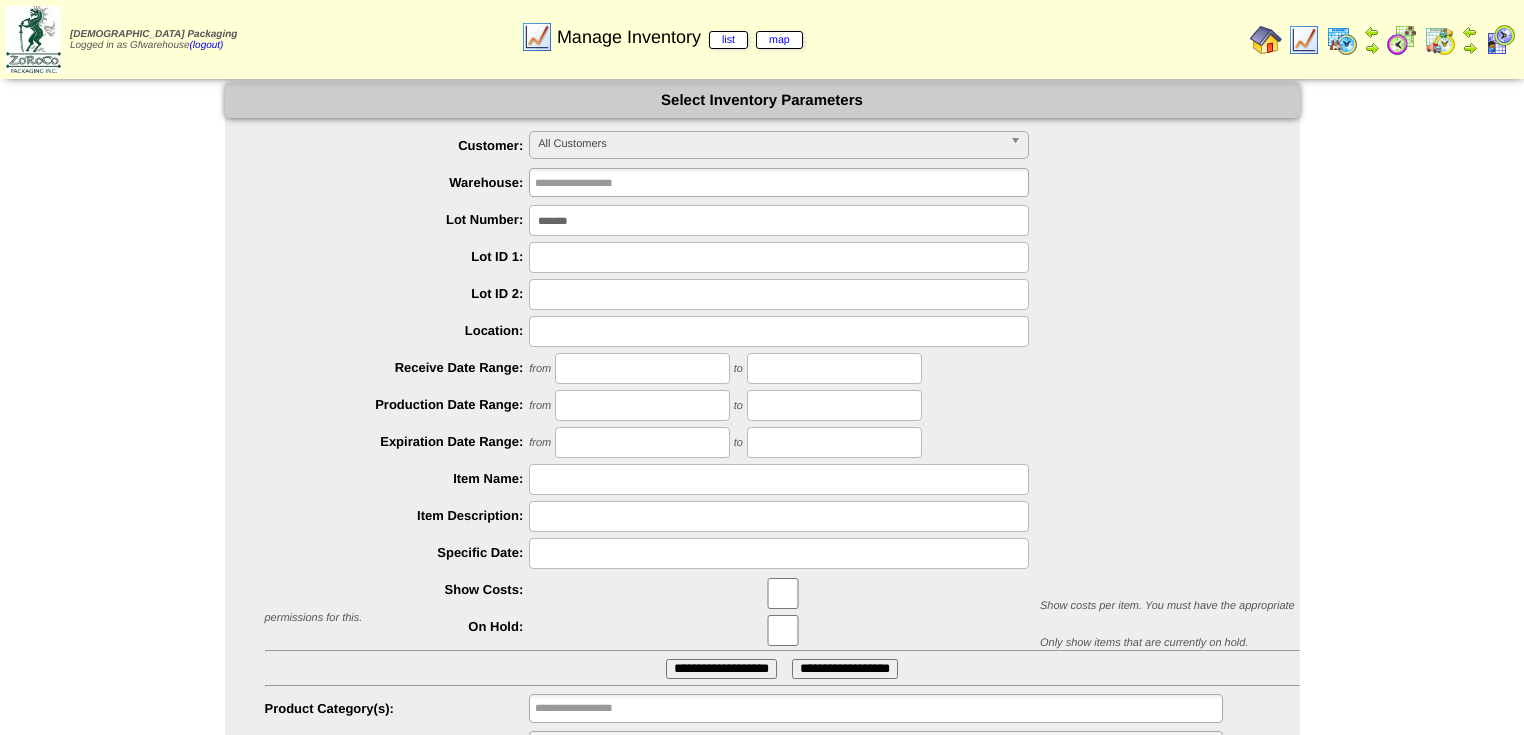 scroll, scrollTop: 0, scrollLeft: 0, axis: both 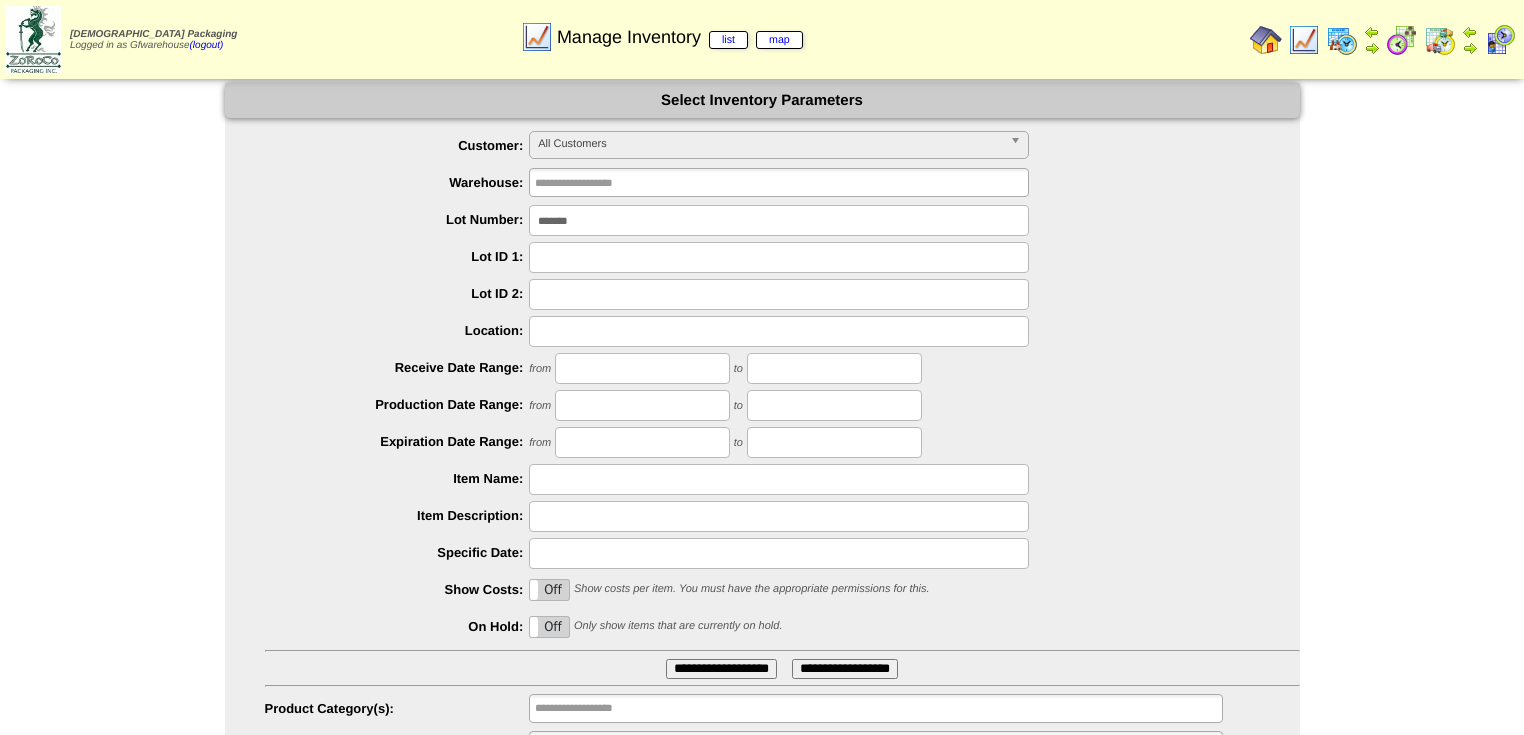 drag, startPoint x: 610, startPoint y: 218, endPoint x: 379, endPoint y: 183, distance: 233.63647 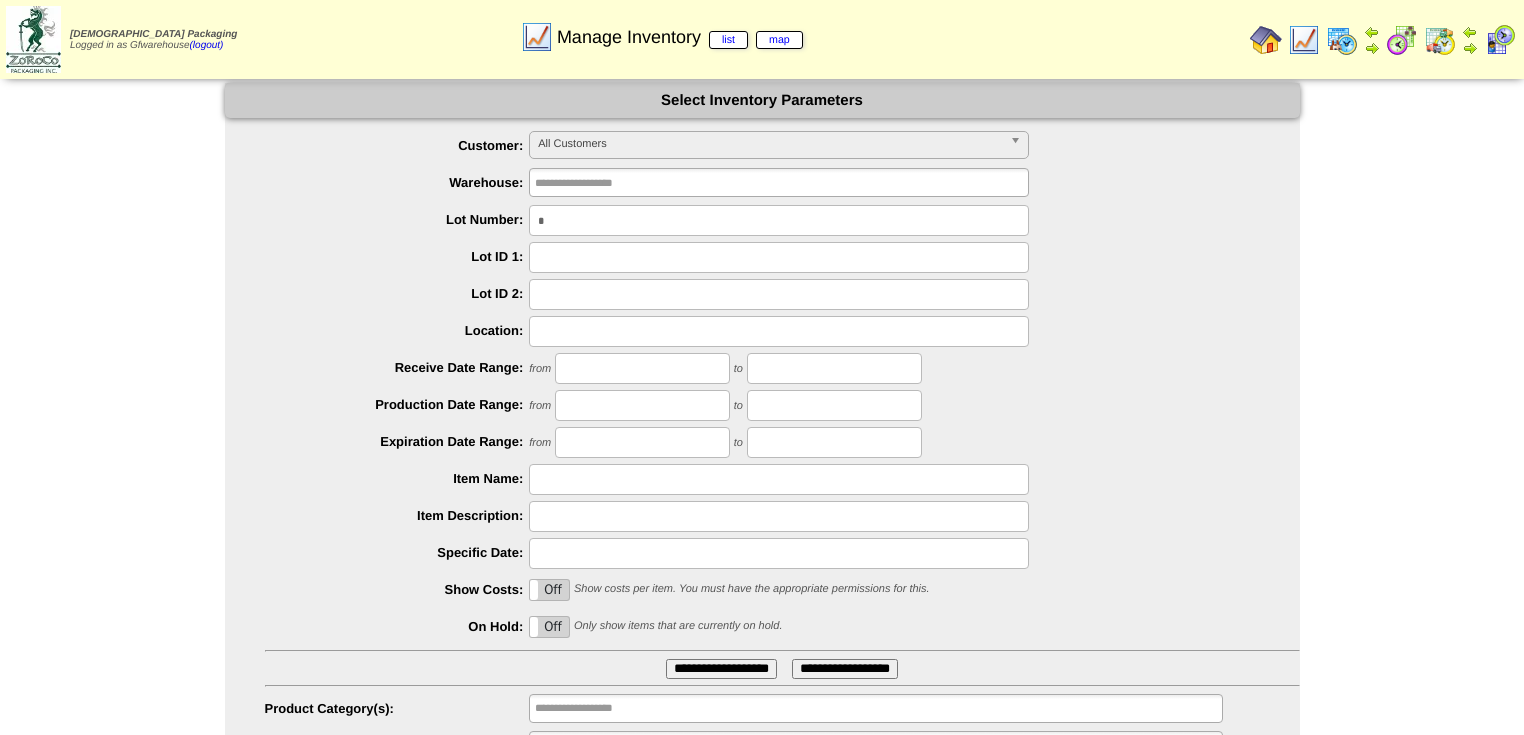 click on "**********" at bounding box center [762, 446] 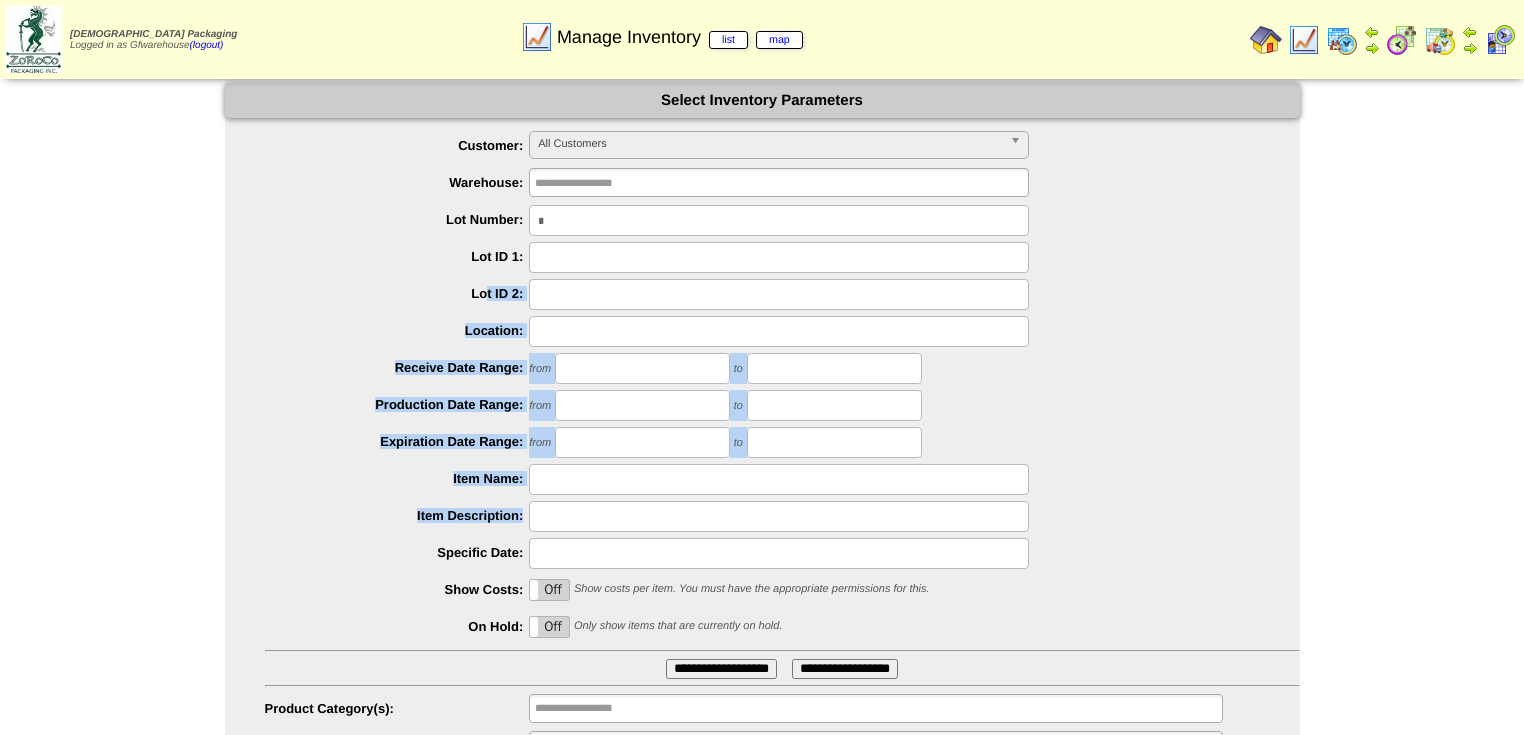 click on "**********" at bounding box center (762, 446) 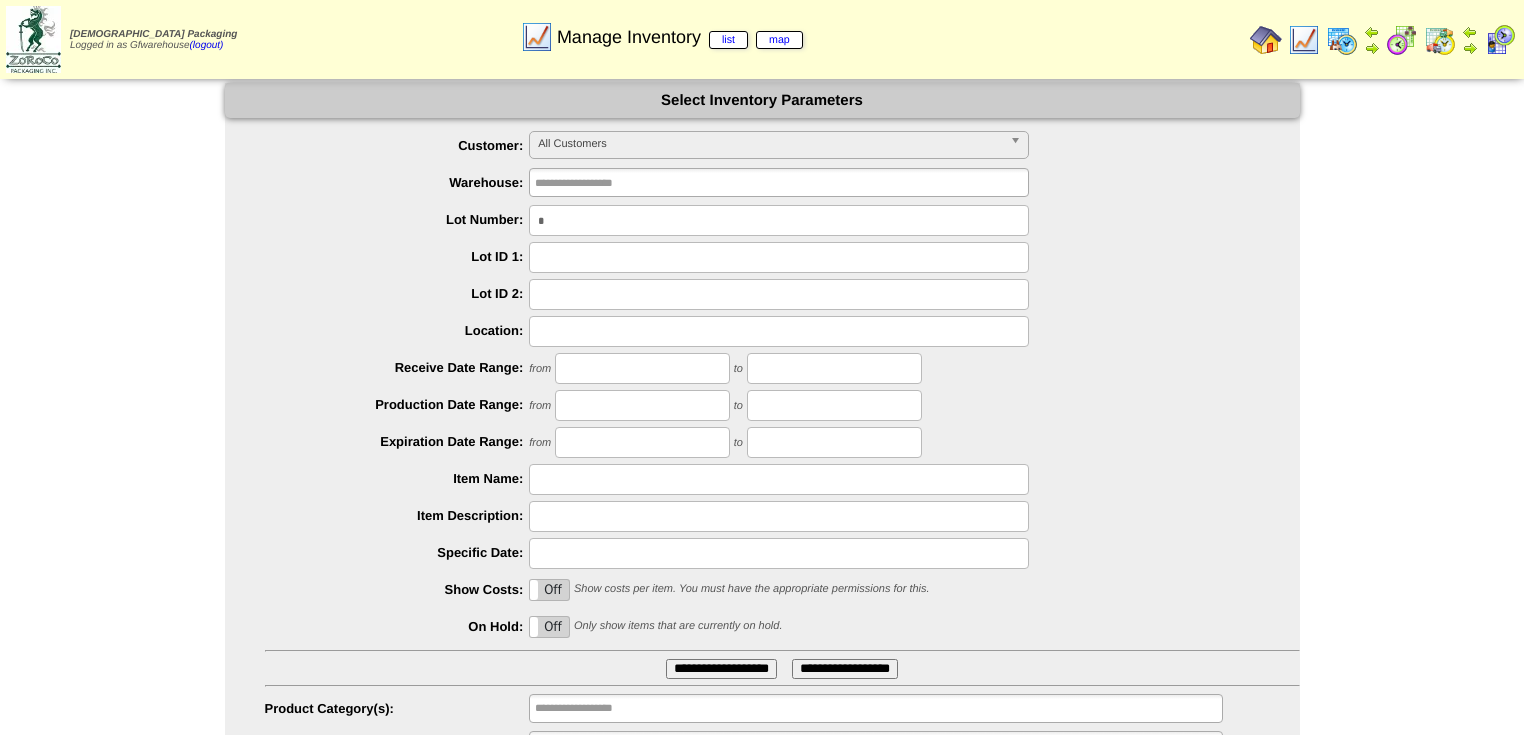 click on "*" at bounding box center [779, 220] 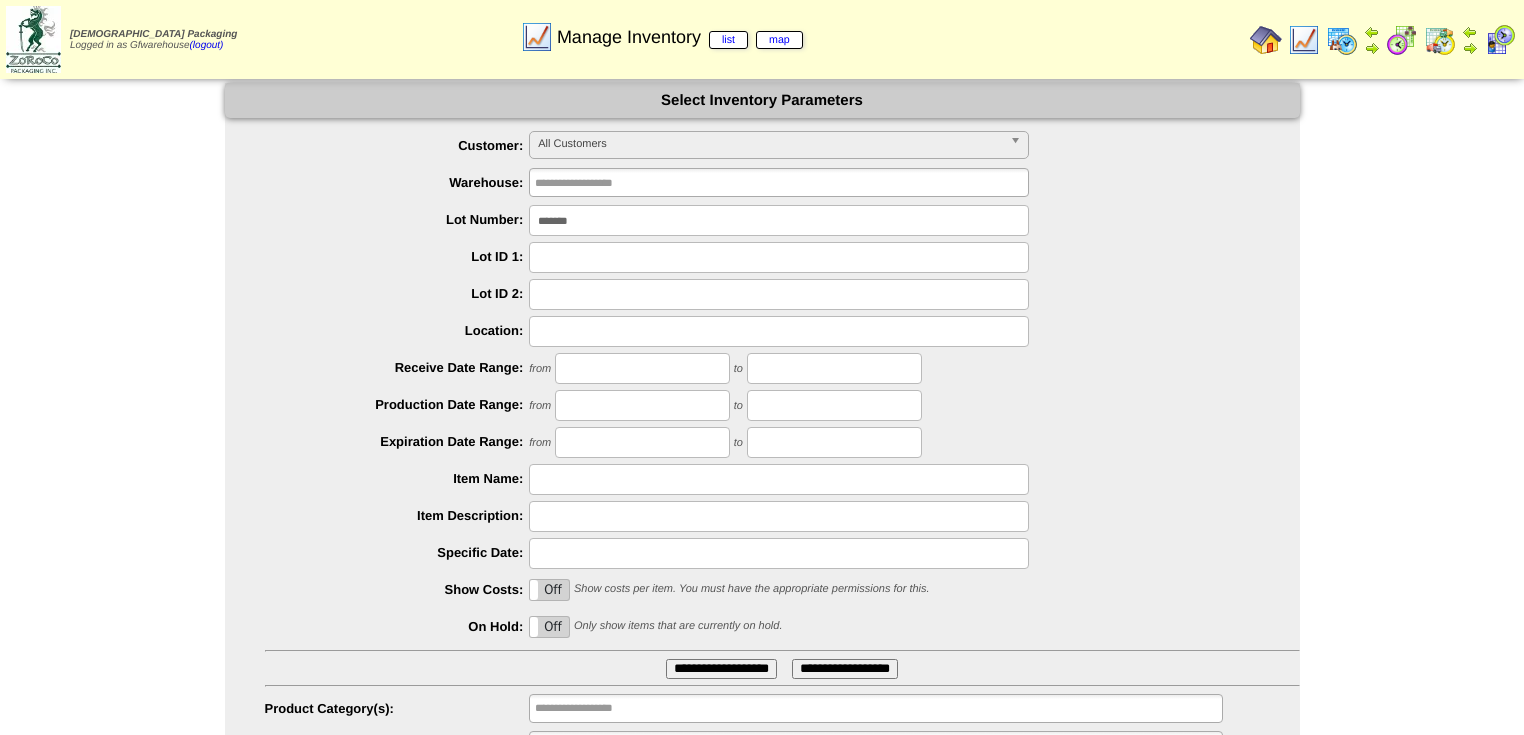 type on "*******" 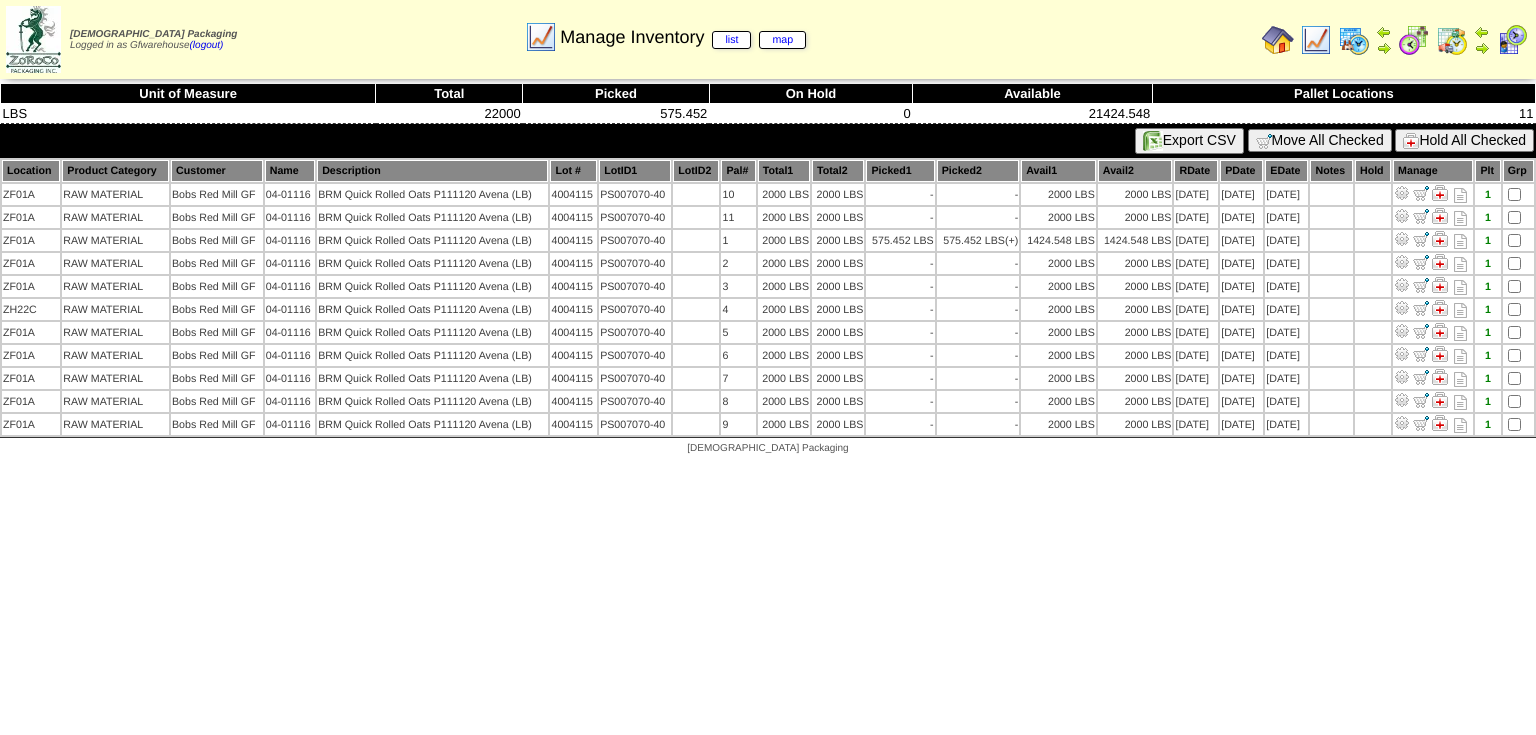 scroll, scrollTop: 0, scrollLeft: 0, axis: both 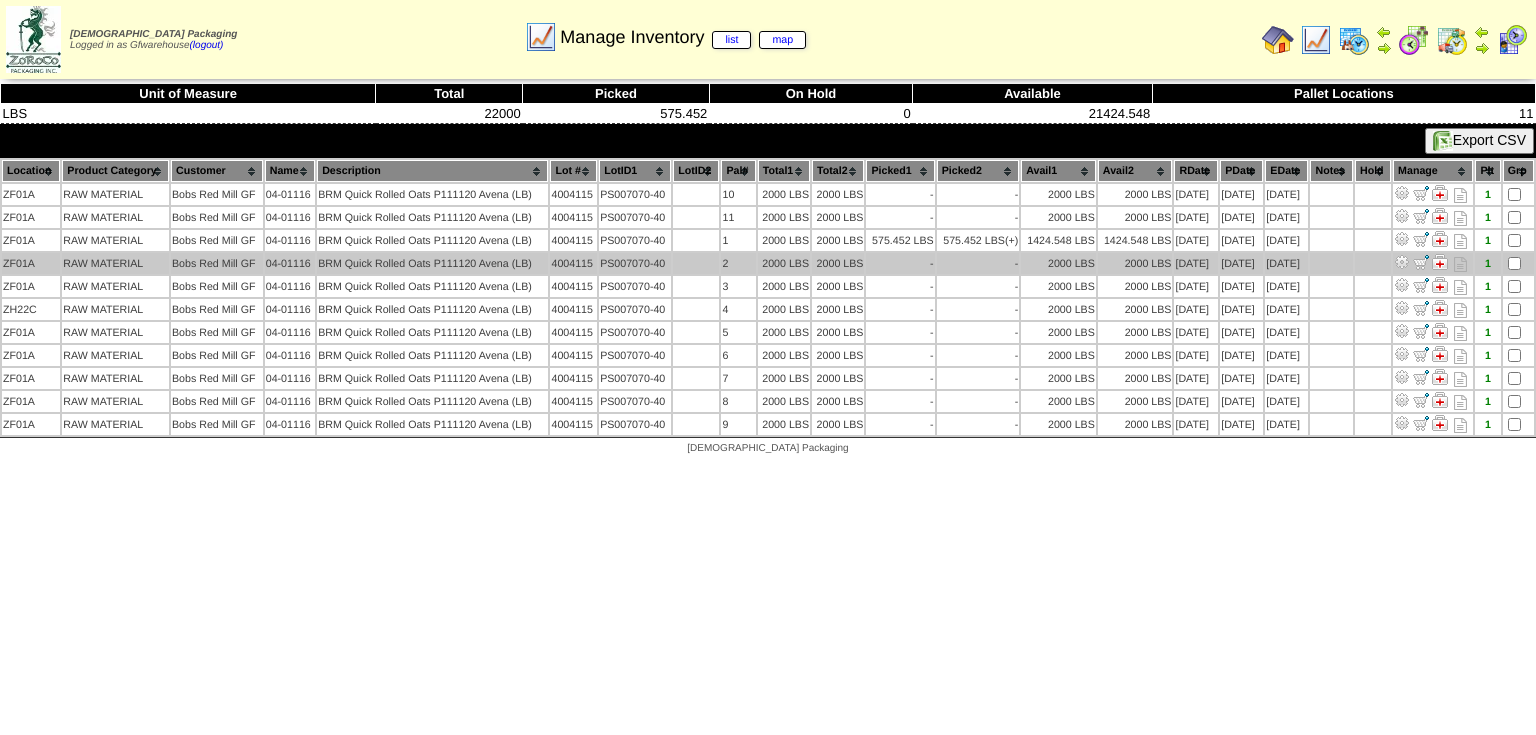 click at bounding box center [1402, 262] 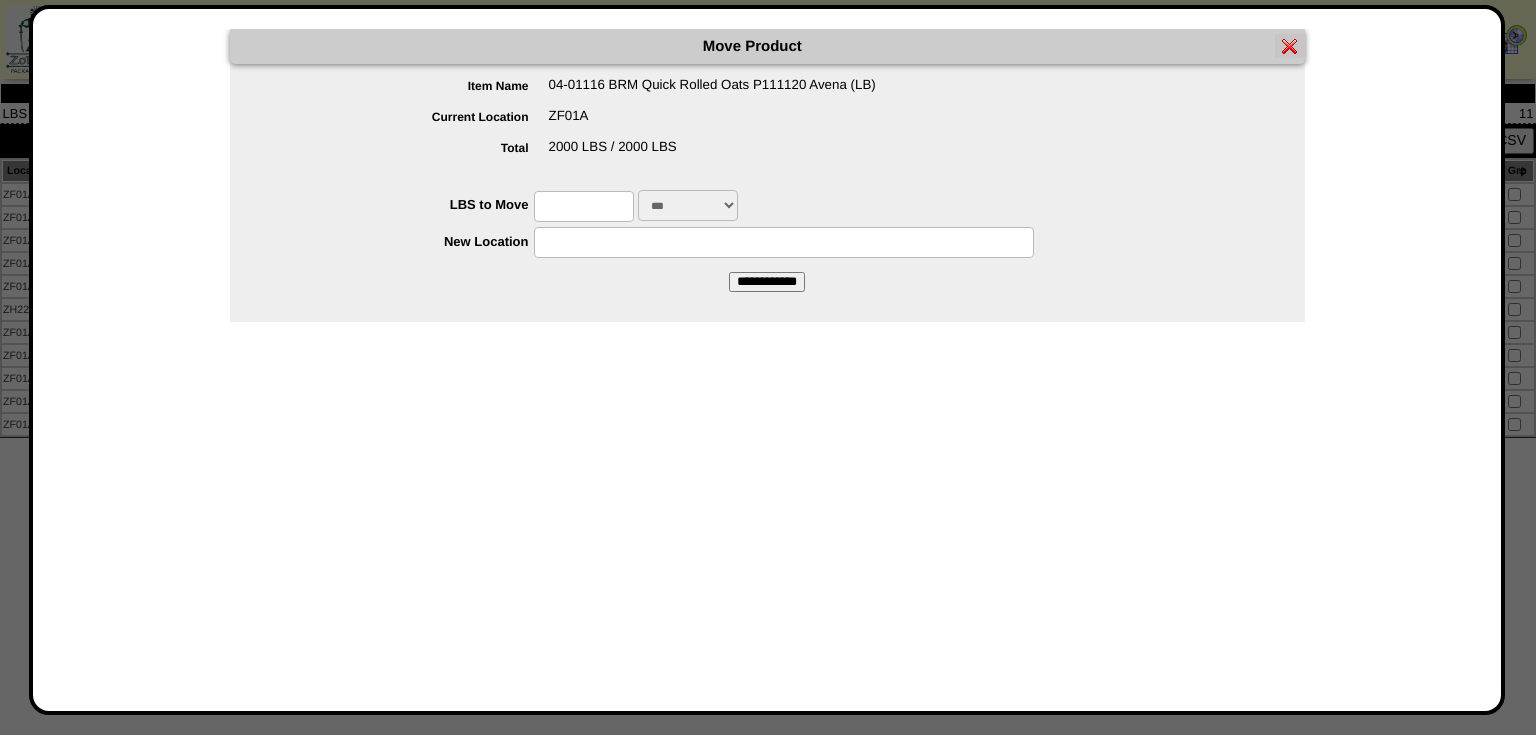 click at bounding box center [584, 206] 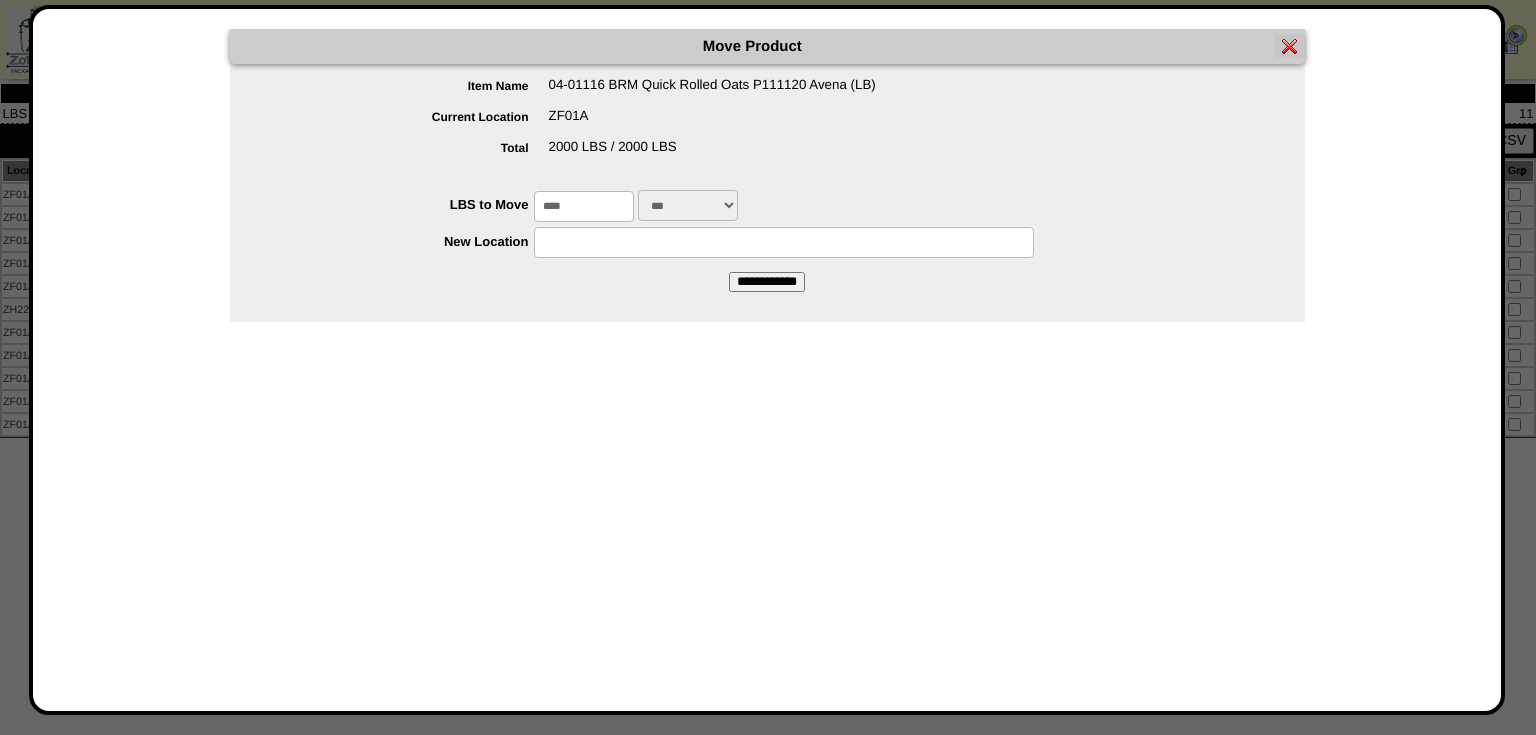 click at bounding box center (784, 242) 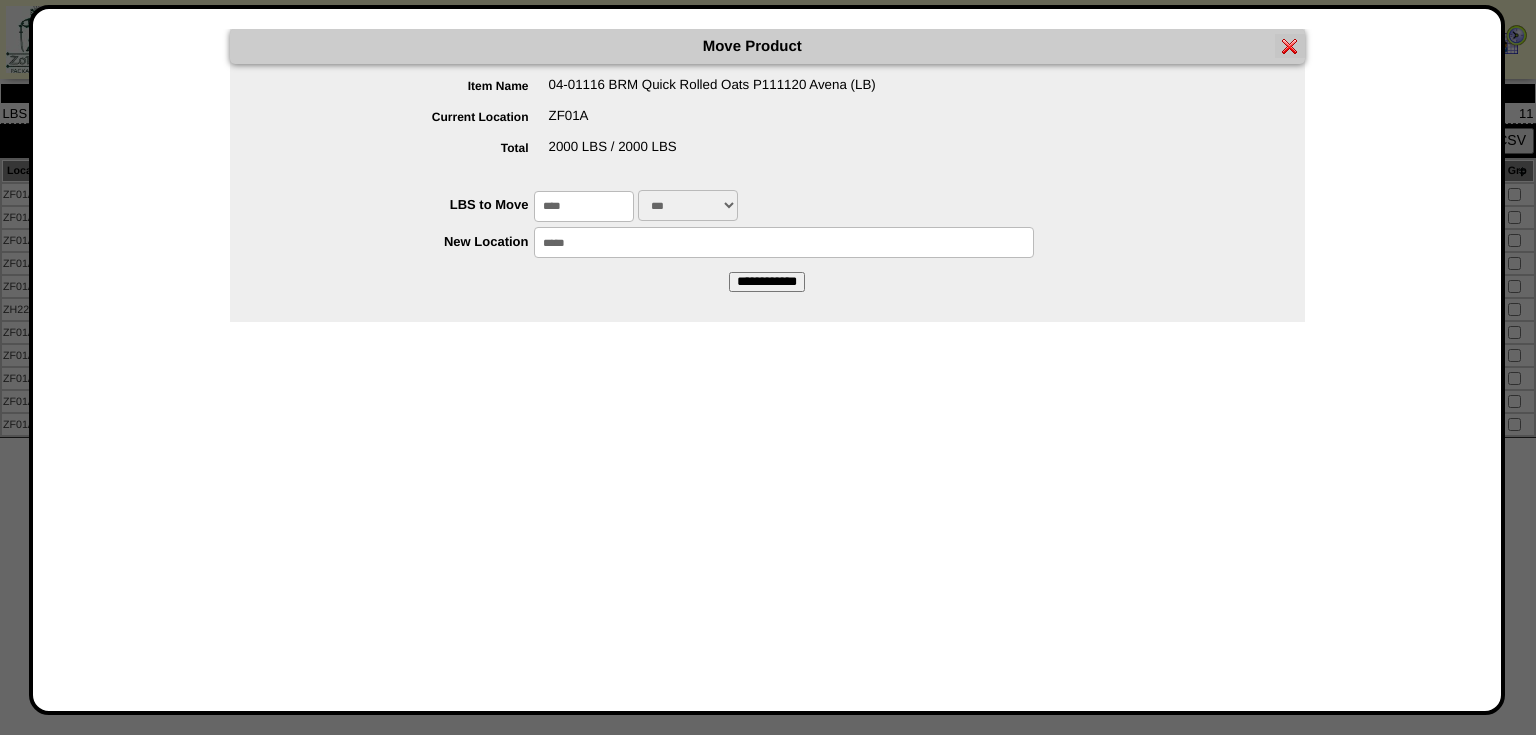 type on "*****" 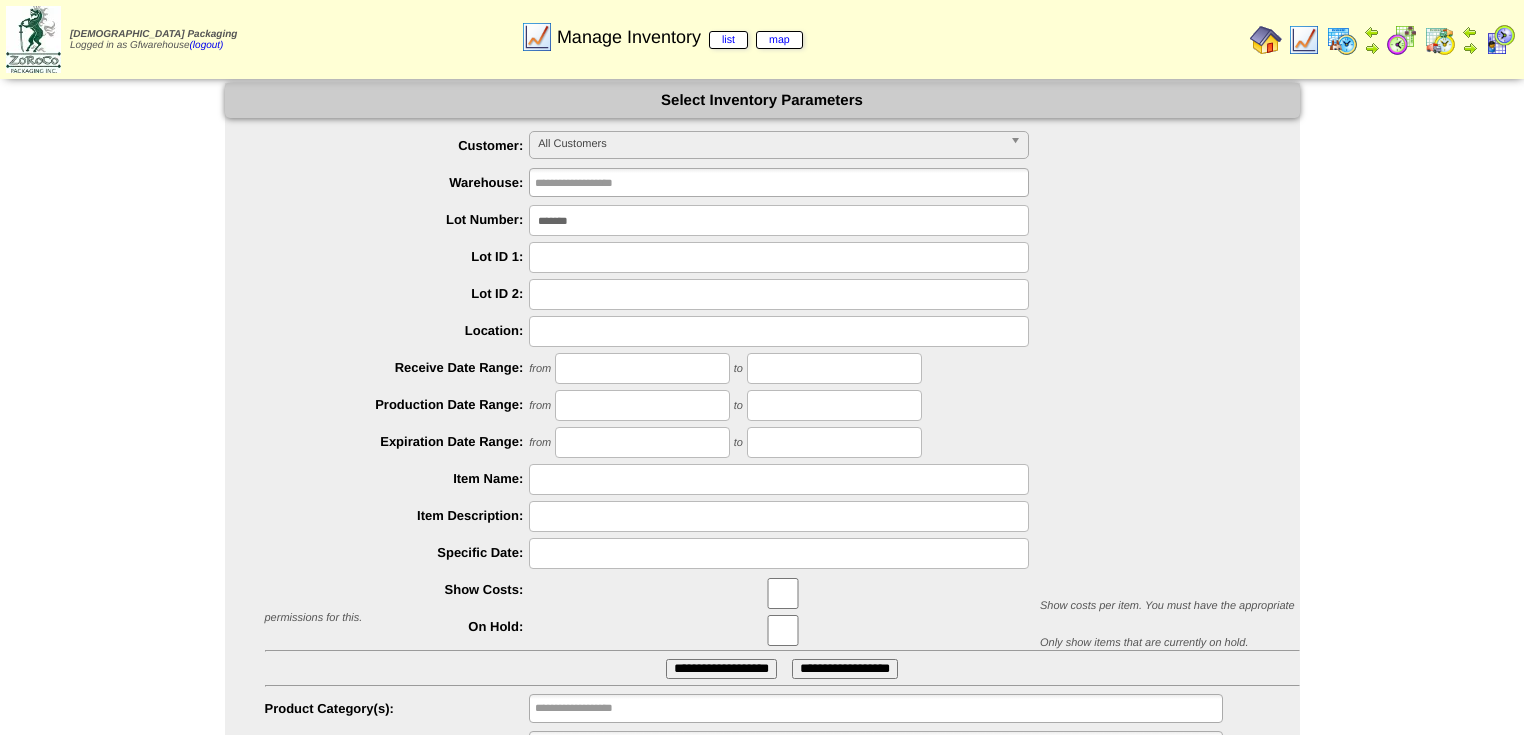 scroll, scrollTop: 0, scrollLeft: 0, axis: both 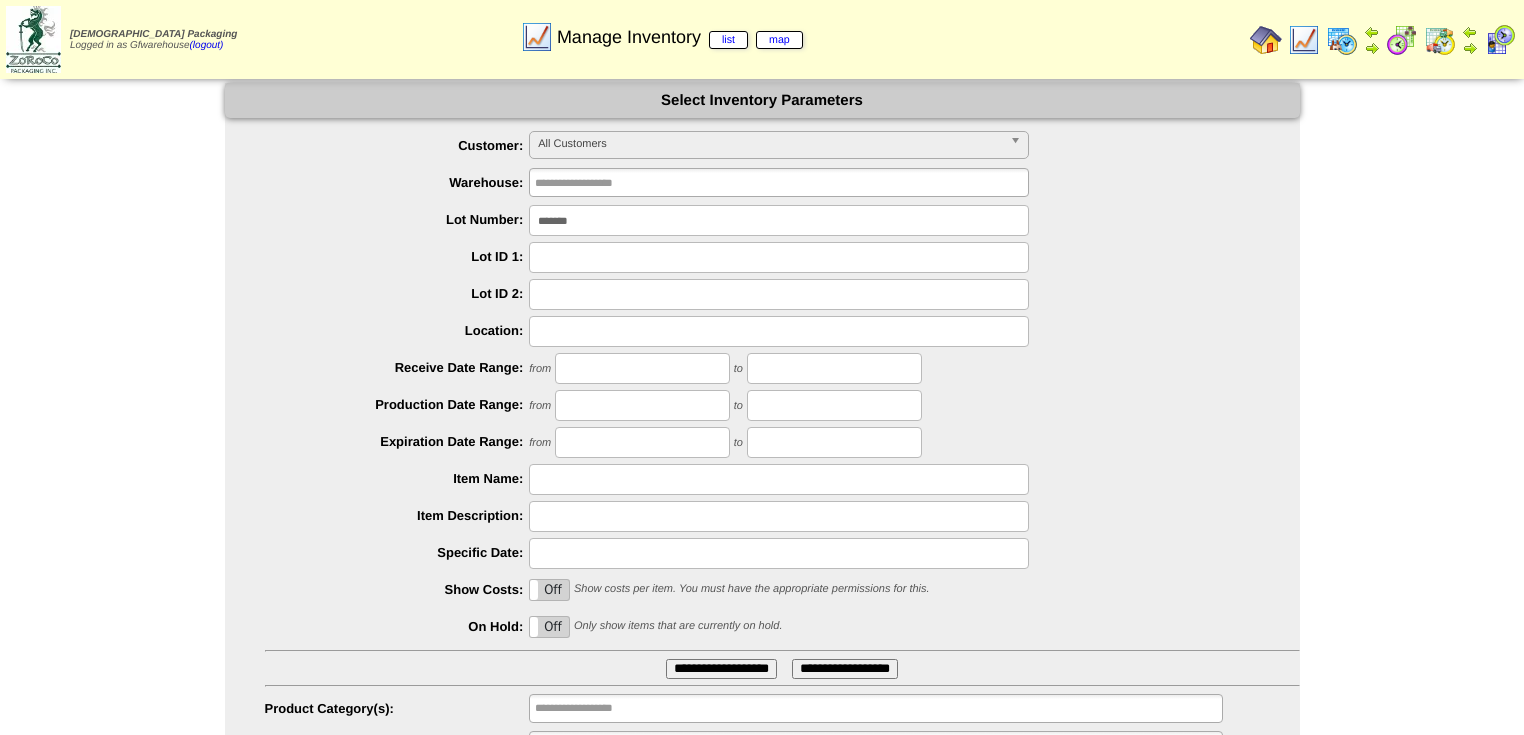 click on "*******" at bounding box center (779, 220) 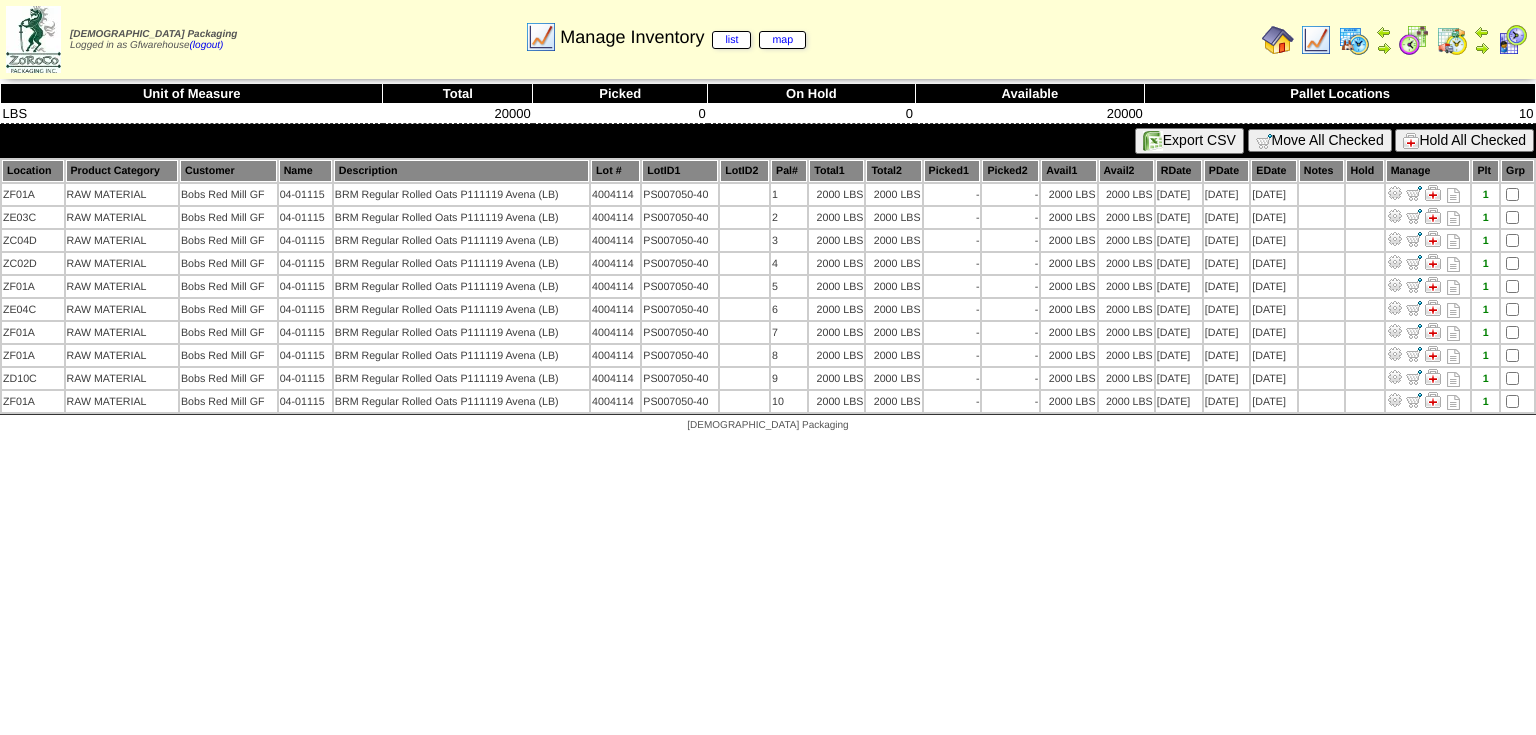 scroll, scrollTop: 0, scrollLeft: 0, axis: both 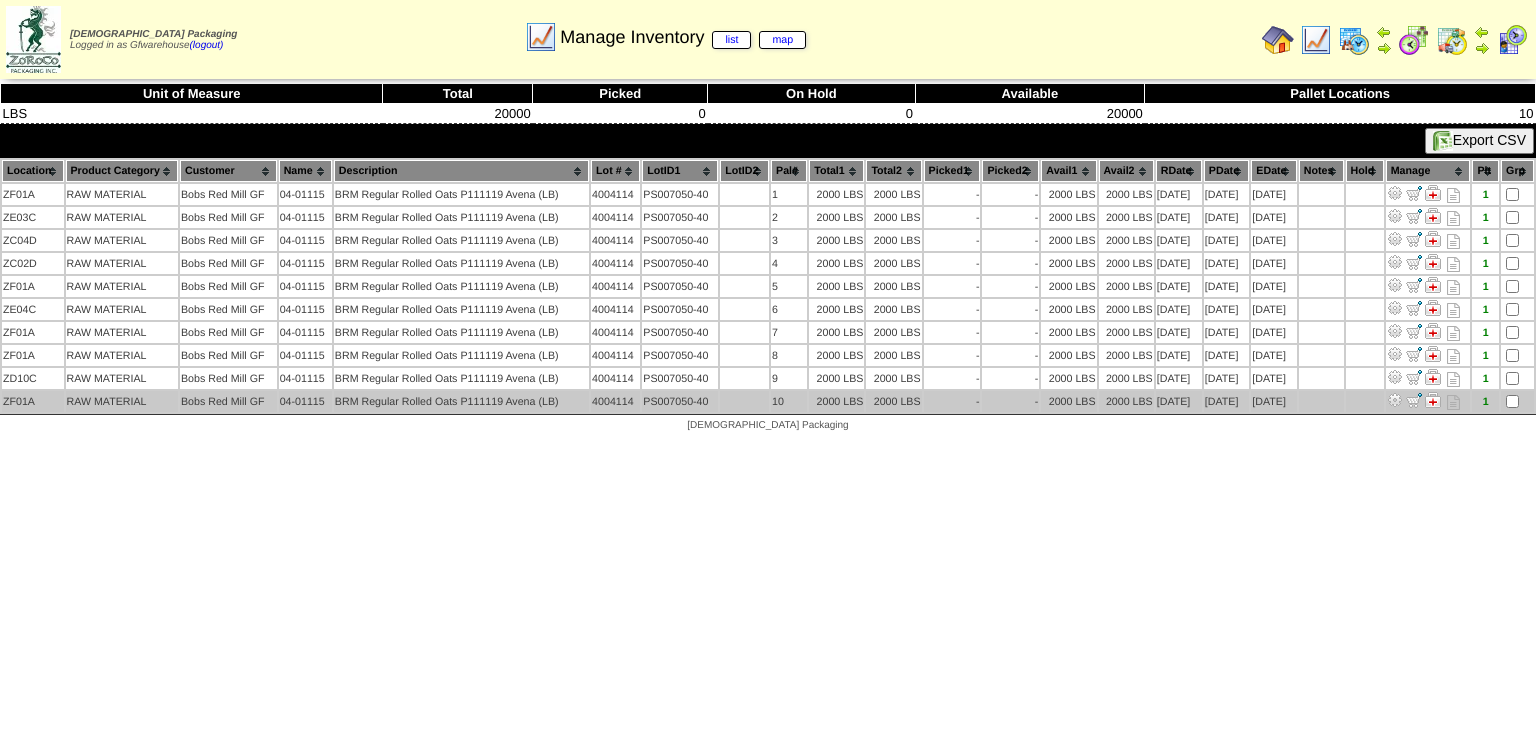 click at bounding box center [1395, 400] 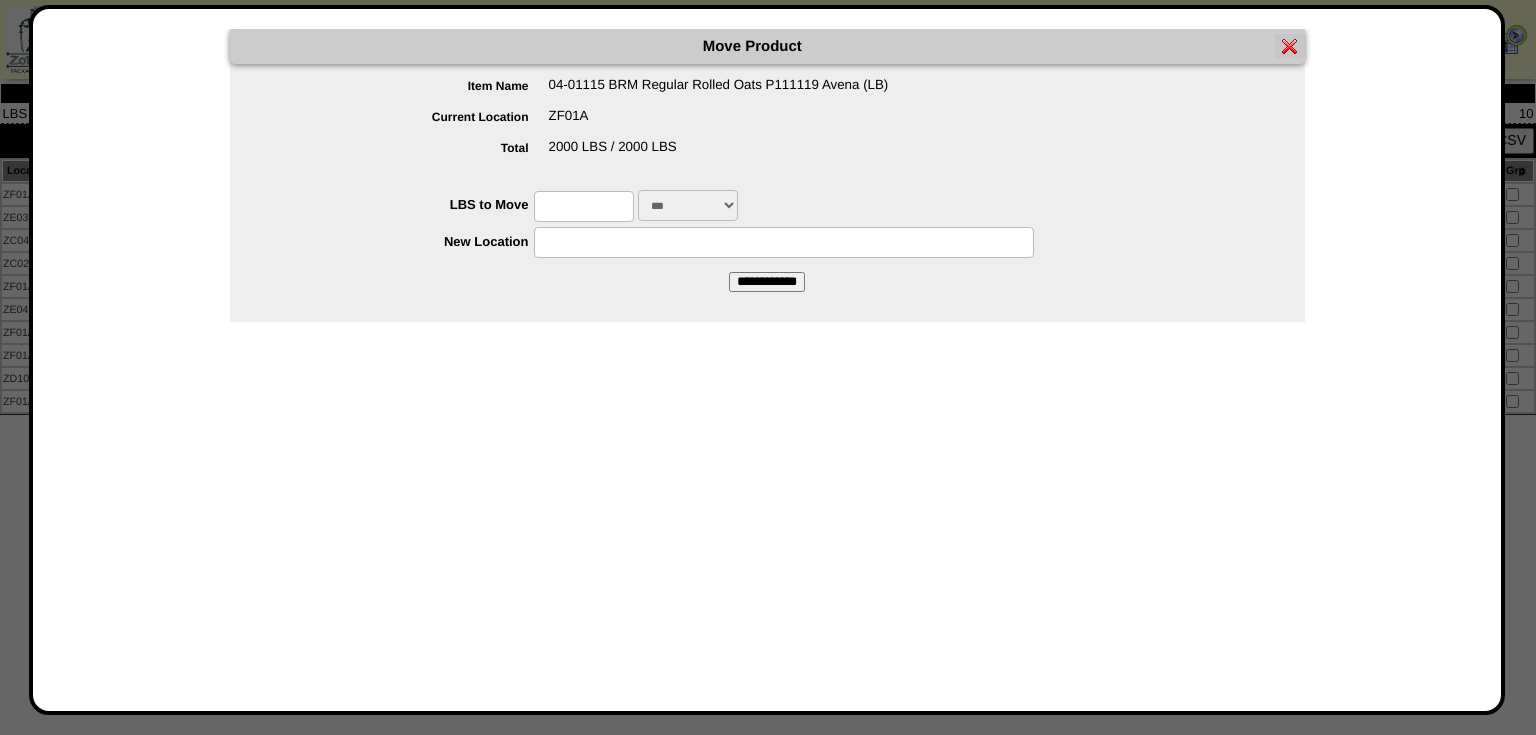 click at bounding box center [584, 206] 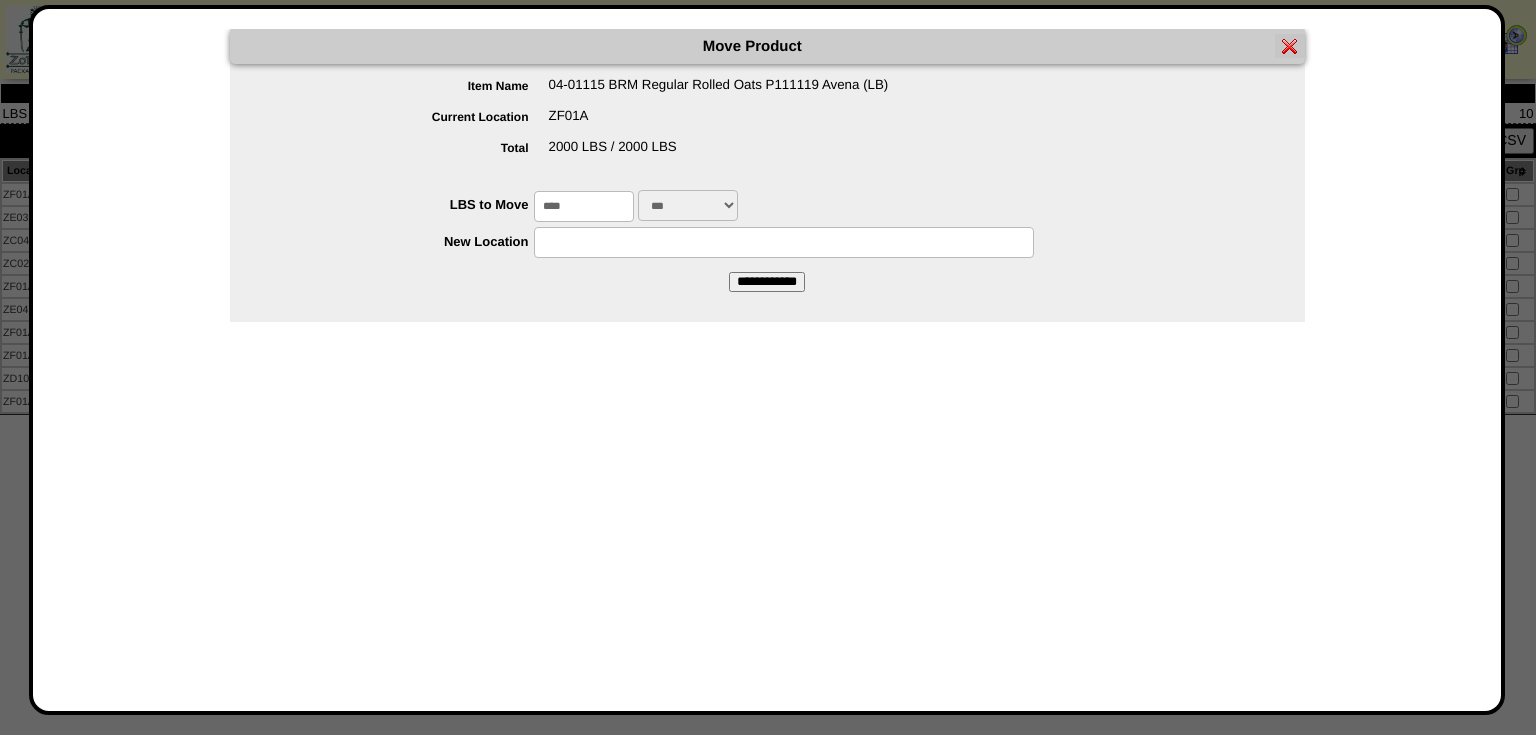 drag, startPoint x: 544, startPoint y: 238, endPoint x: 544, endPoint y: 266, distance: 28 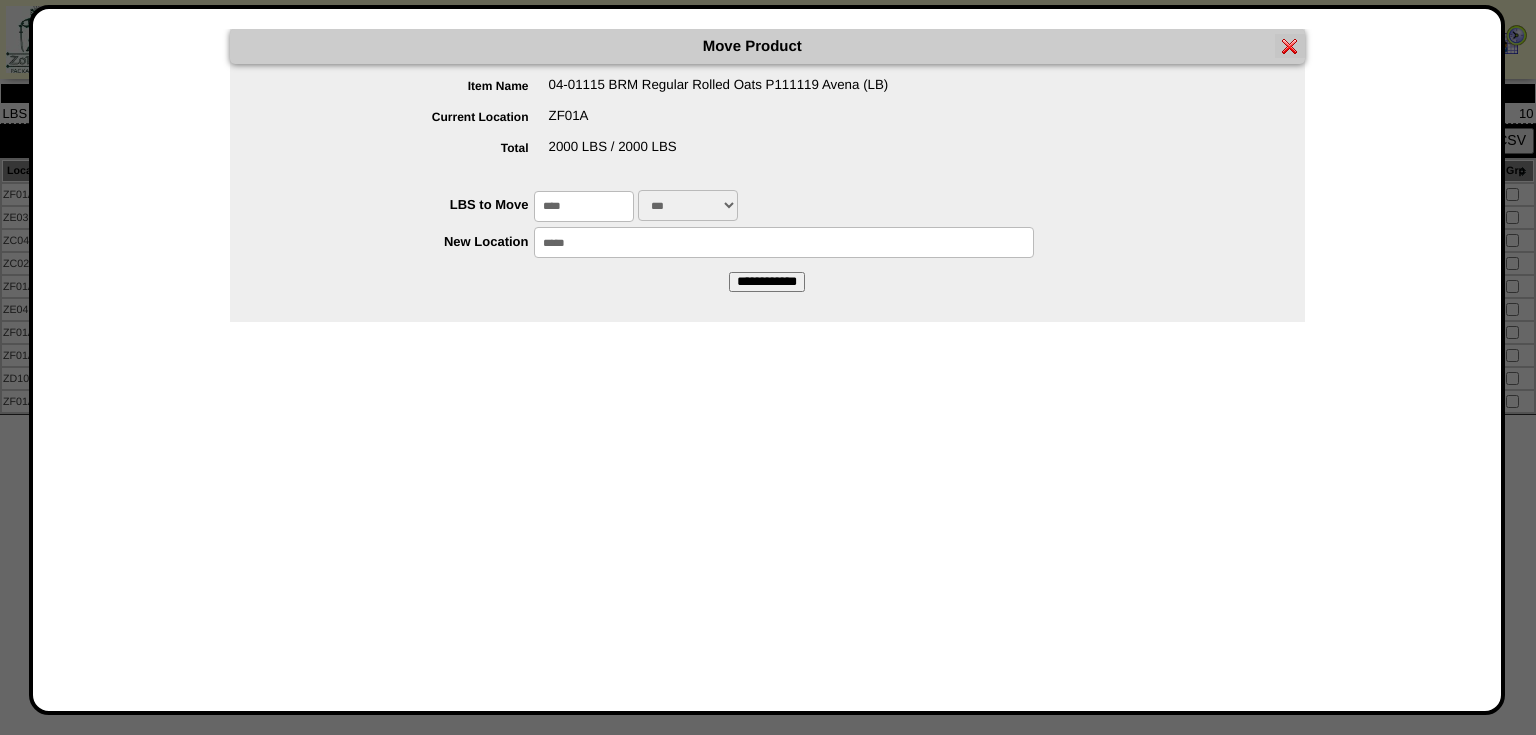 type on "*****" 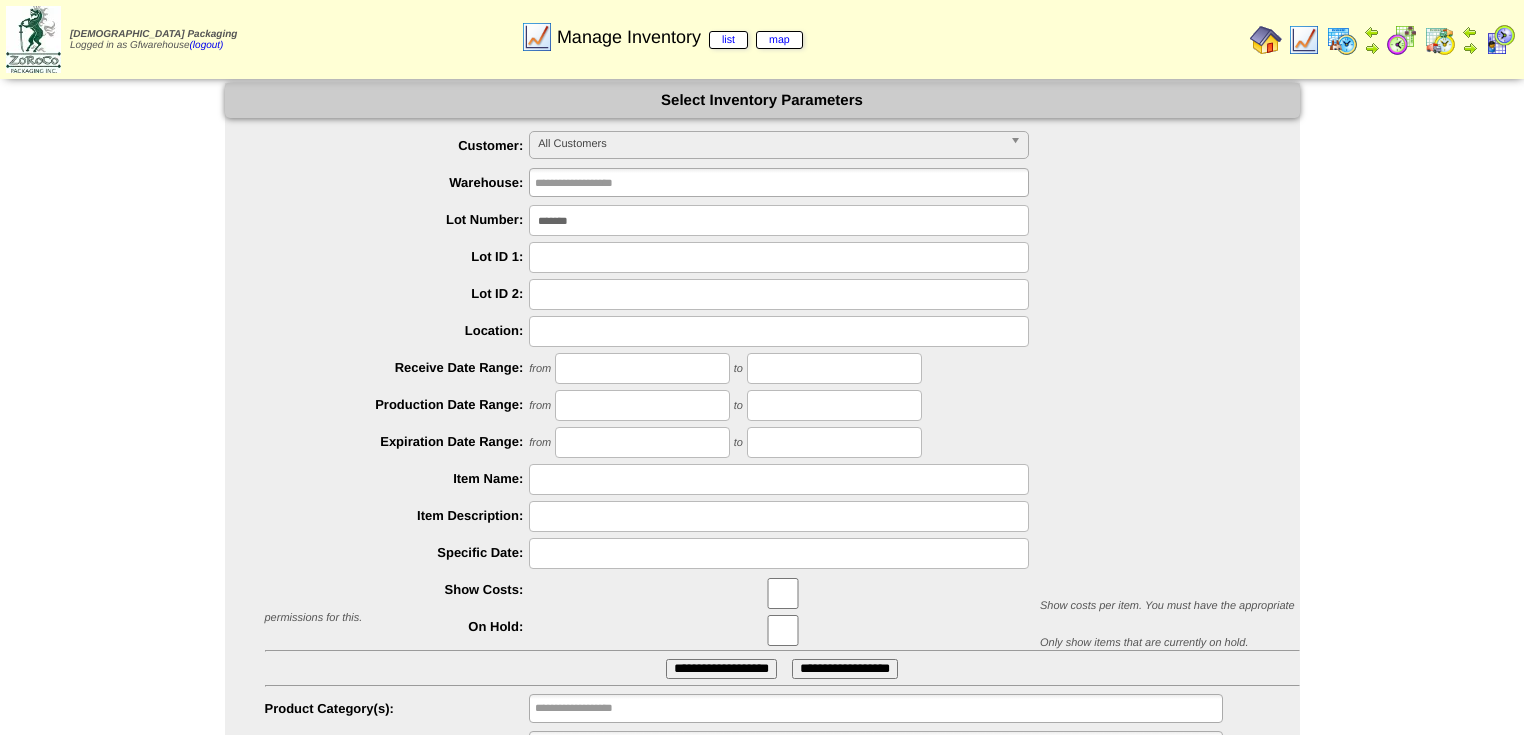 scroll, scrollTop: 0, scrollLeft: 0, axis: both 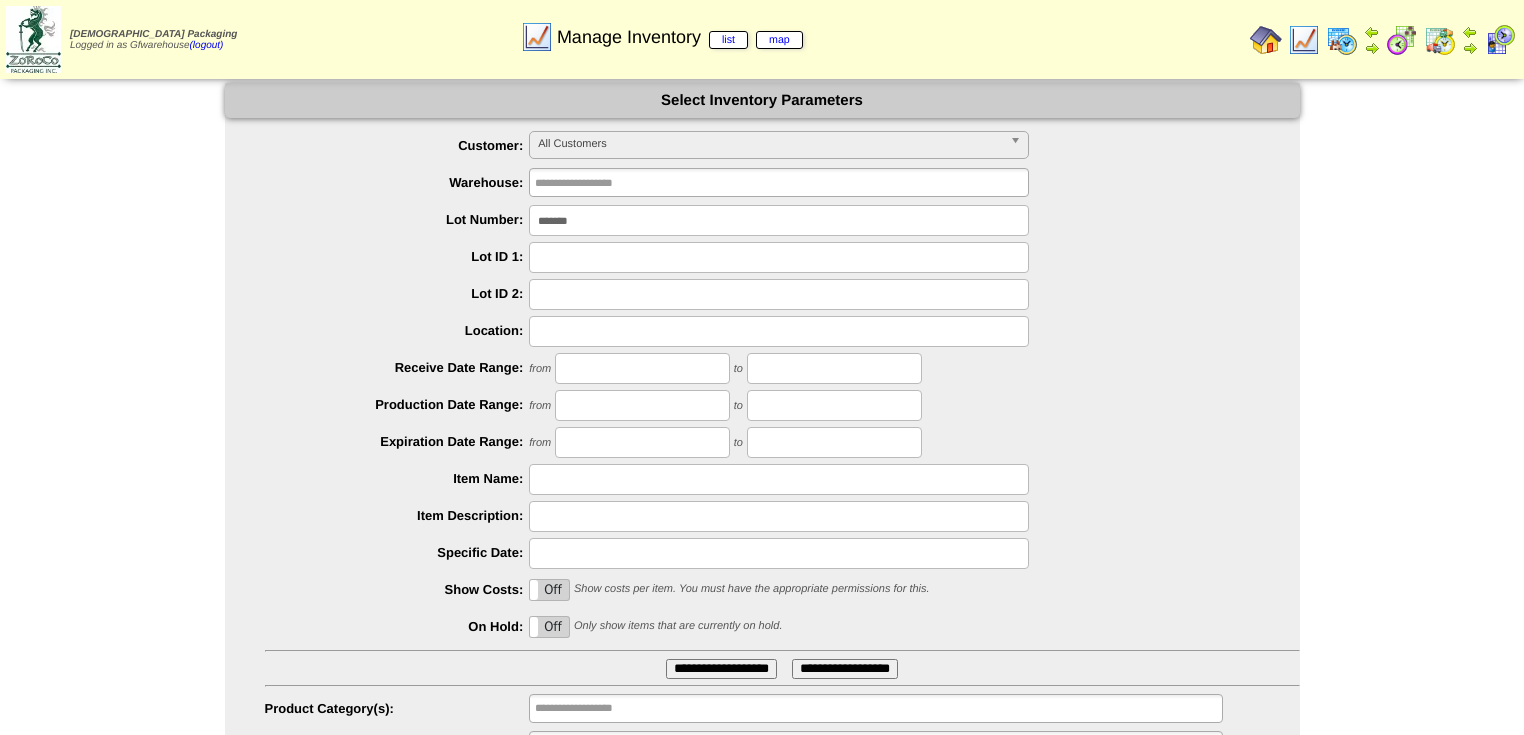drag, startPoint x: 606, startPoint y: 220, endPoint x: 81, endPoint y: 182, distance: 526.3734 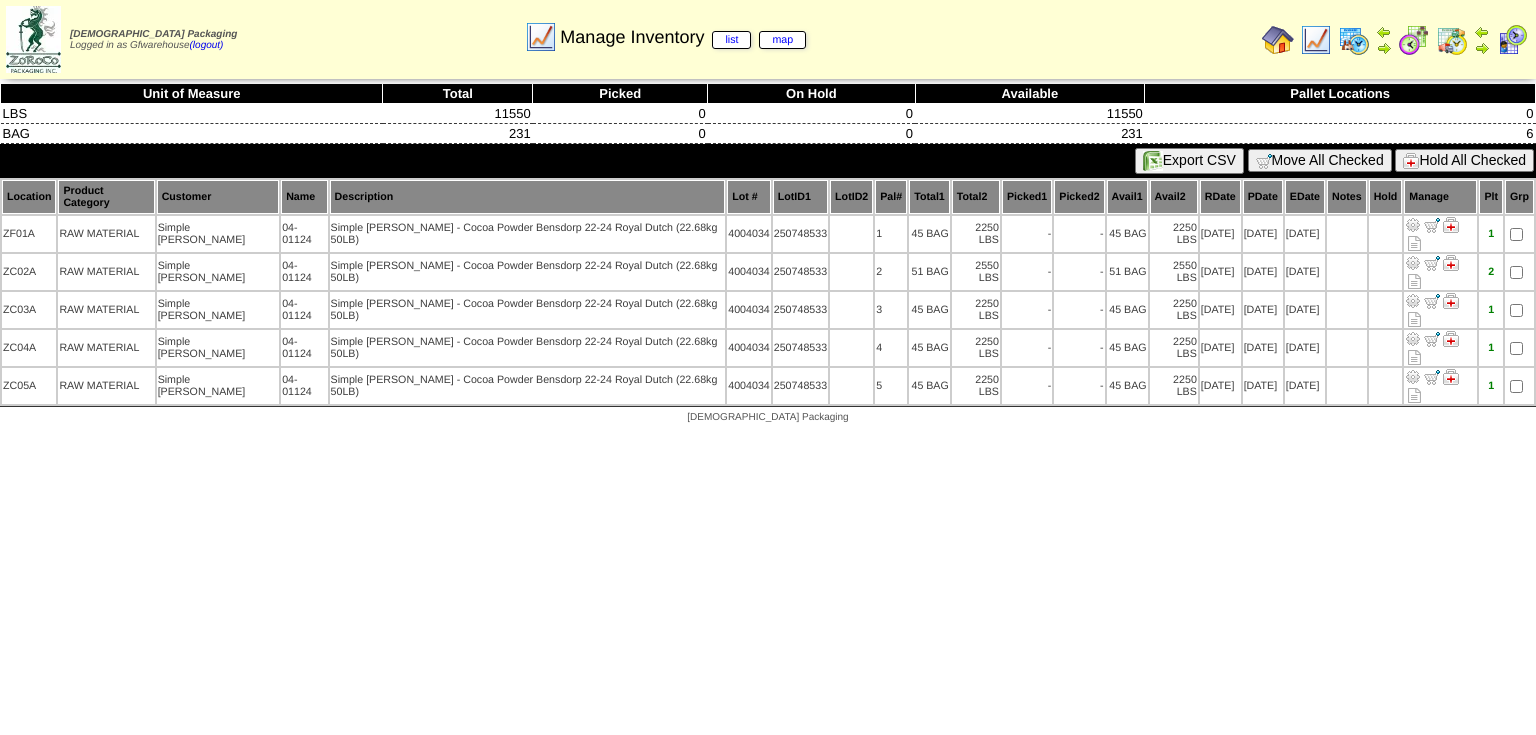 scroll, scrollTop: 0, scrollLeft: 0, axis: both 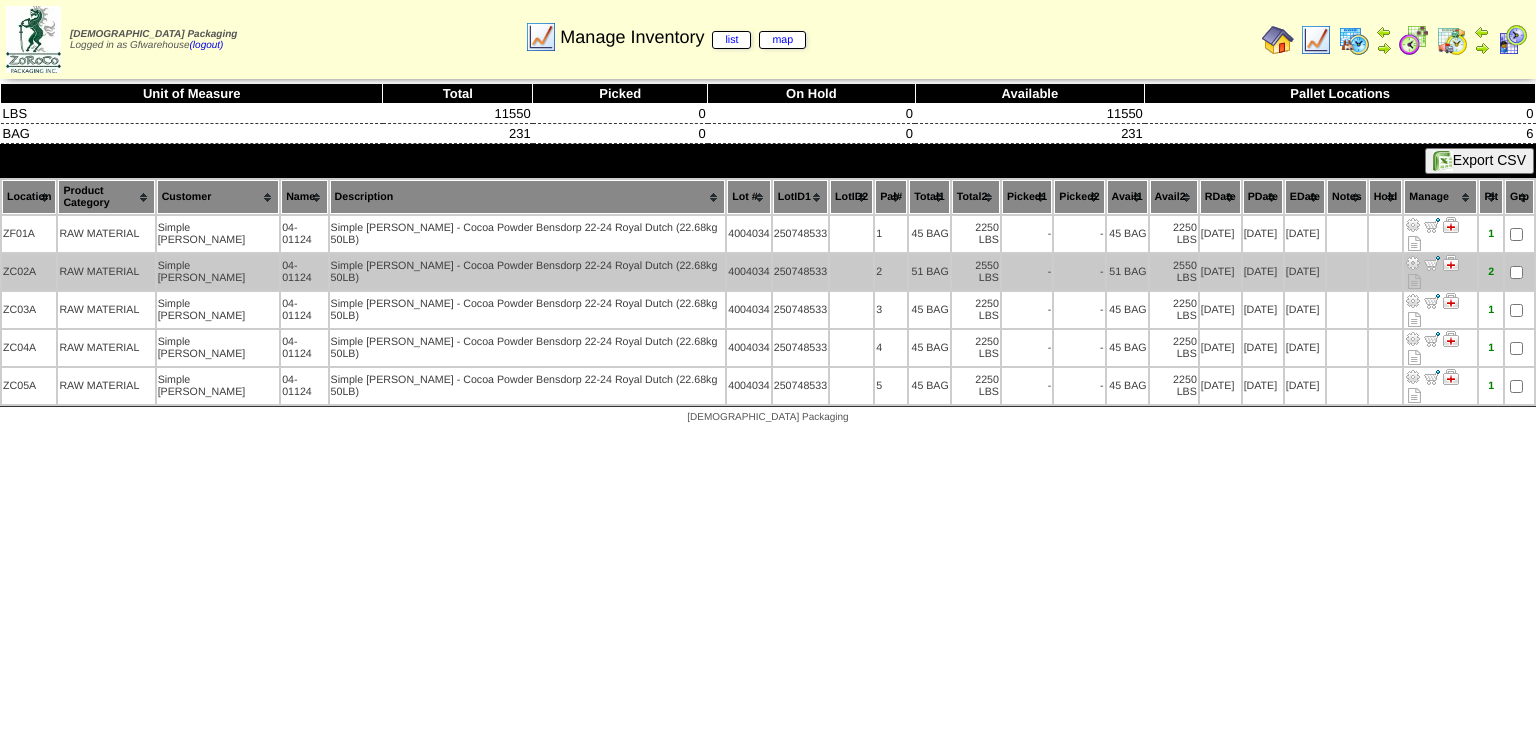 click at bounding box center (1413, 263) 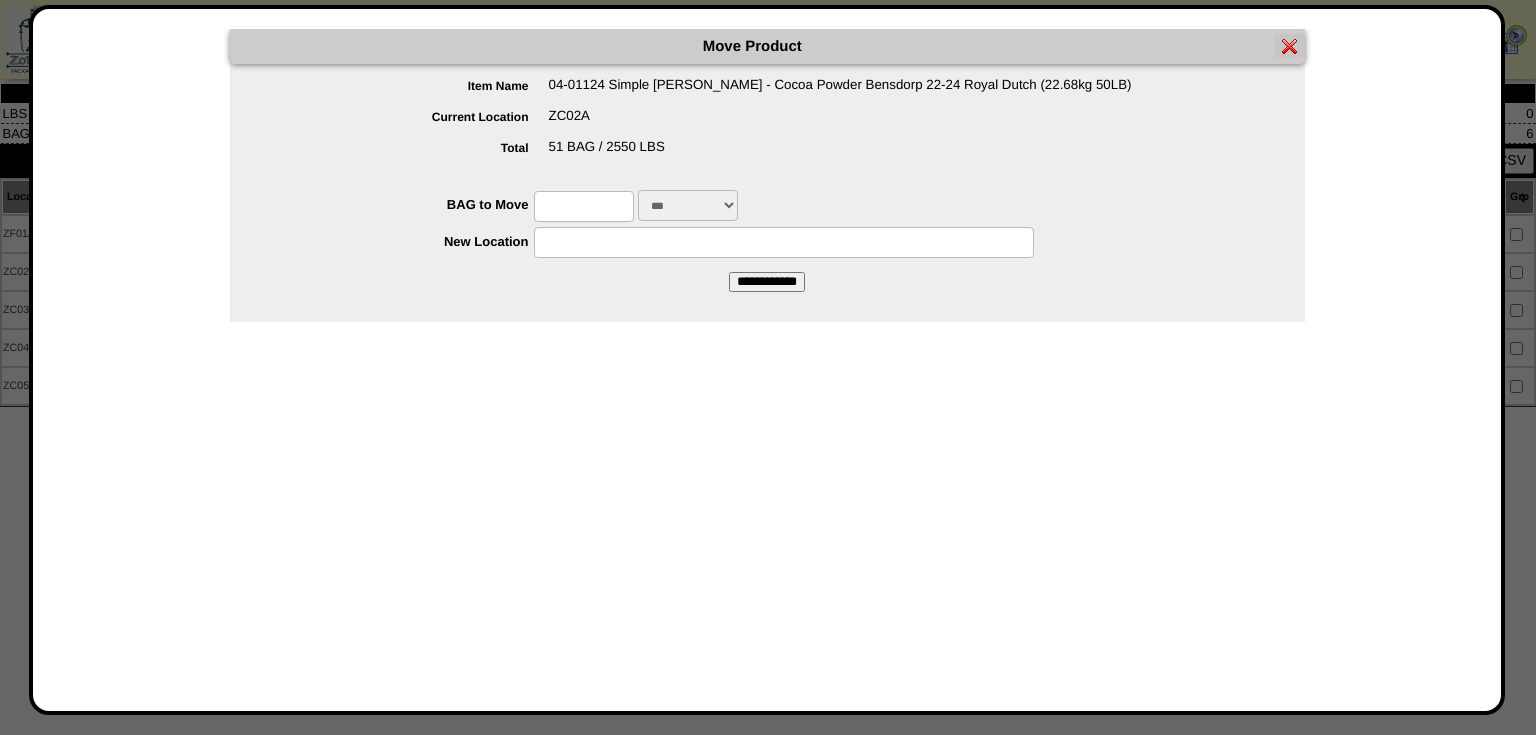 click at bounding box center (584, 206) 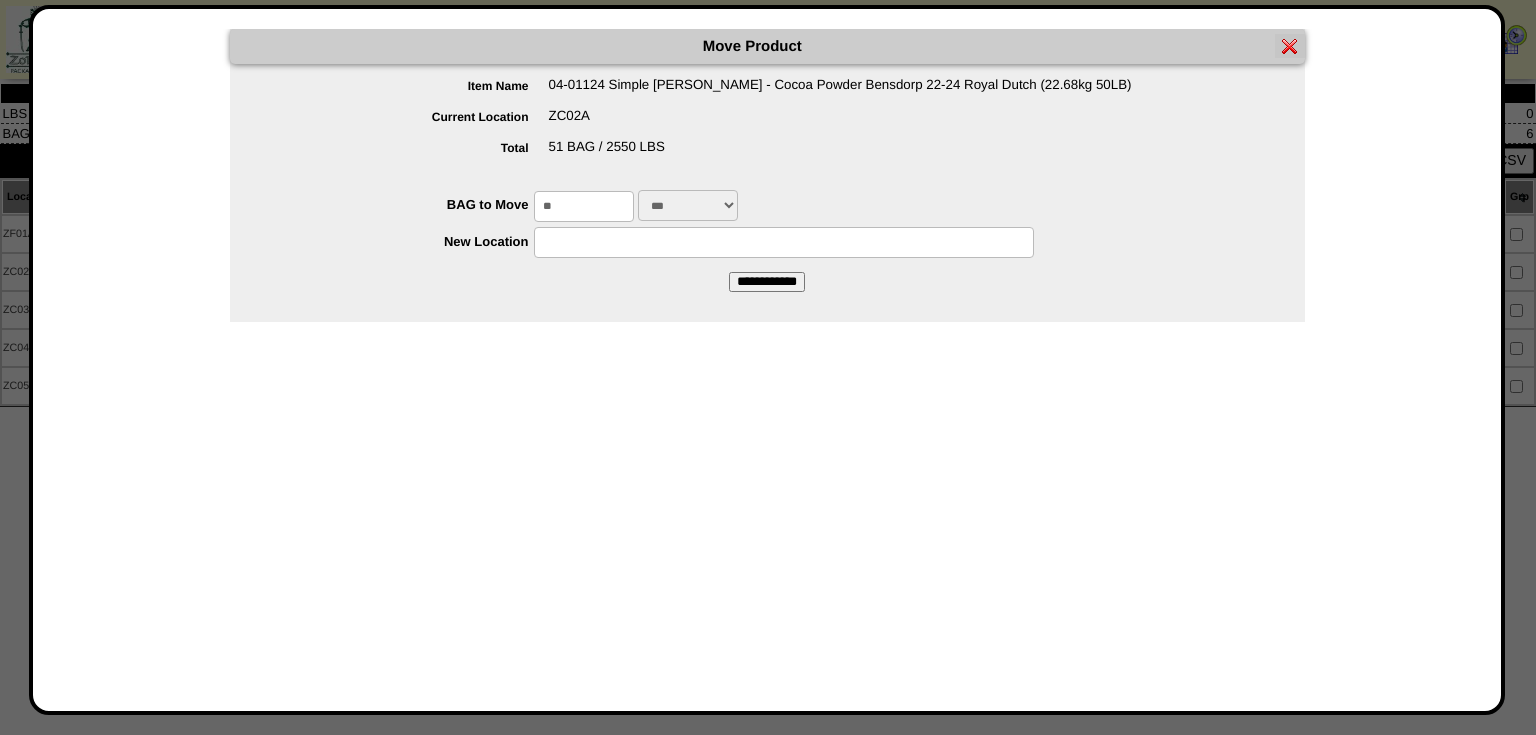 type on "**" 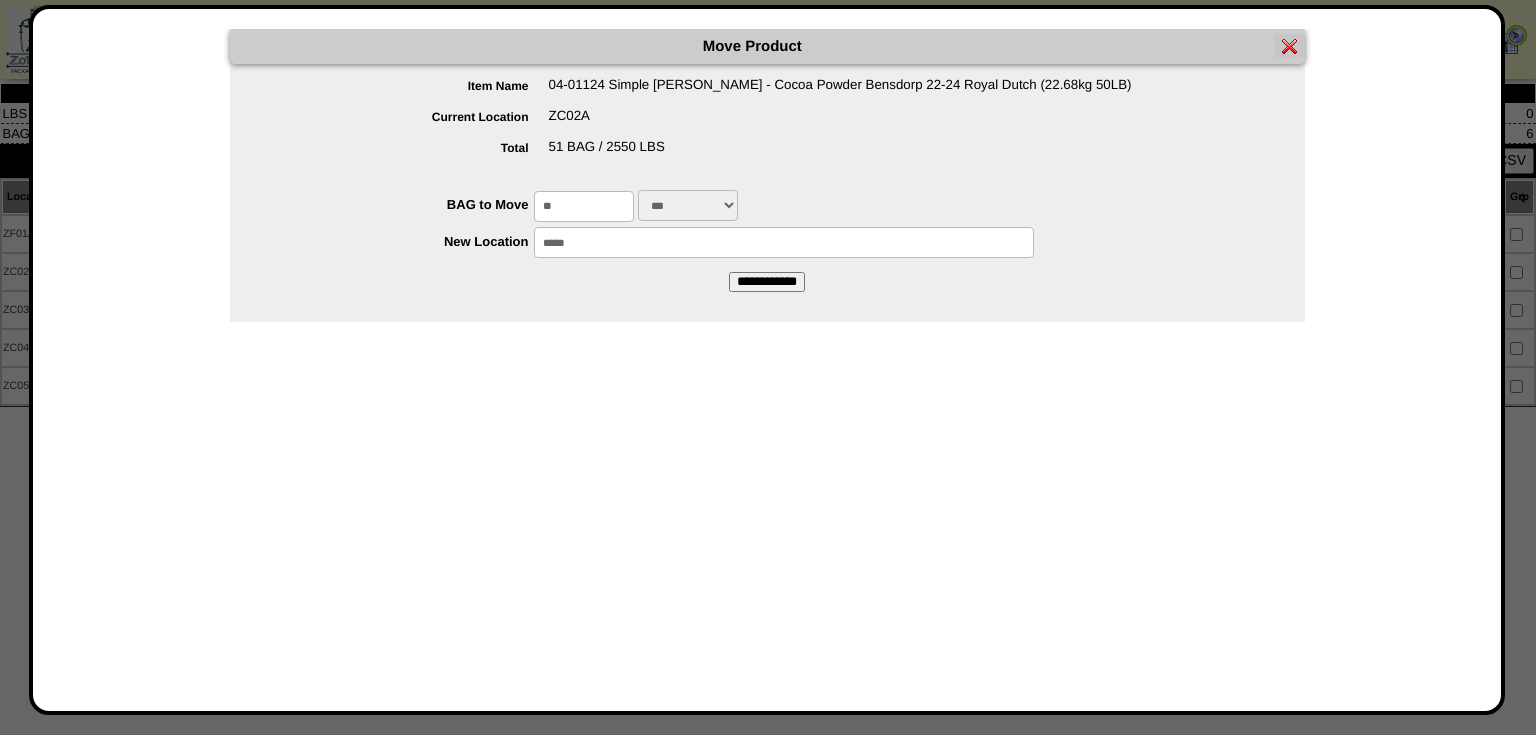 type on "*****" 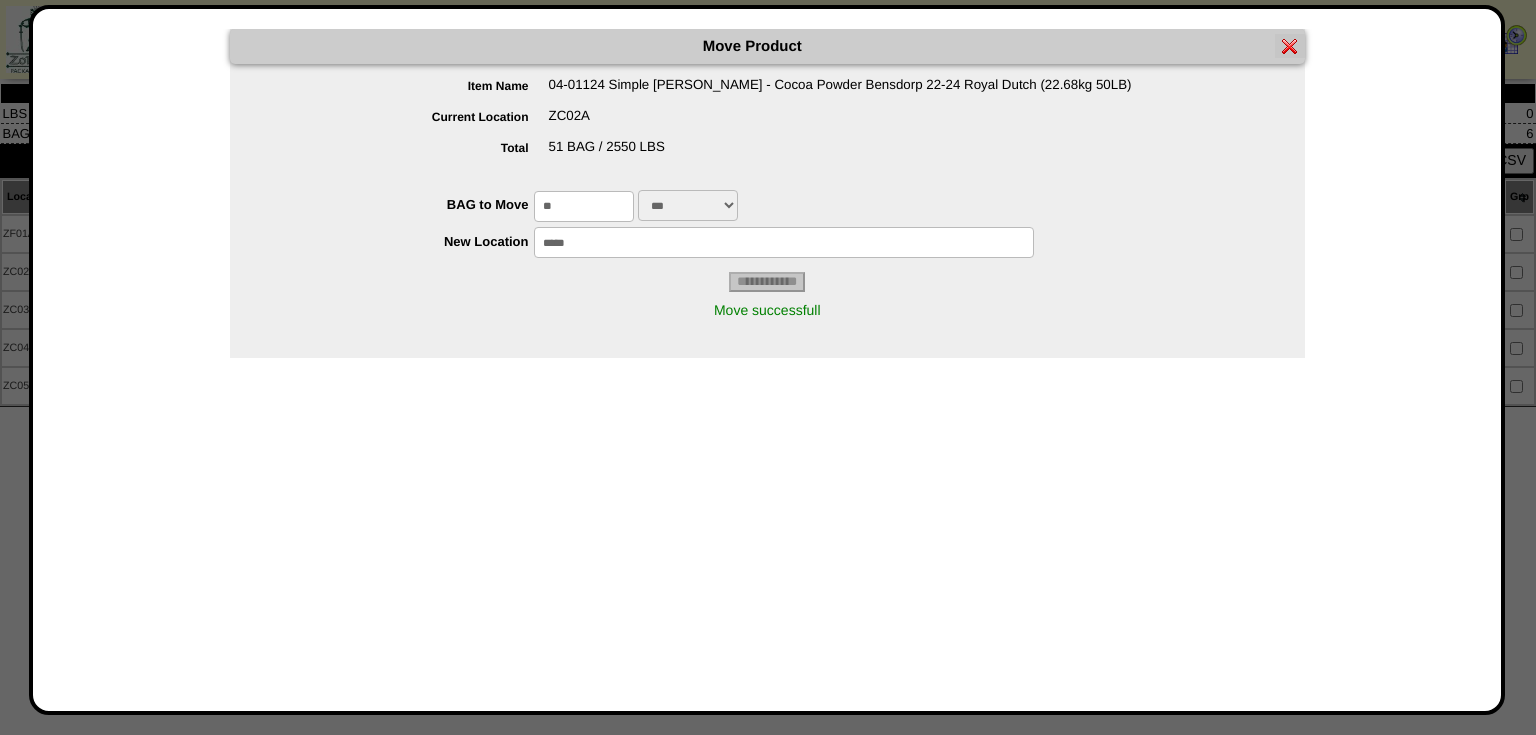click at bounding box center [1290, 46] 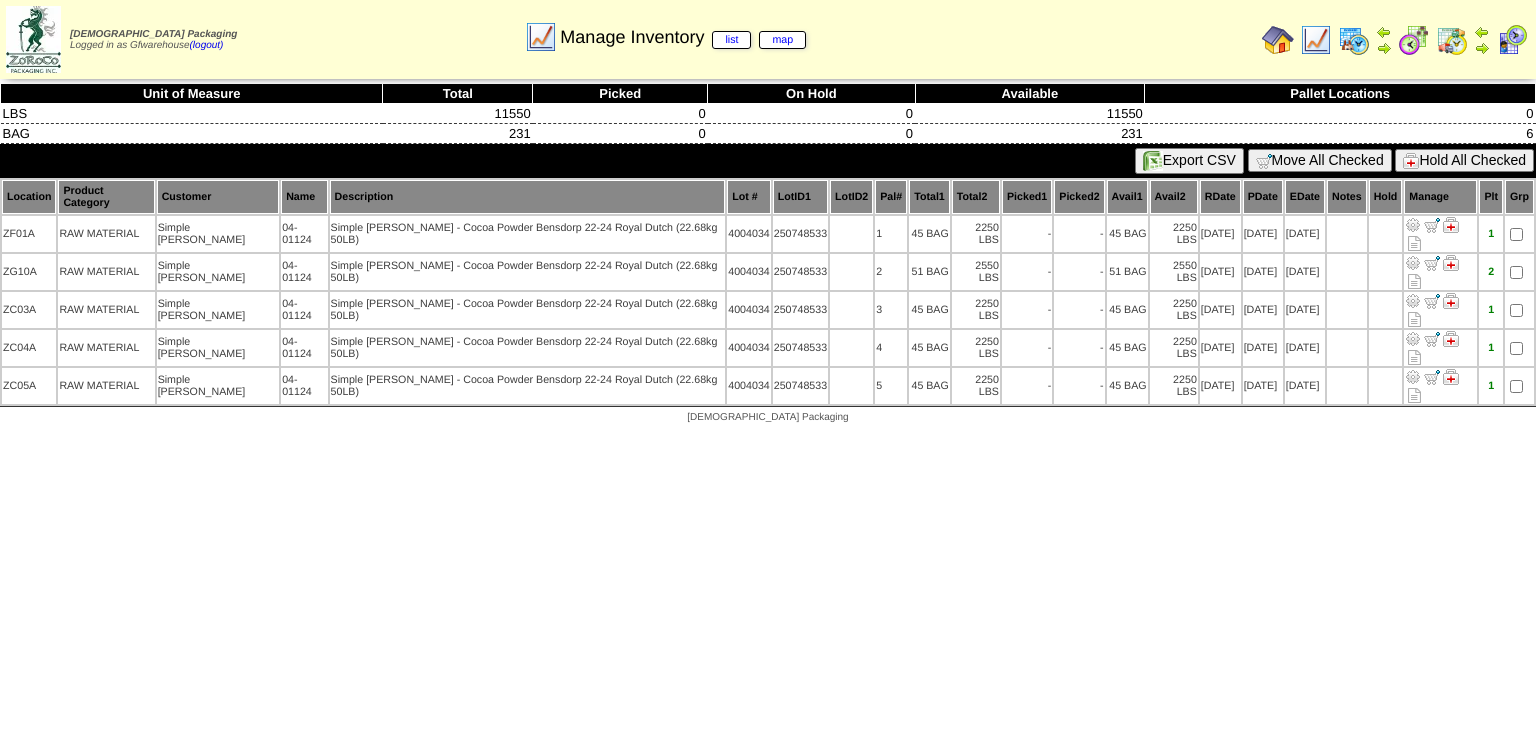scroll, scrollTop: 0, scrollLeft: 0, axis: both 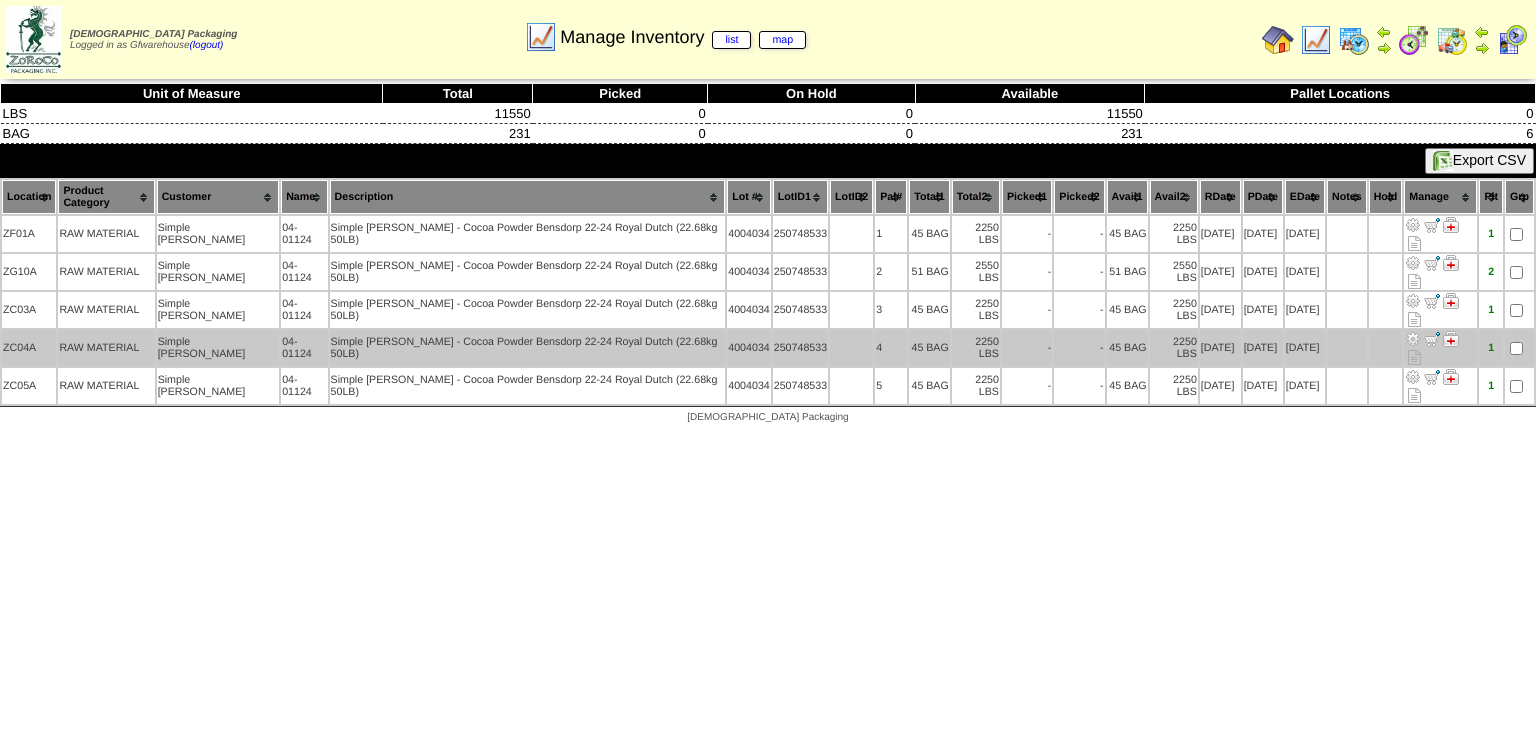 click at bounding box center [1413, 339] 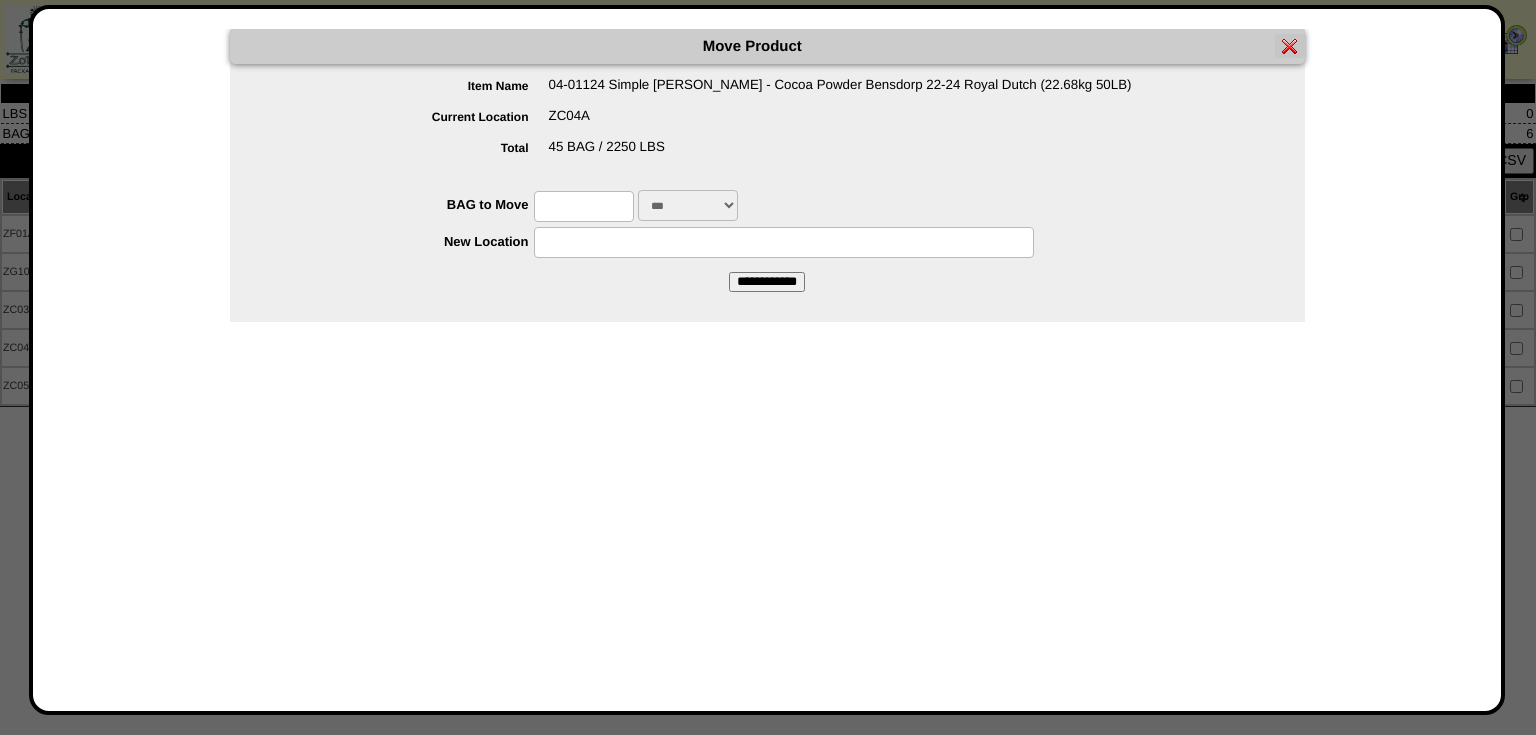 click at bounding box center [584, 206] 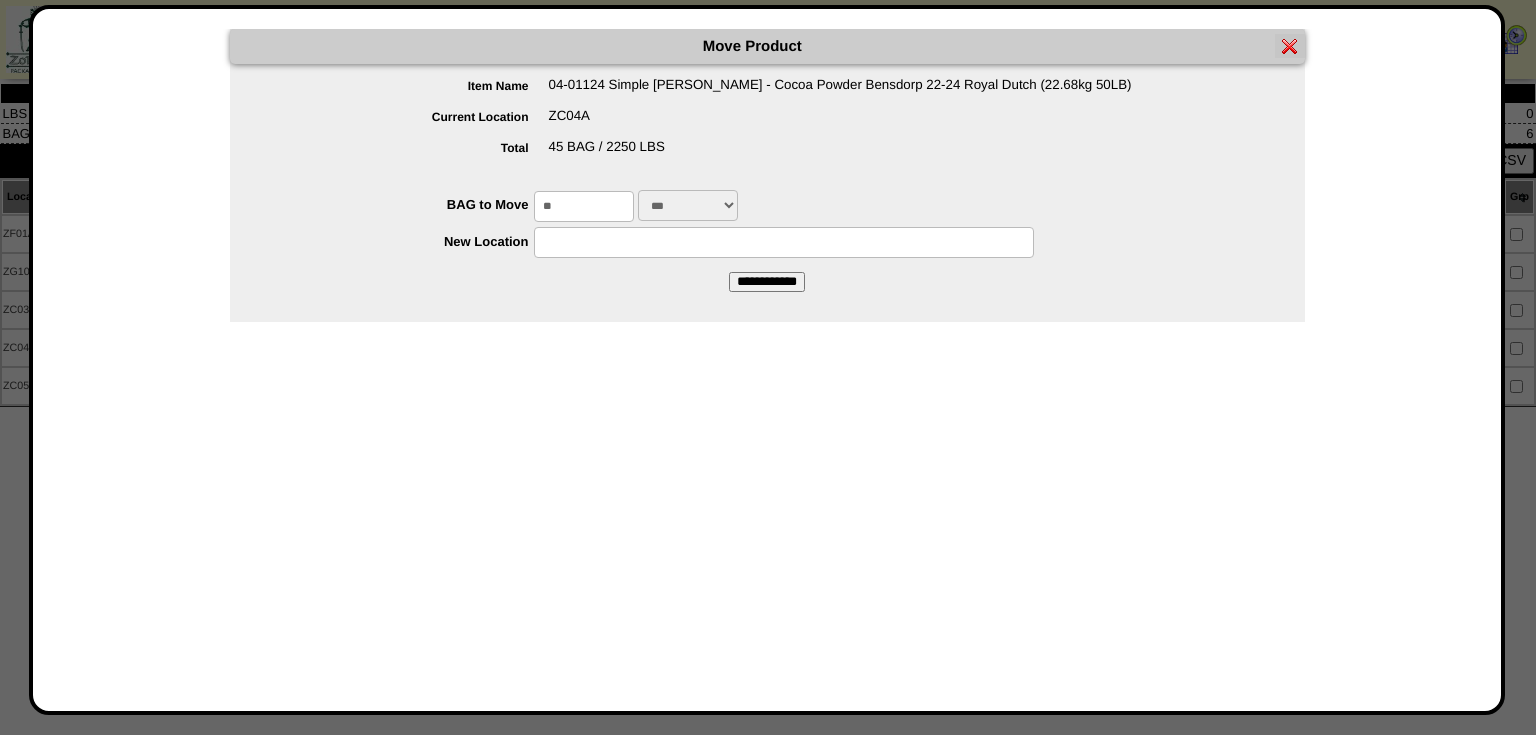 type on "**" 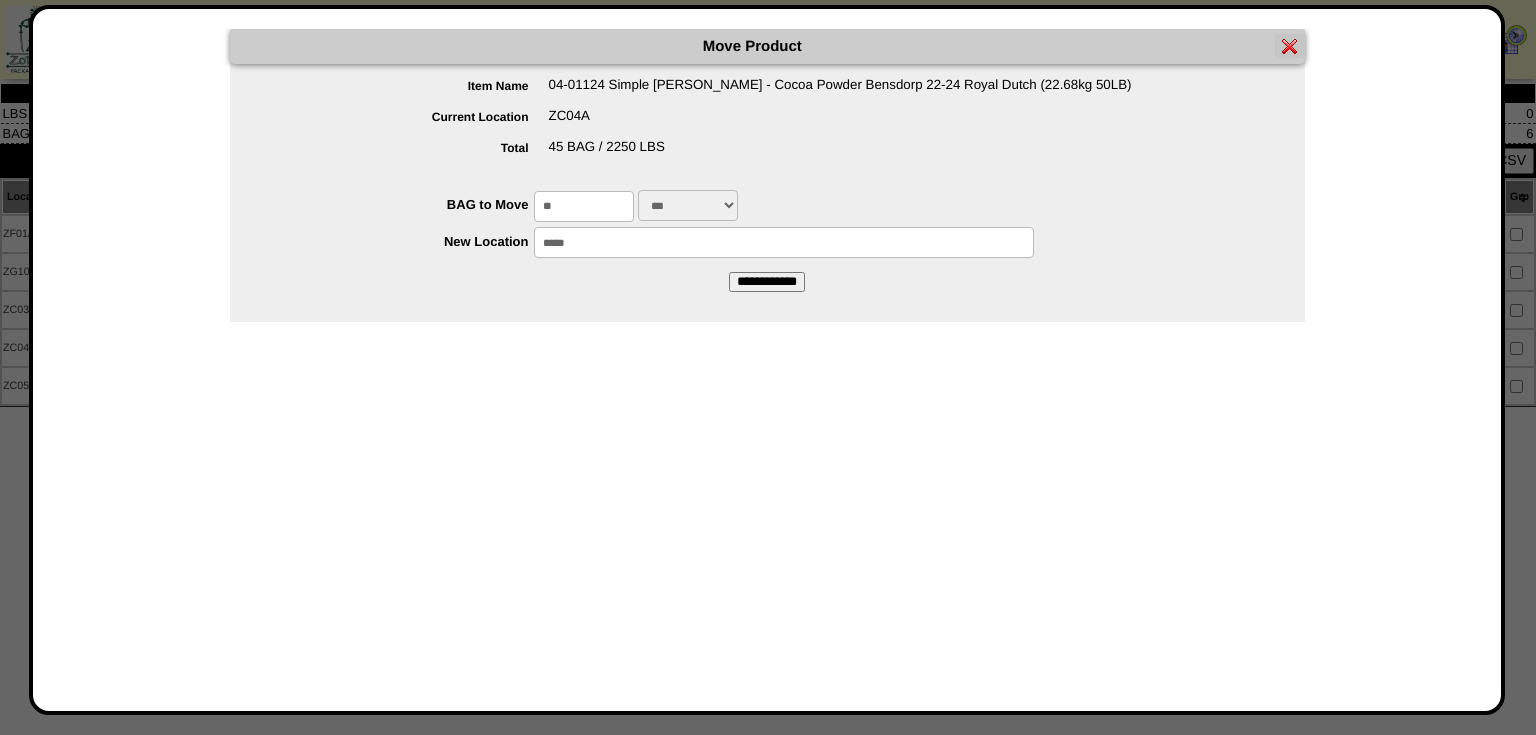 type on "*****" 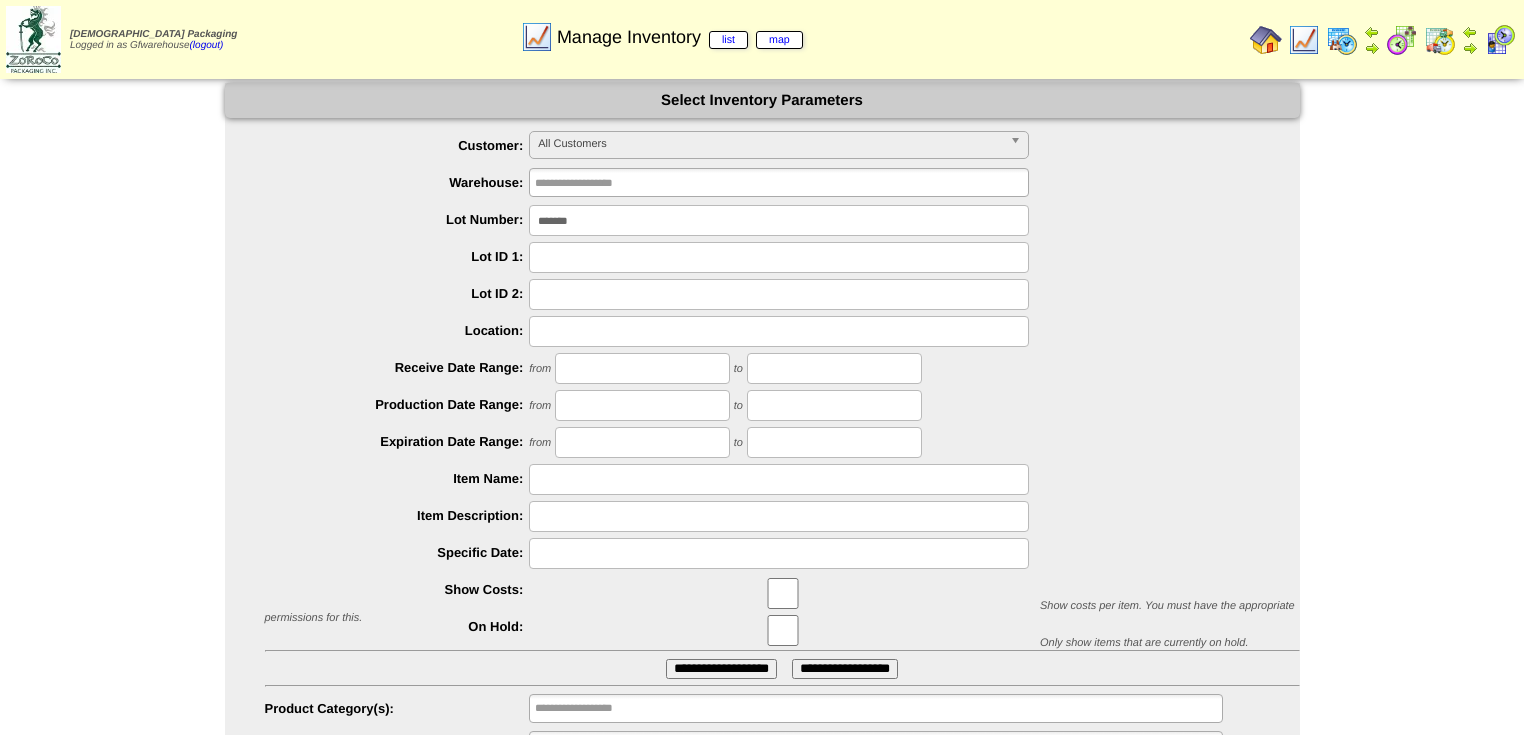 scroll, scrollTop: 0, scrollLeft: 0, axis: both 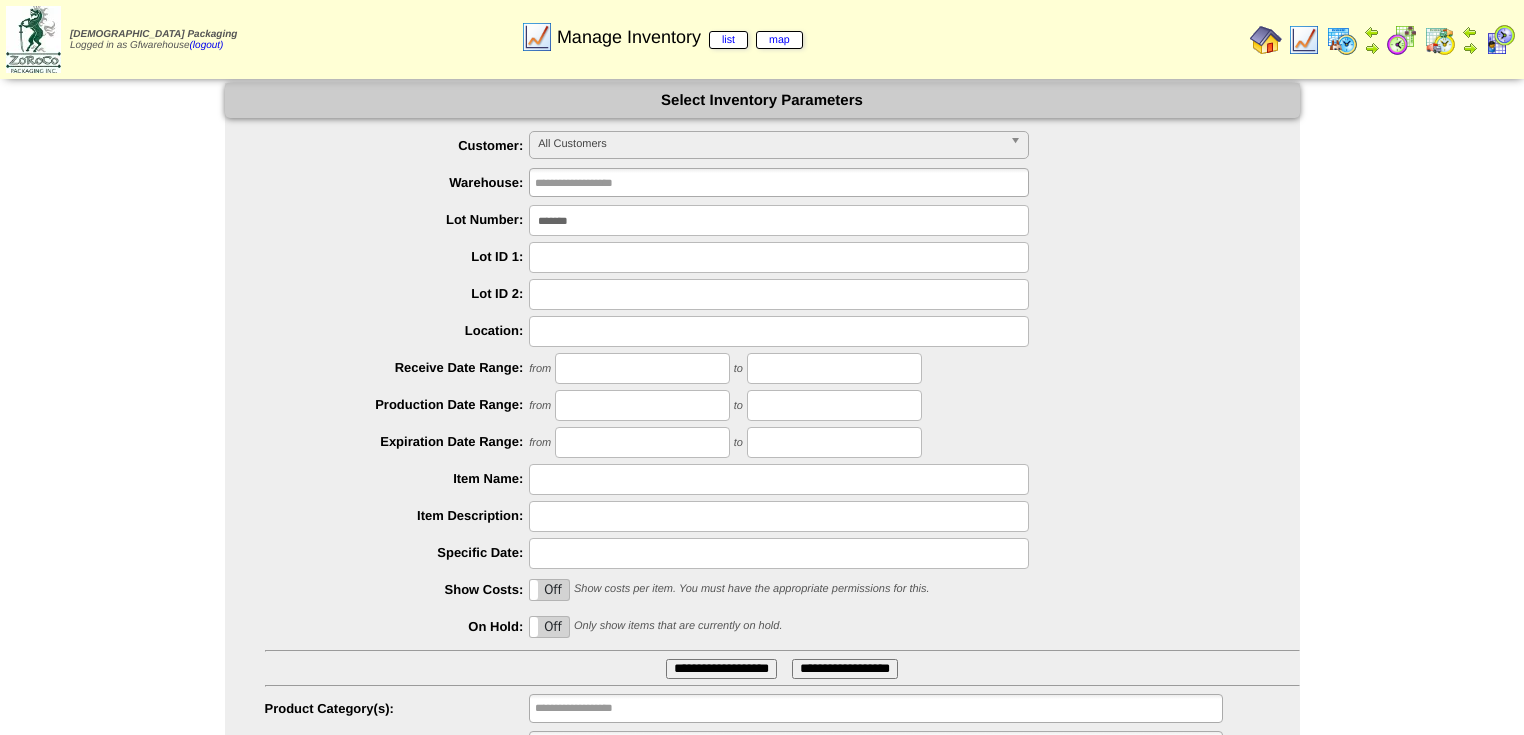 drag, startPoint x: 599, startPoint y: 216, endPoint x: 302, endPoint y: 106, distance: 316.71597 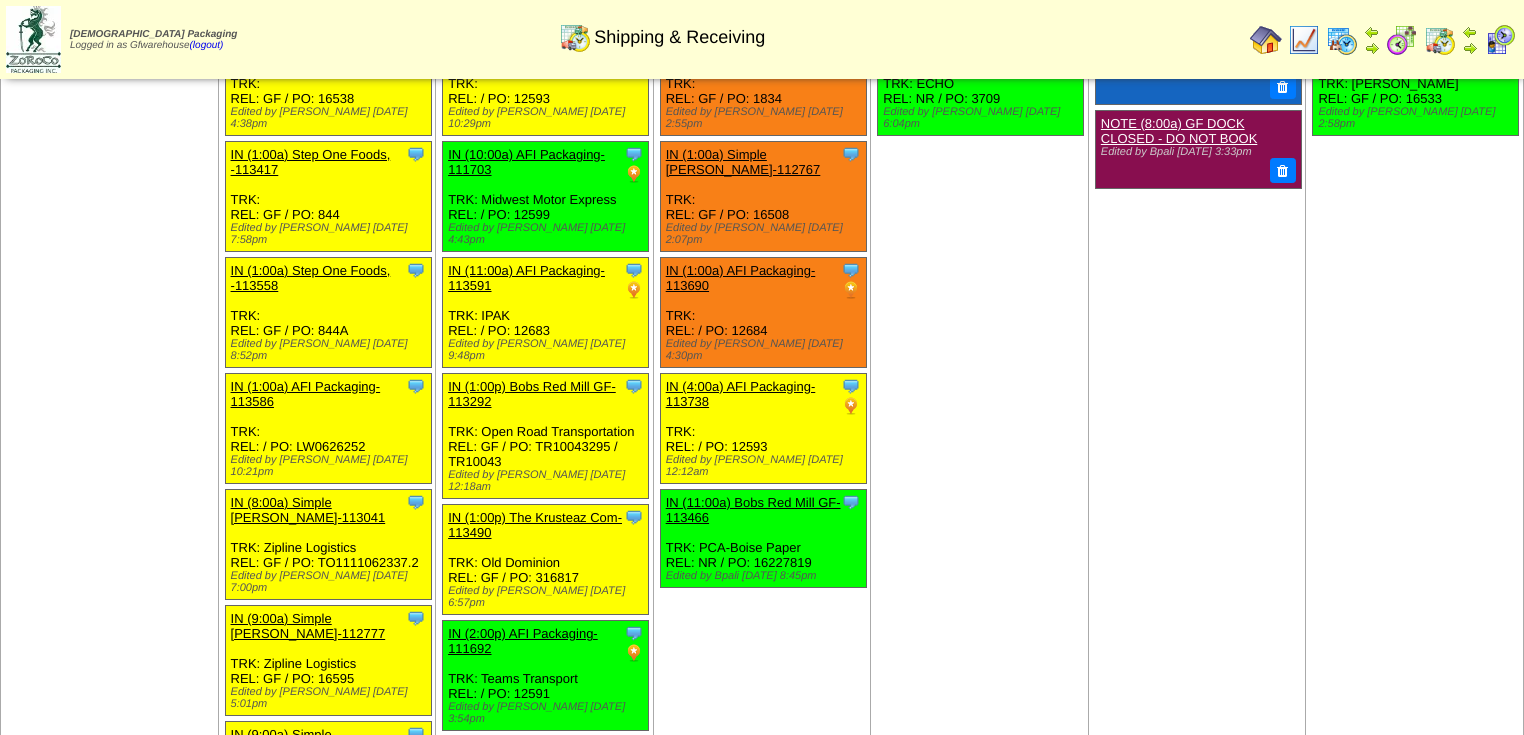 scroll, scrollTop: 80, scrollLeft: 0, axis: vertical 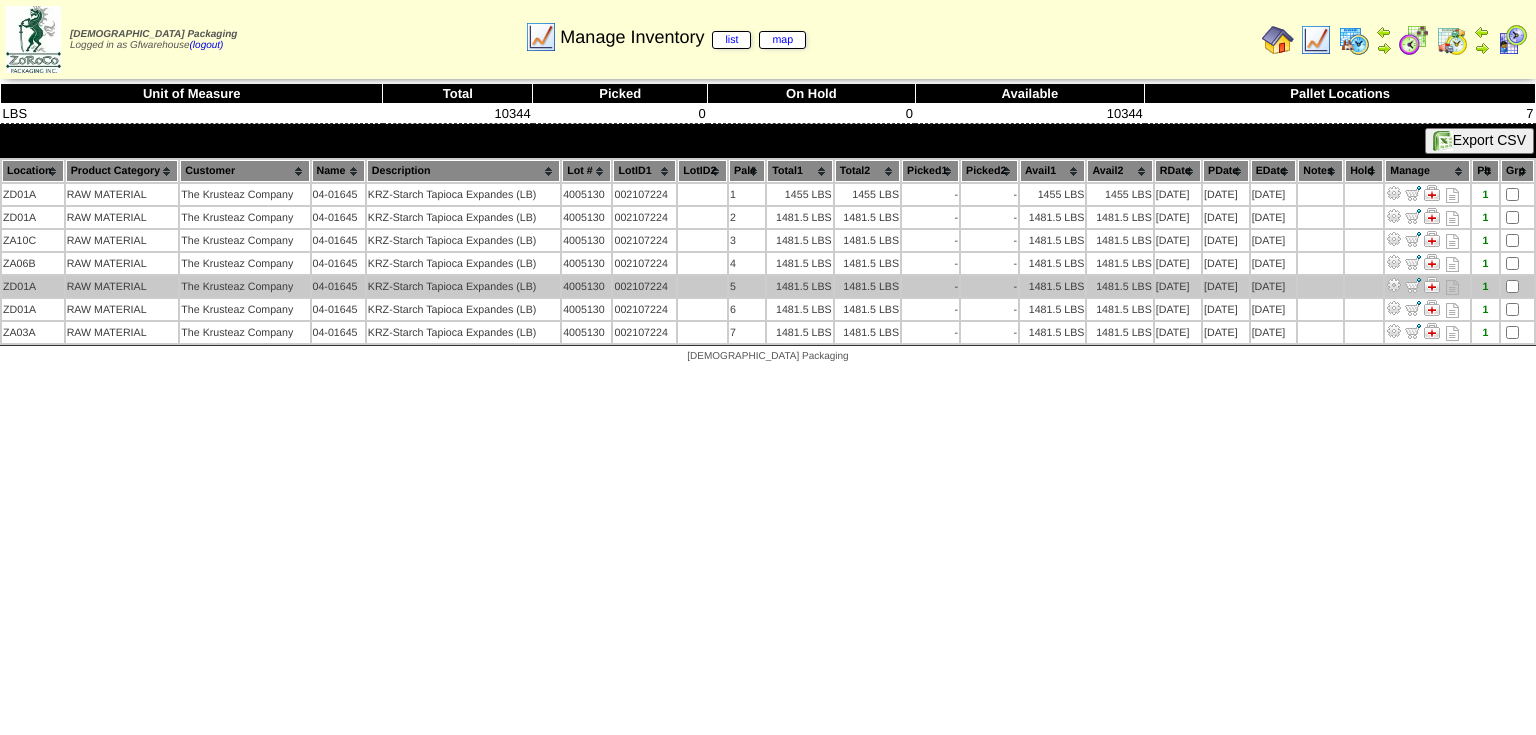 click at bounding box center [1394, 285] 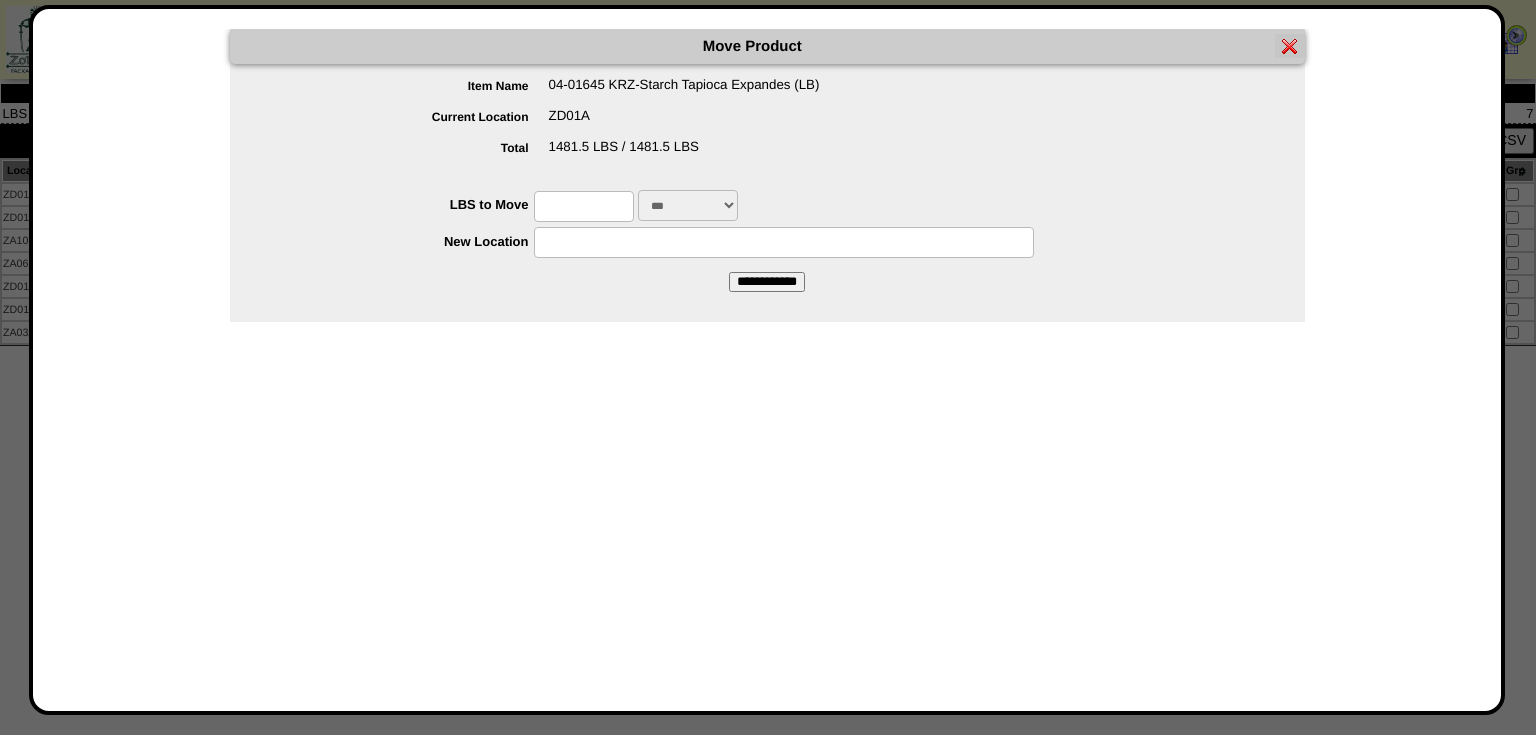 click at bounding box center [584, 206] 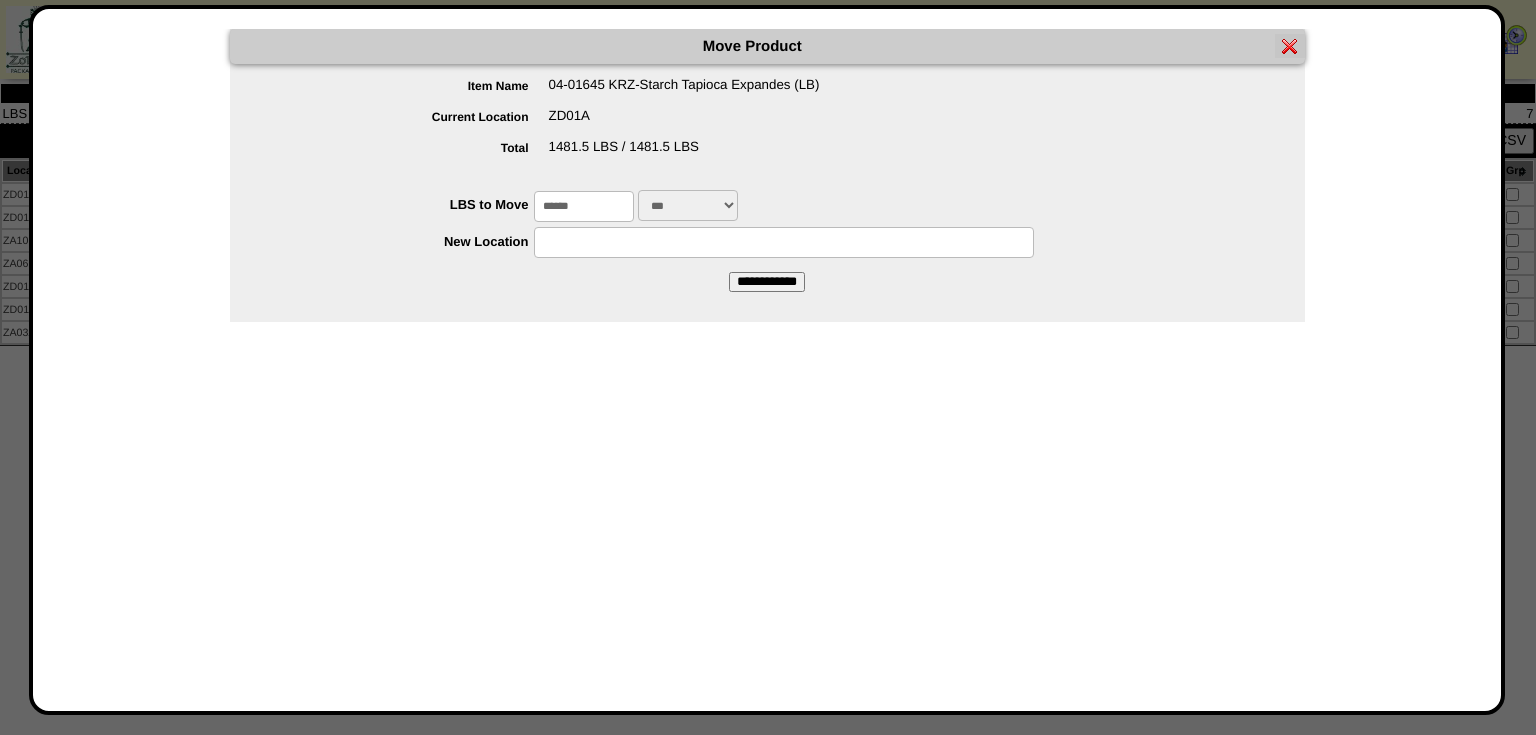 click at bounding box center [784, 242] 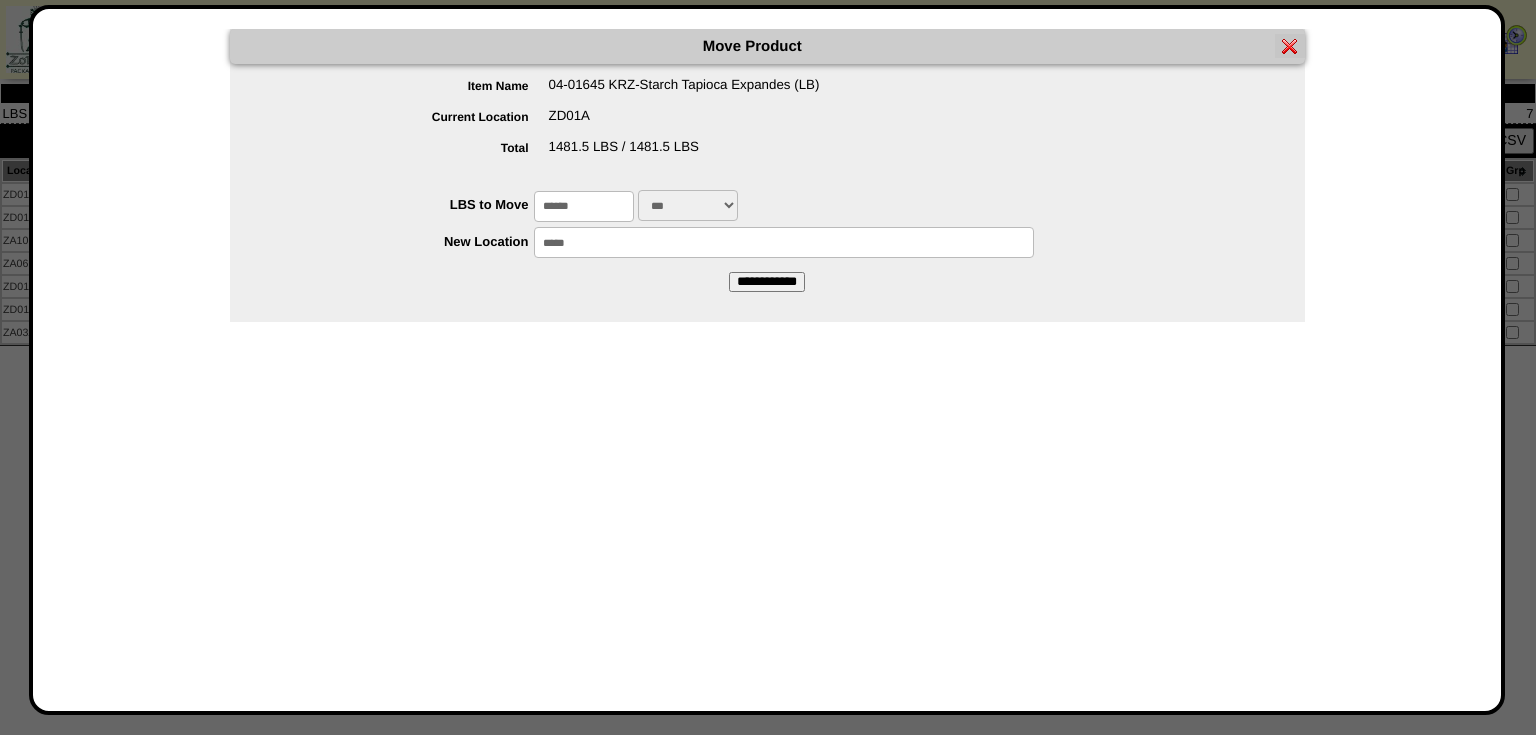 type on "*****" 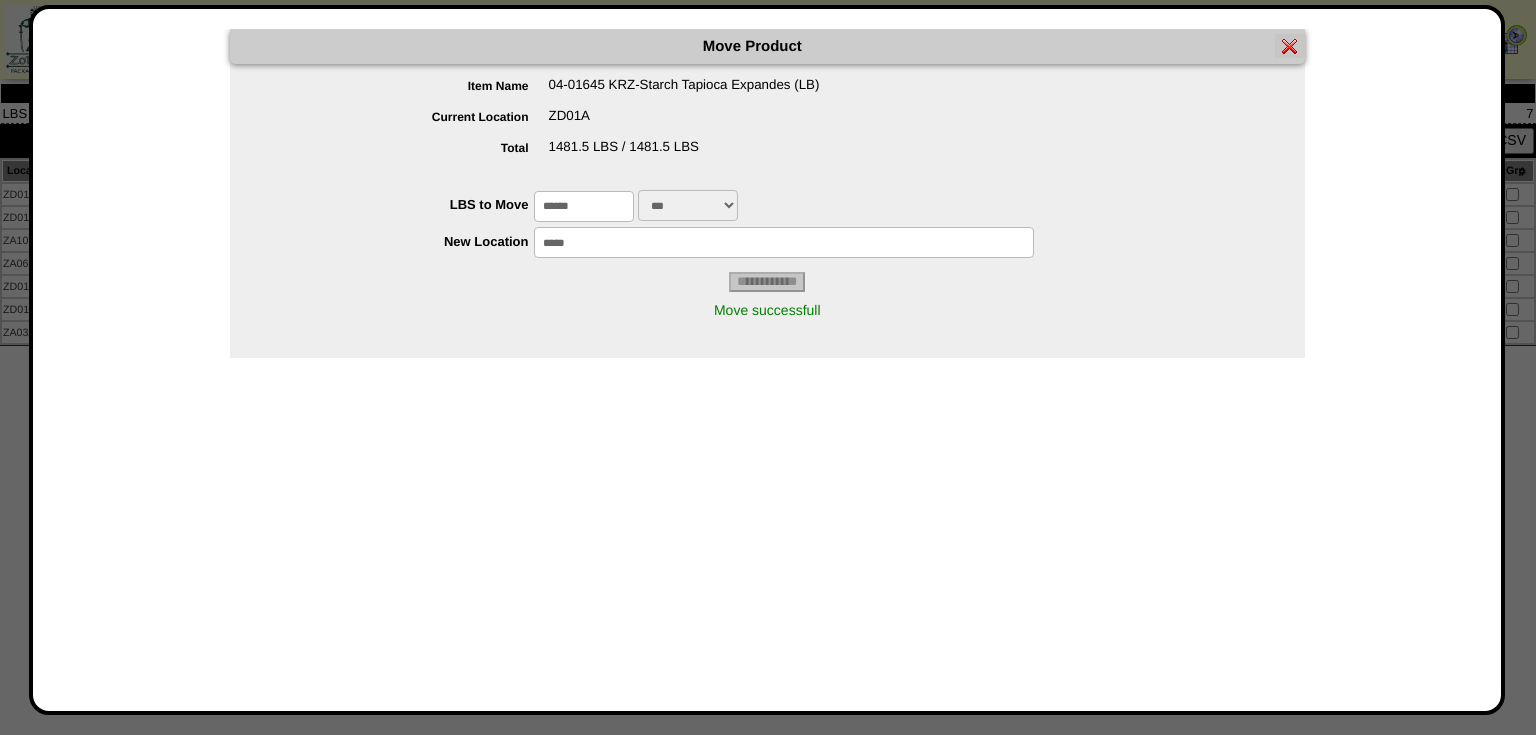 click at bounding box center [1290, 46] 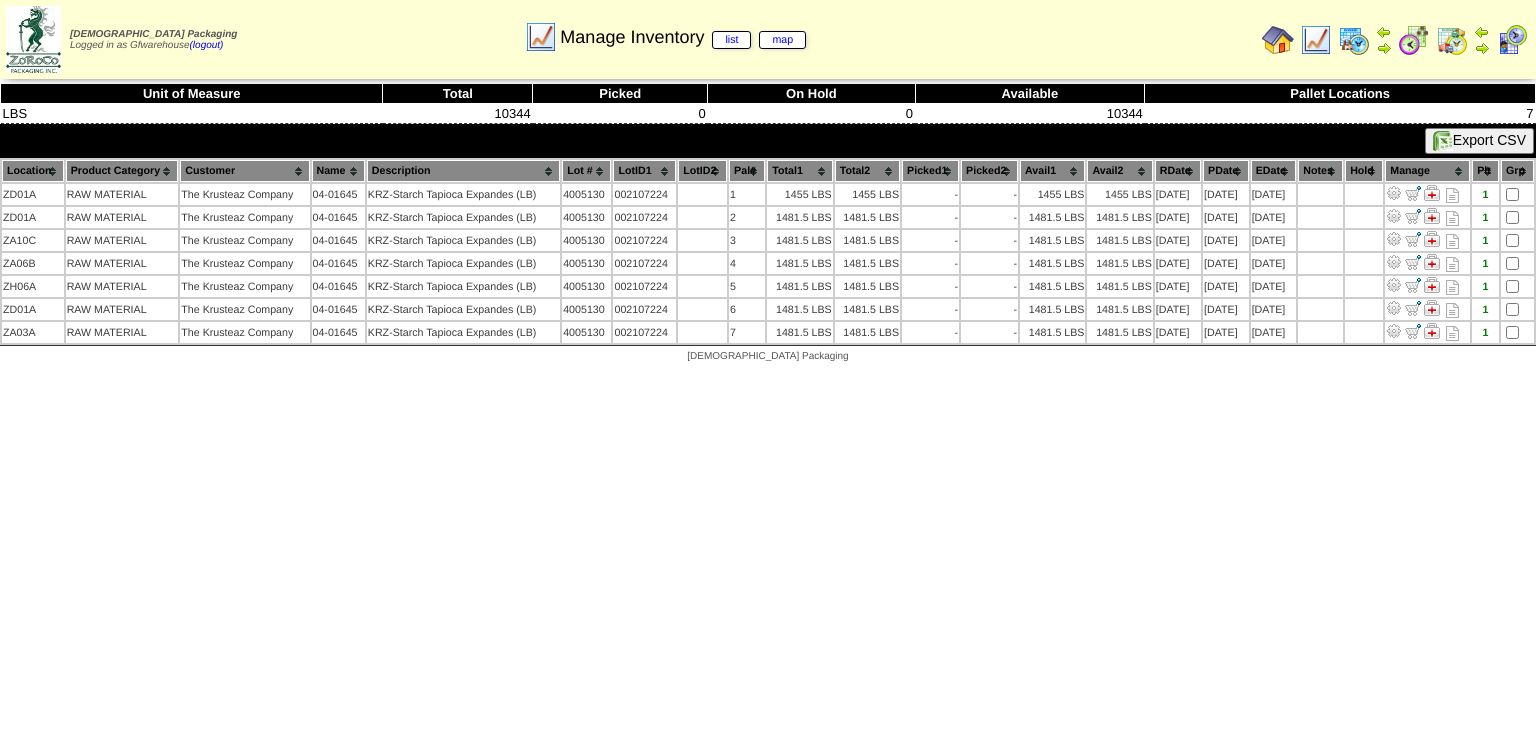 scroll, scrollTop: 0, scrollLeft: 0, axis: both 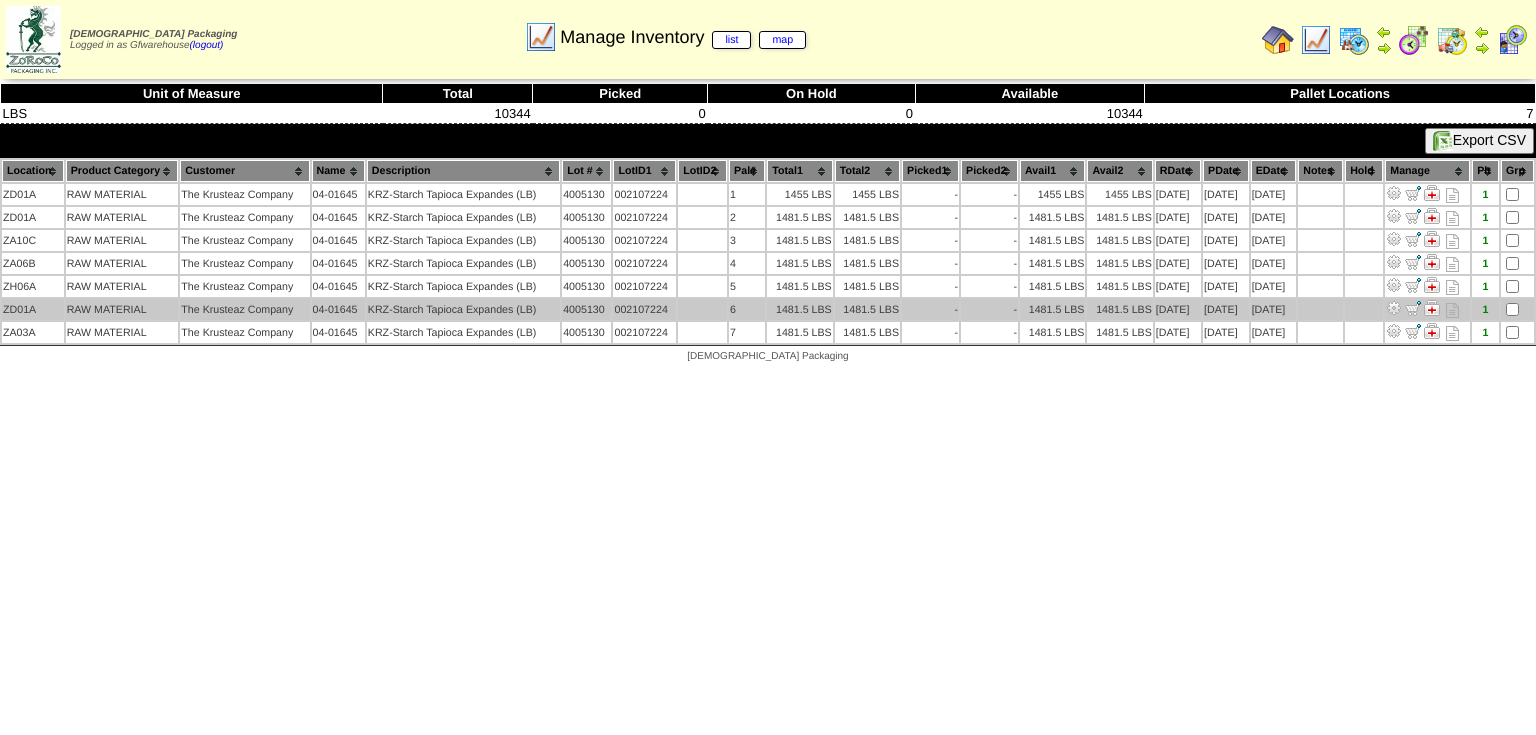 click at bounding box center (1394, 308) 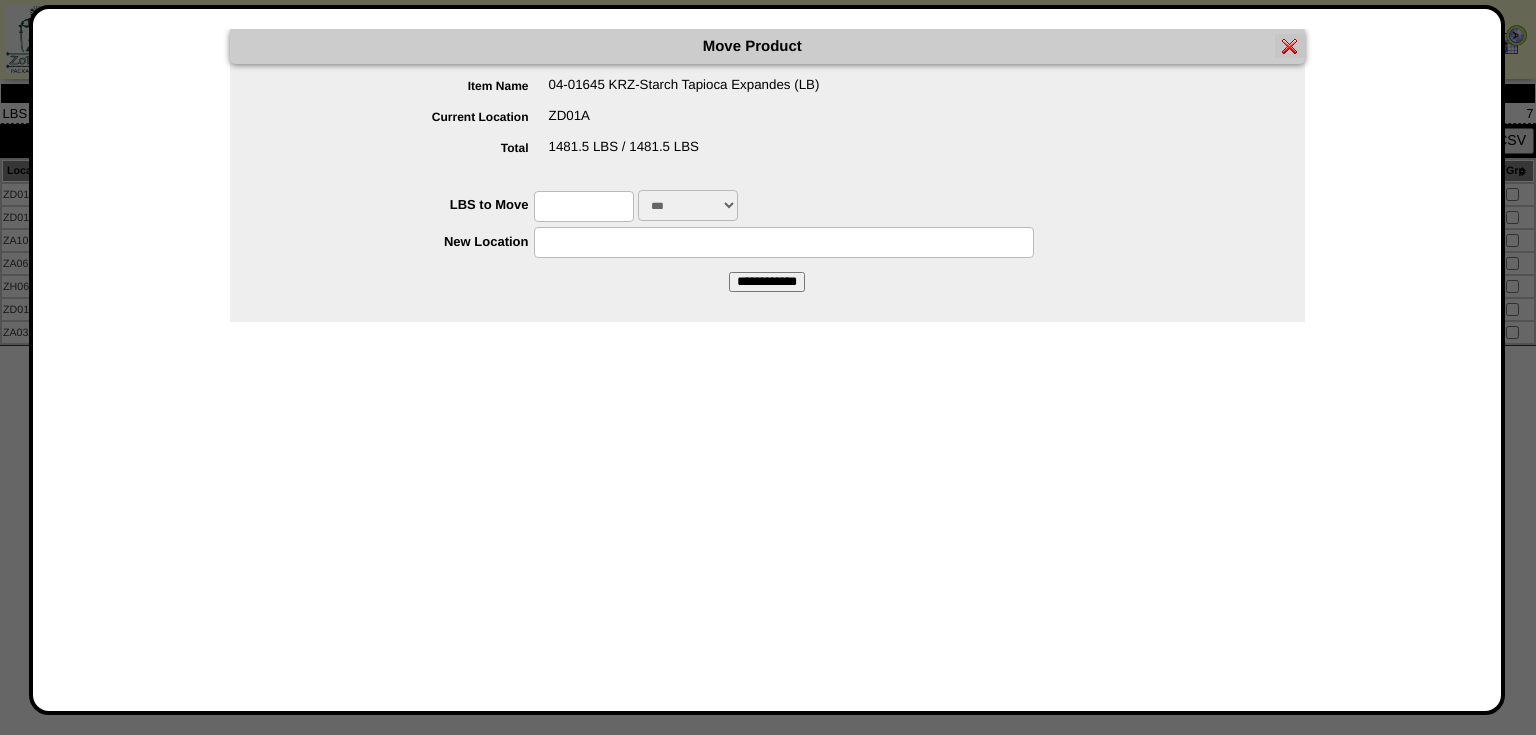 click at bounding box center [584, 206] 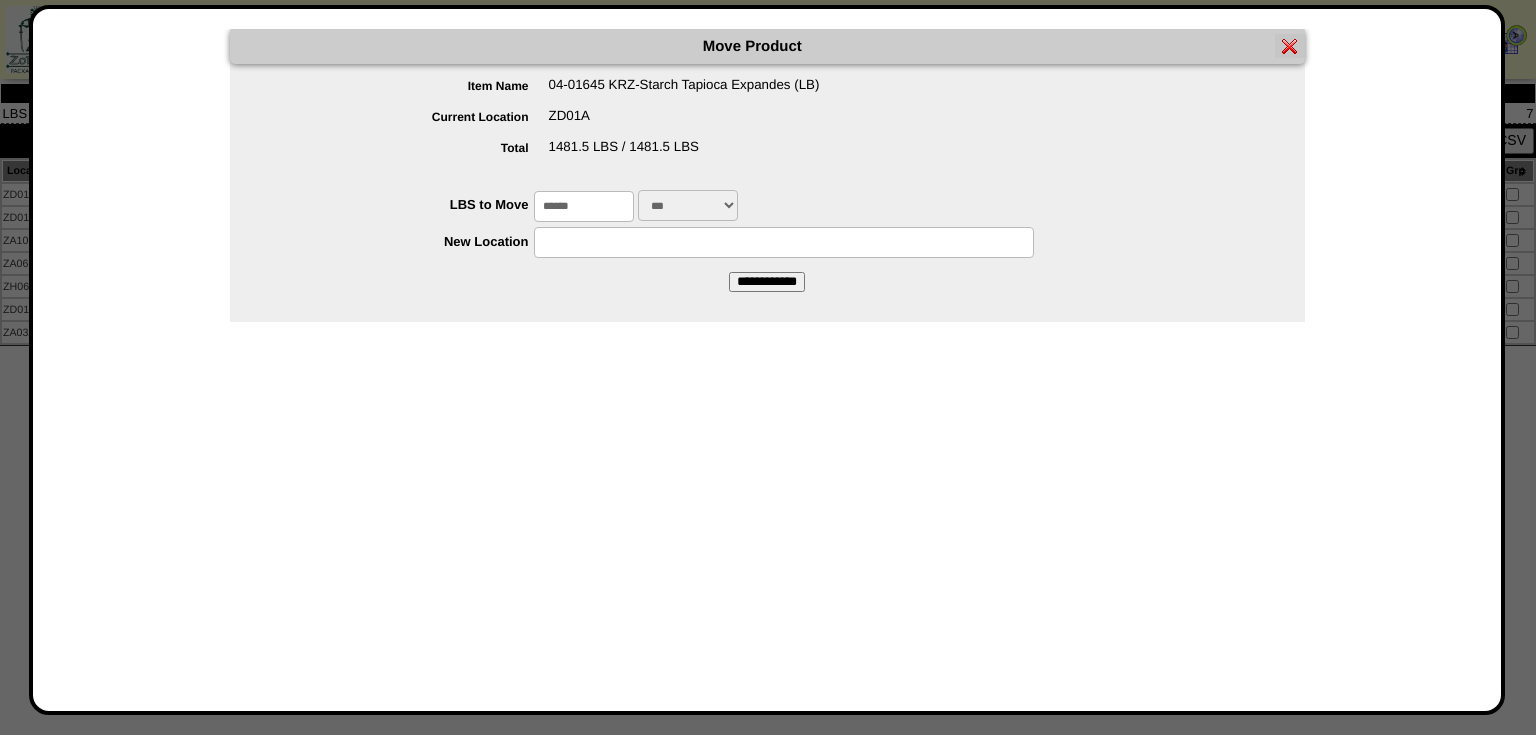 click at bounding box center [784, 242] 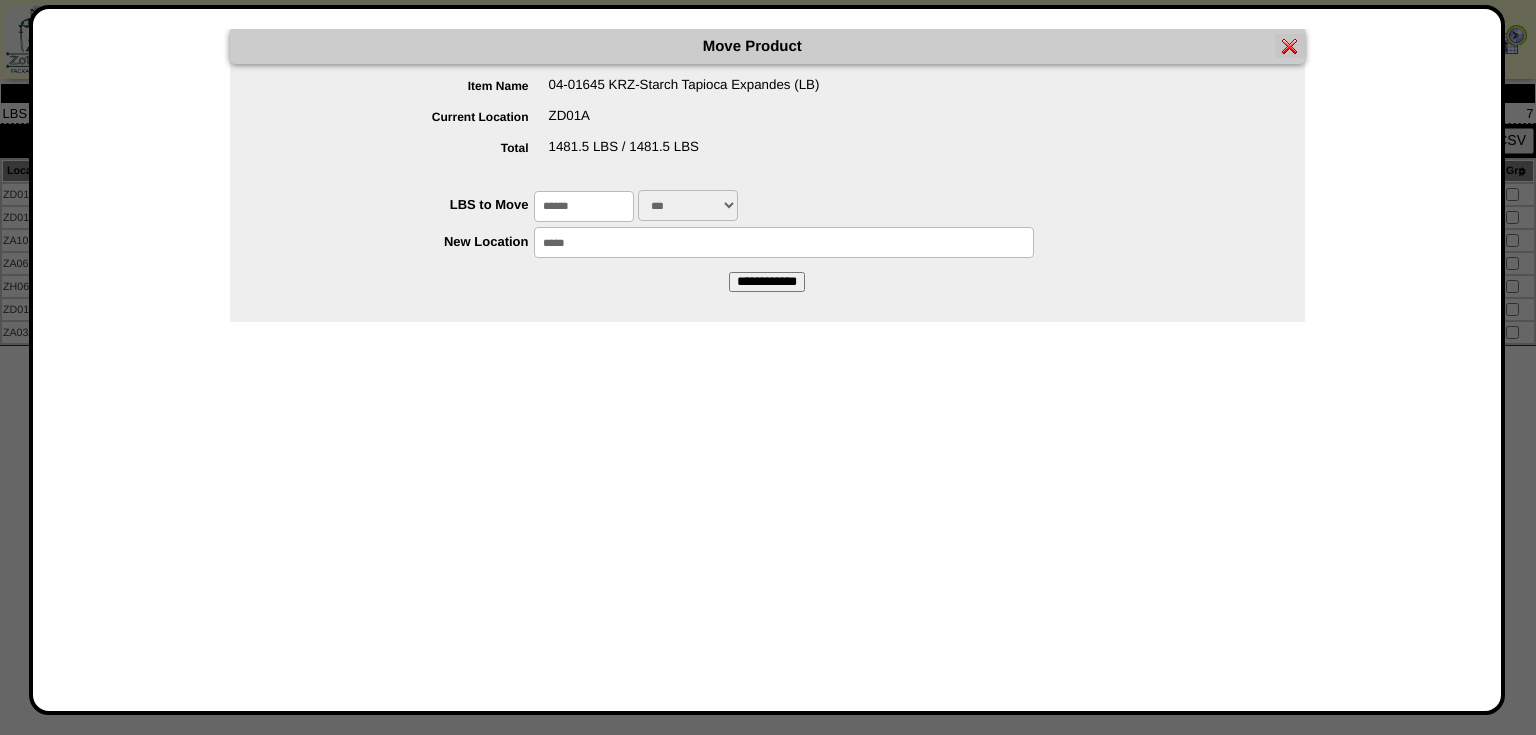 type on "*****" 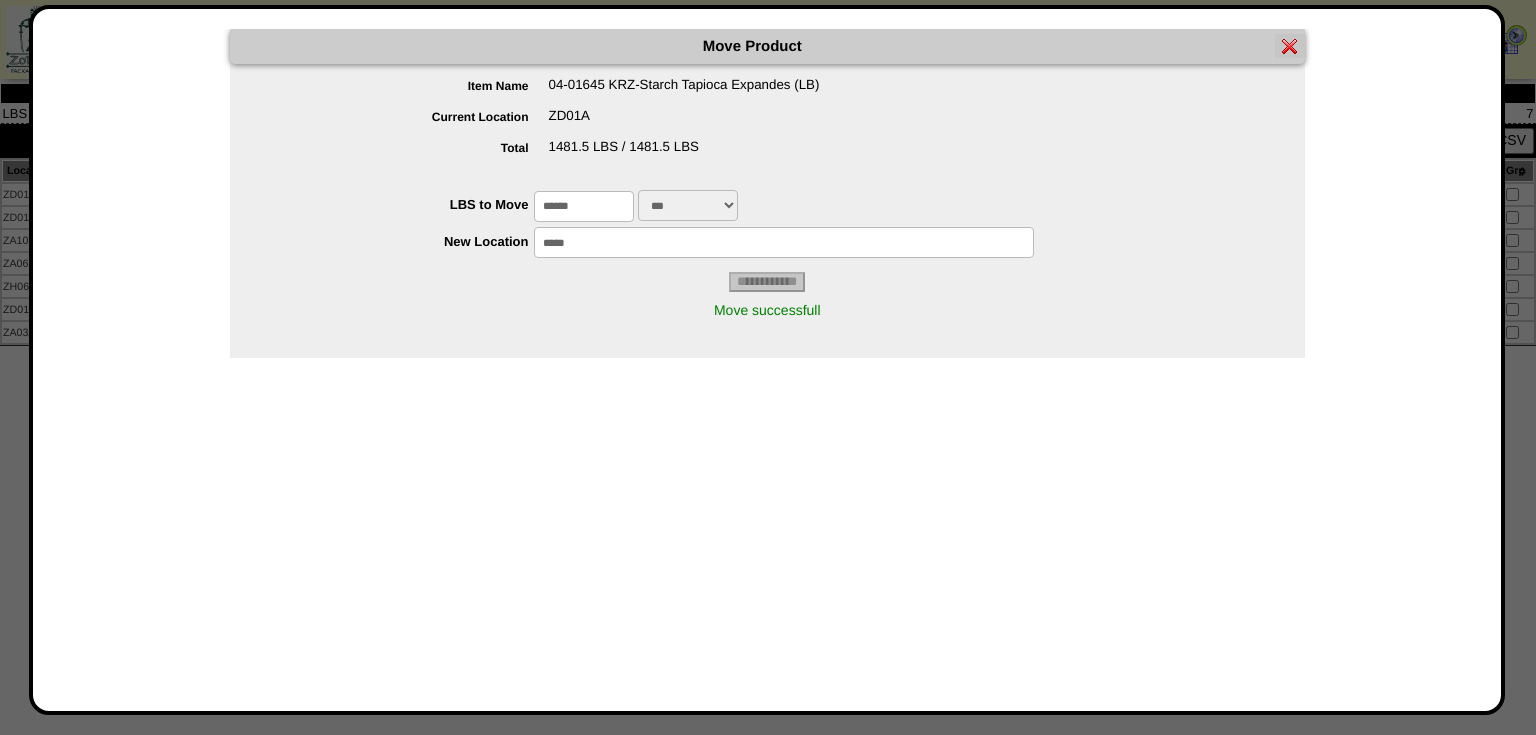 click at bounding box center (1290, 46) 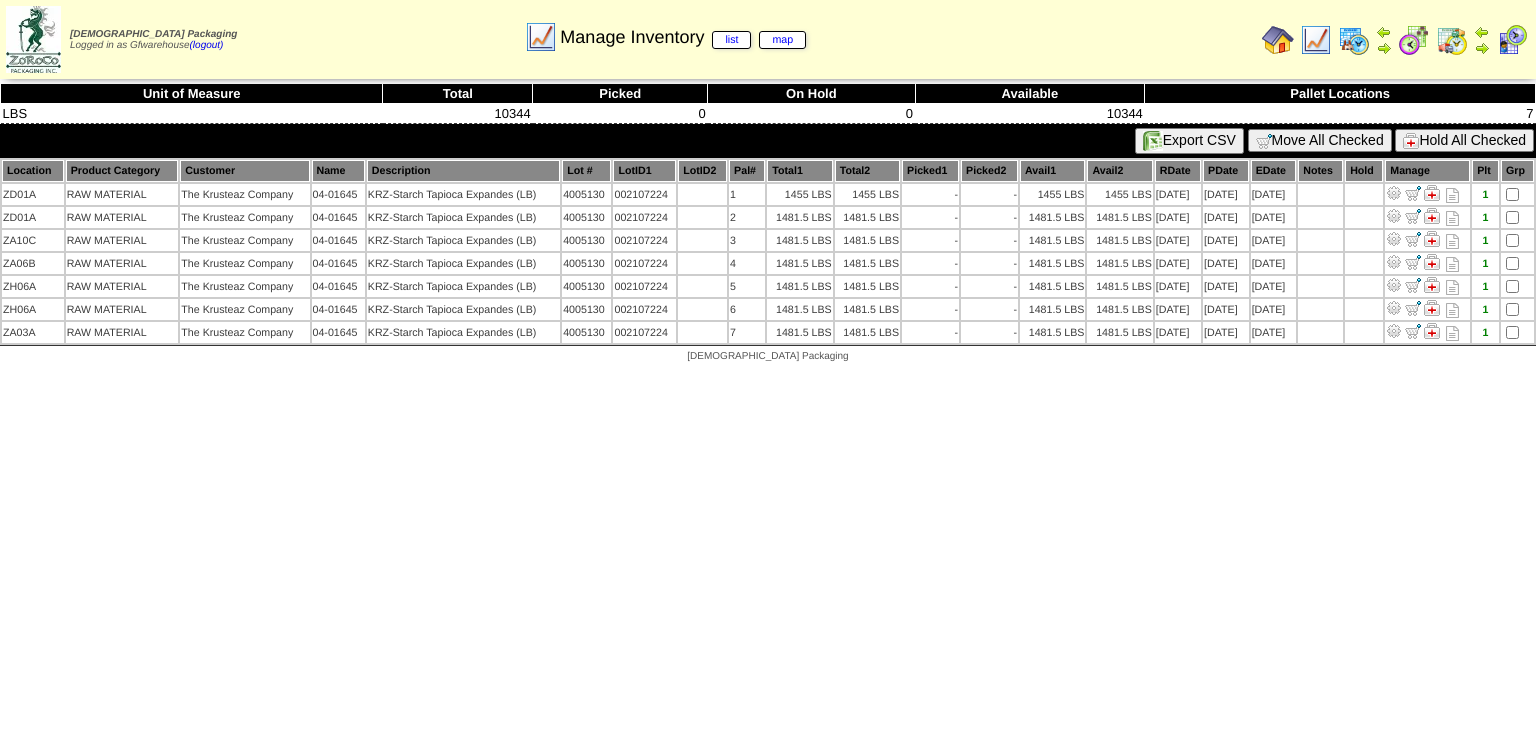 scroll, scrollTop: 0, scrollLeft: 0, axis: both 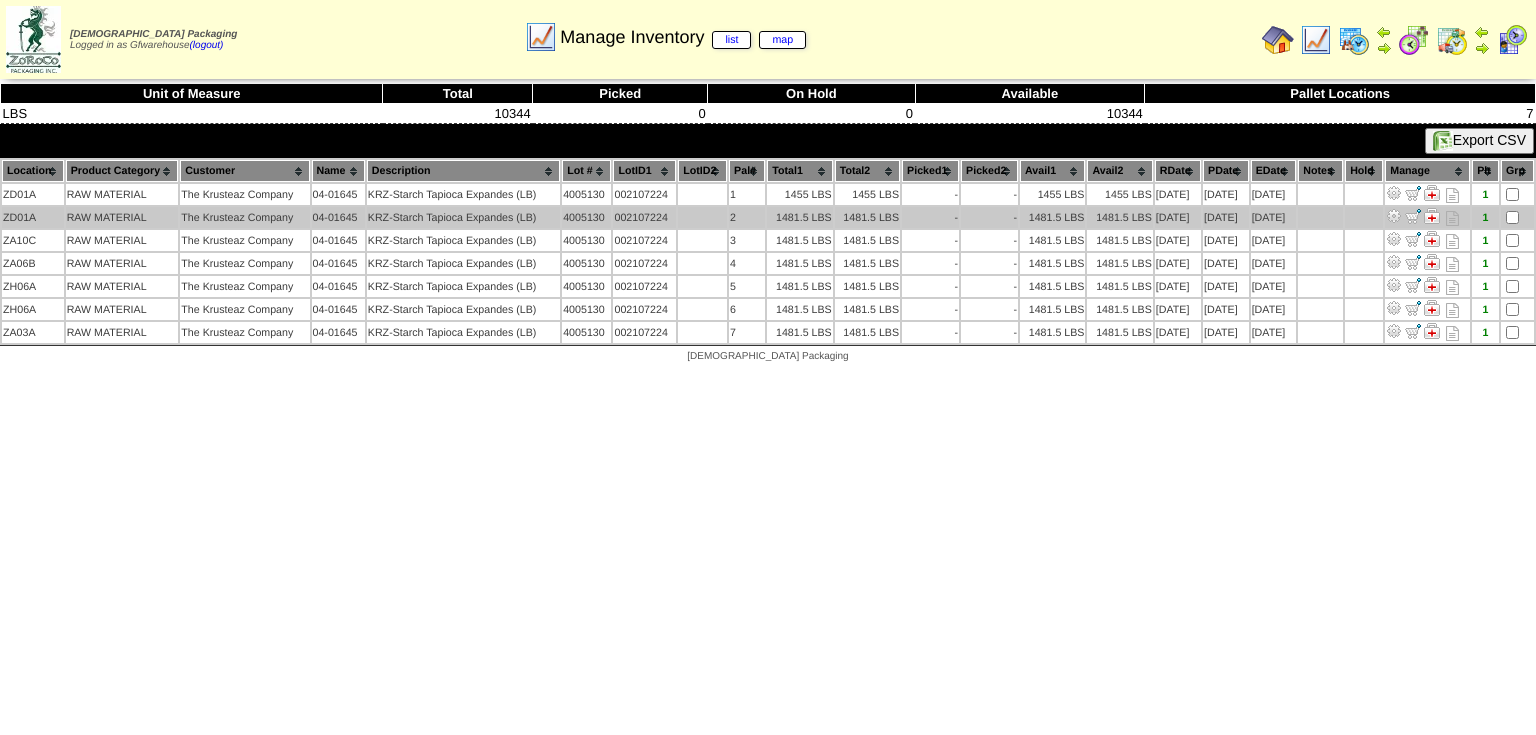 click at bounding box center [1394, 216] 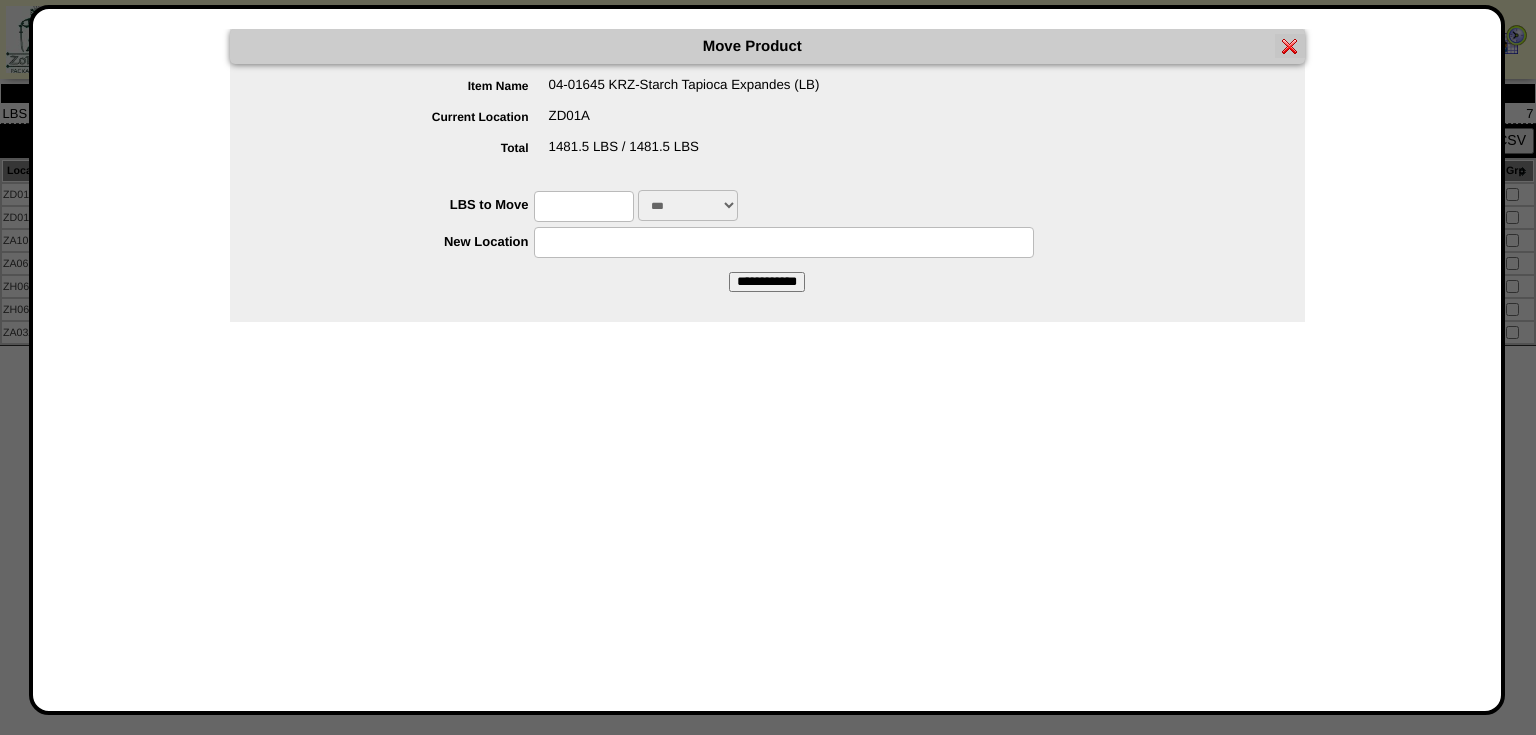 click at bounding box center [584, 206] 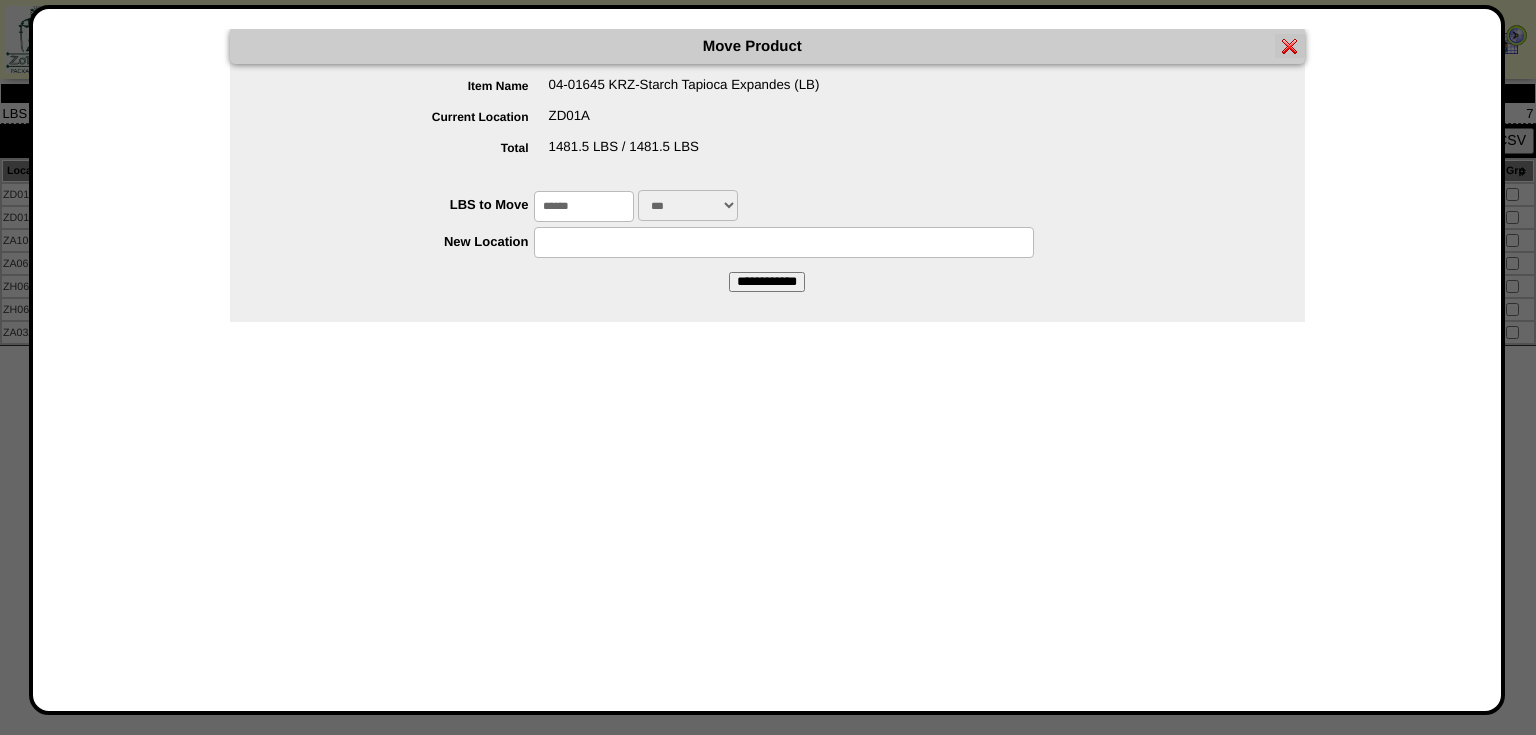 click at bounding box center (784, 242) 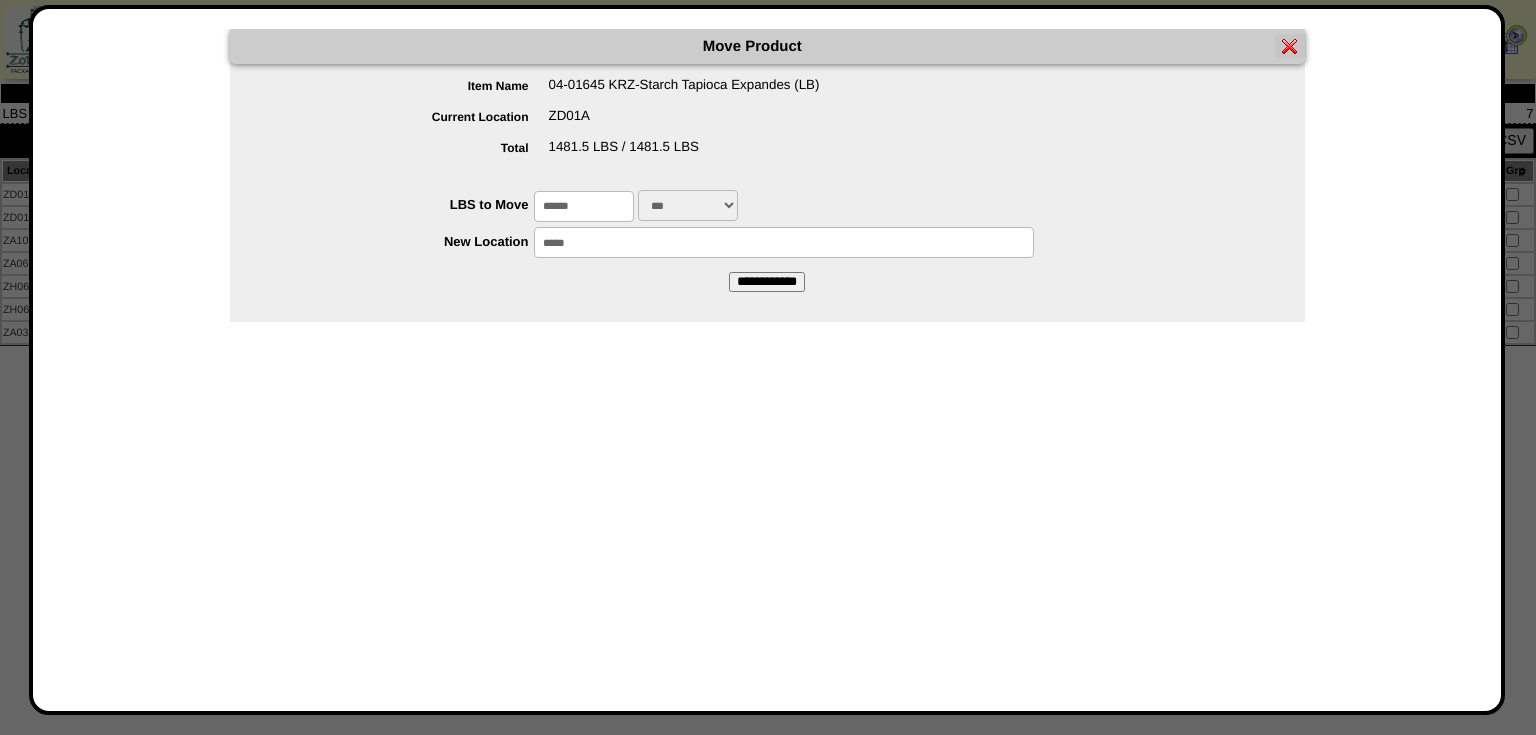 type on "*****" 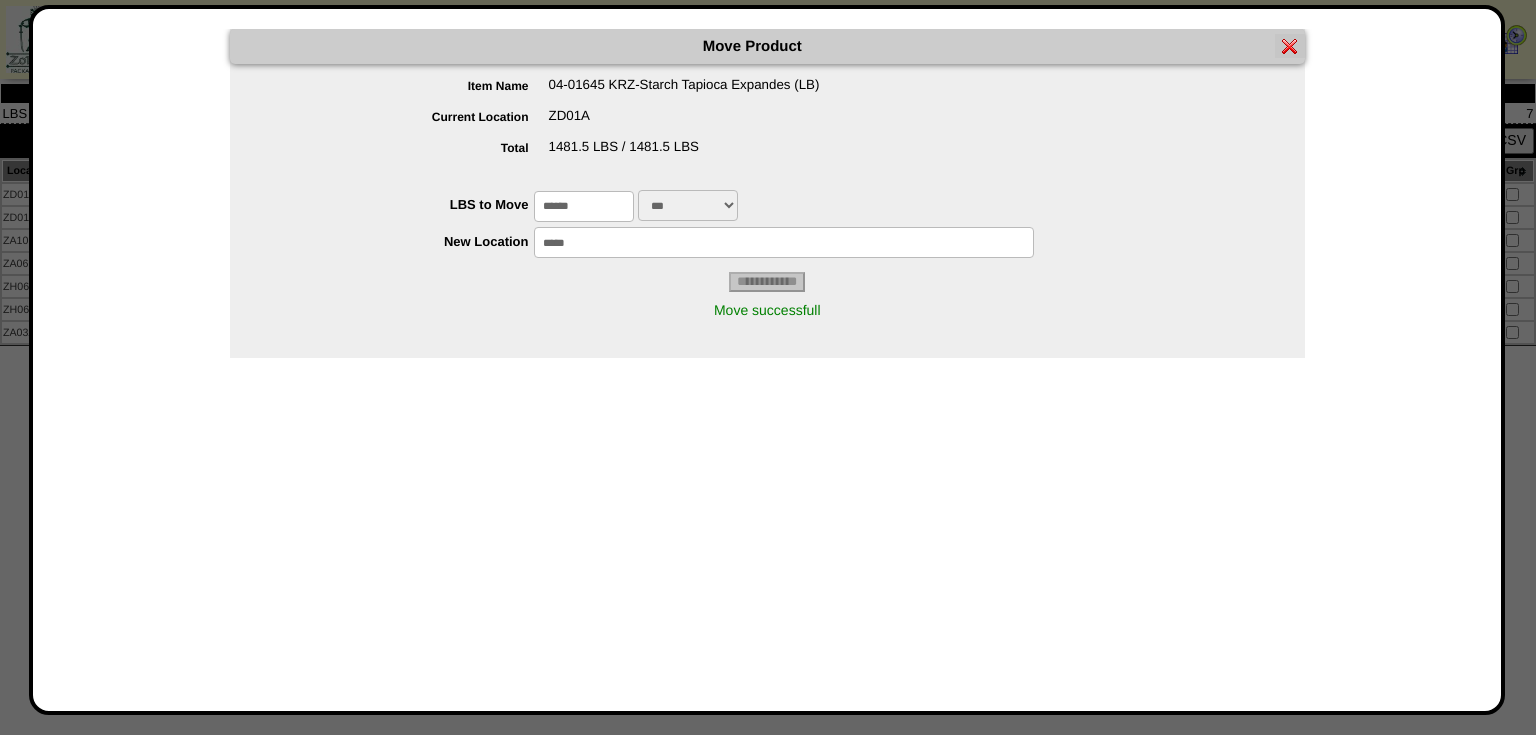 click at bounding box center [1290, 46] 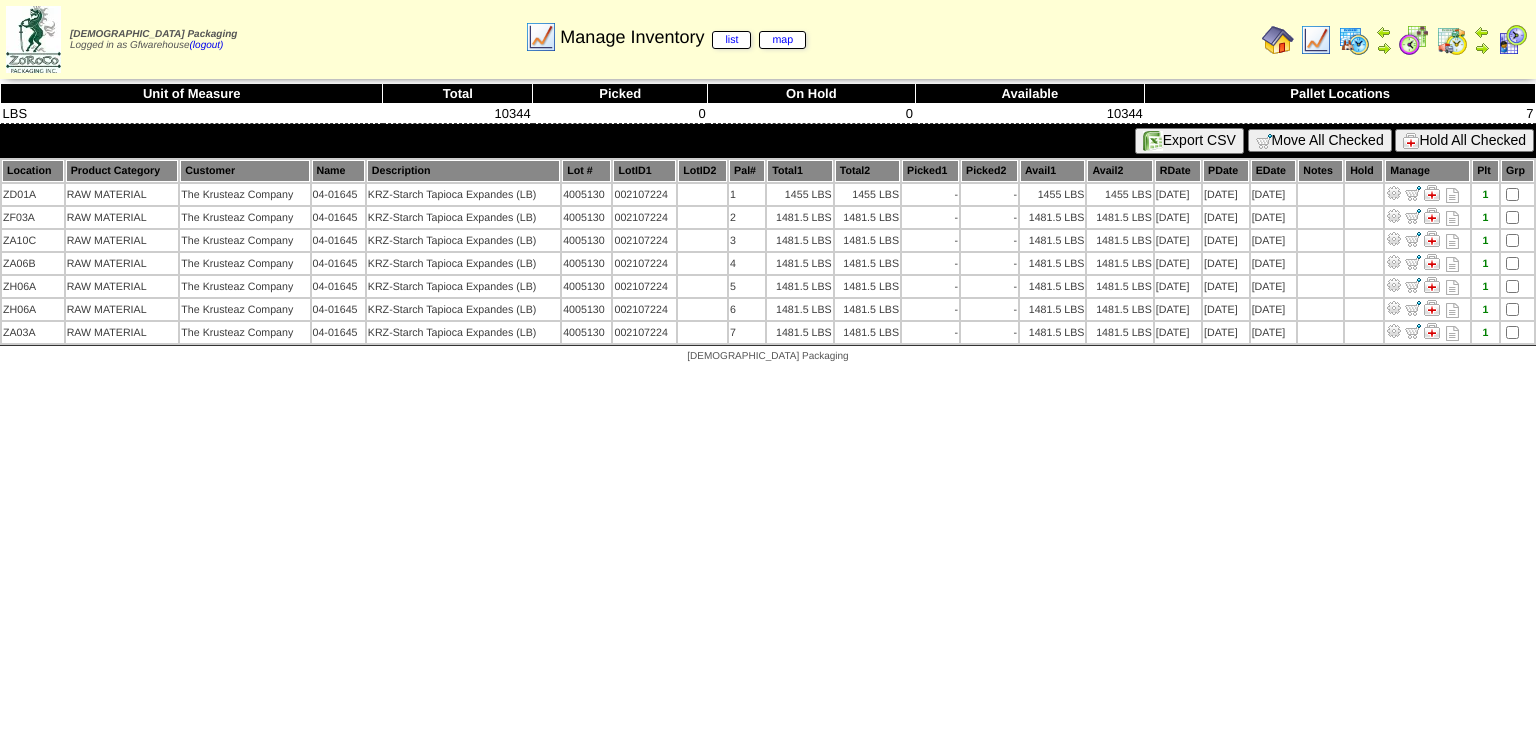 scroll, scrollTop: 0, scrollLeft: 0, axis: both 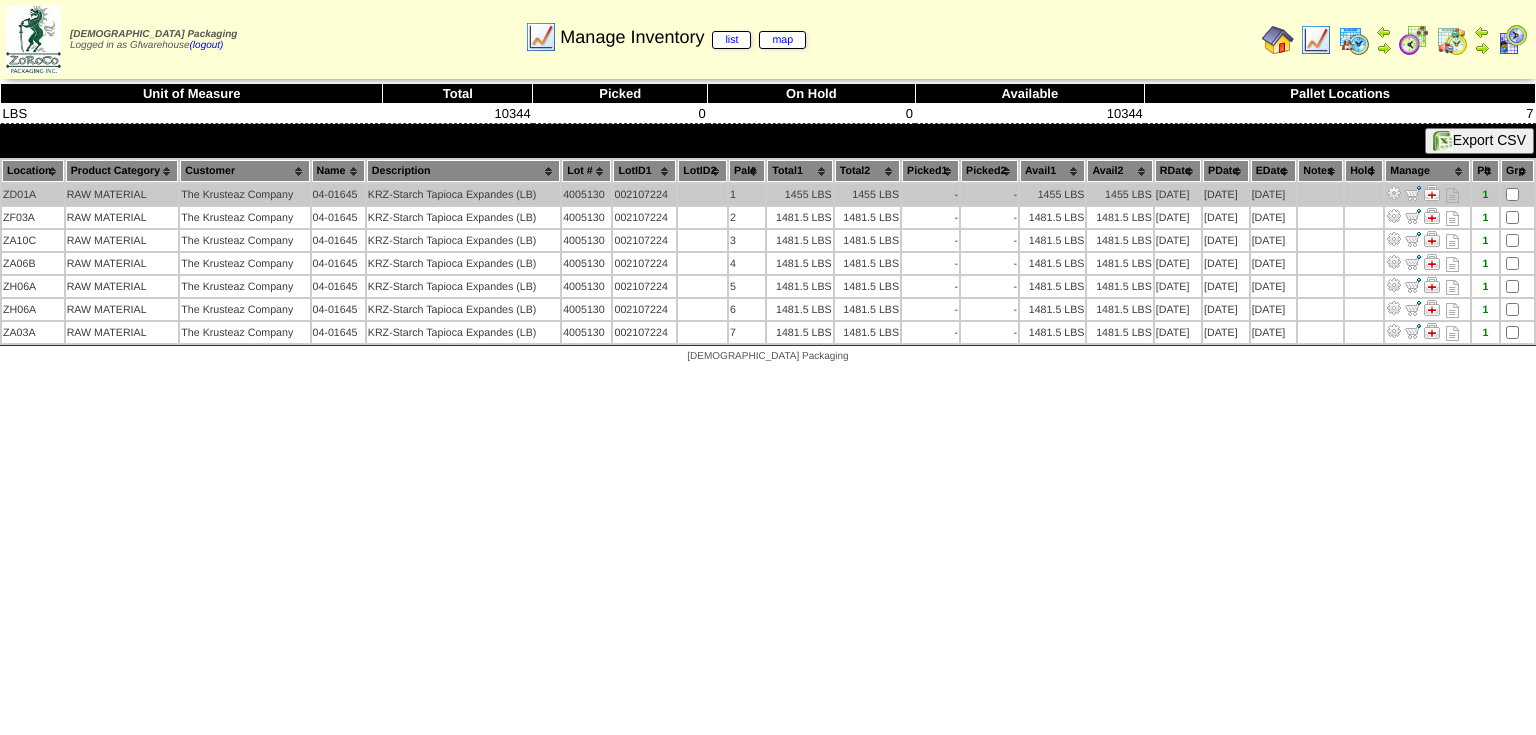 click at bounding box center (1394, 193) 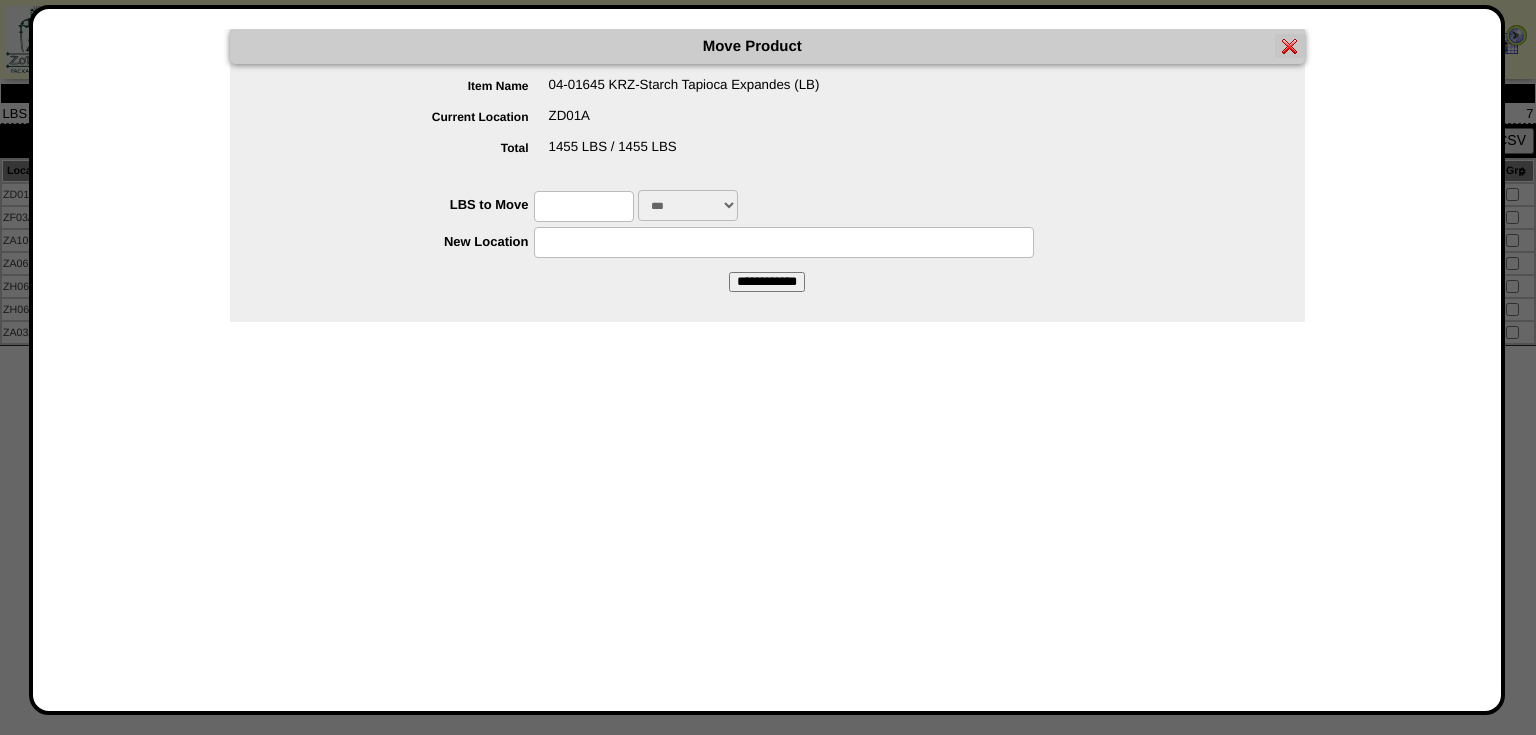 click at bounding box center (584, 206) 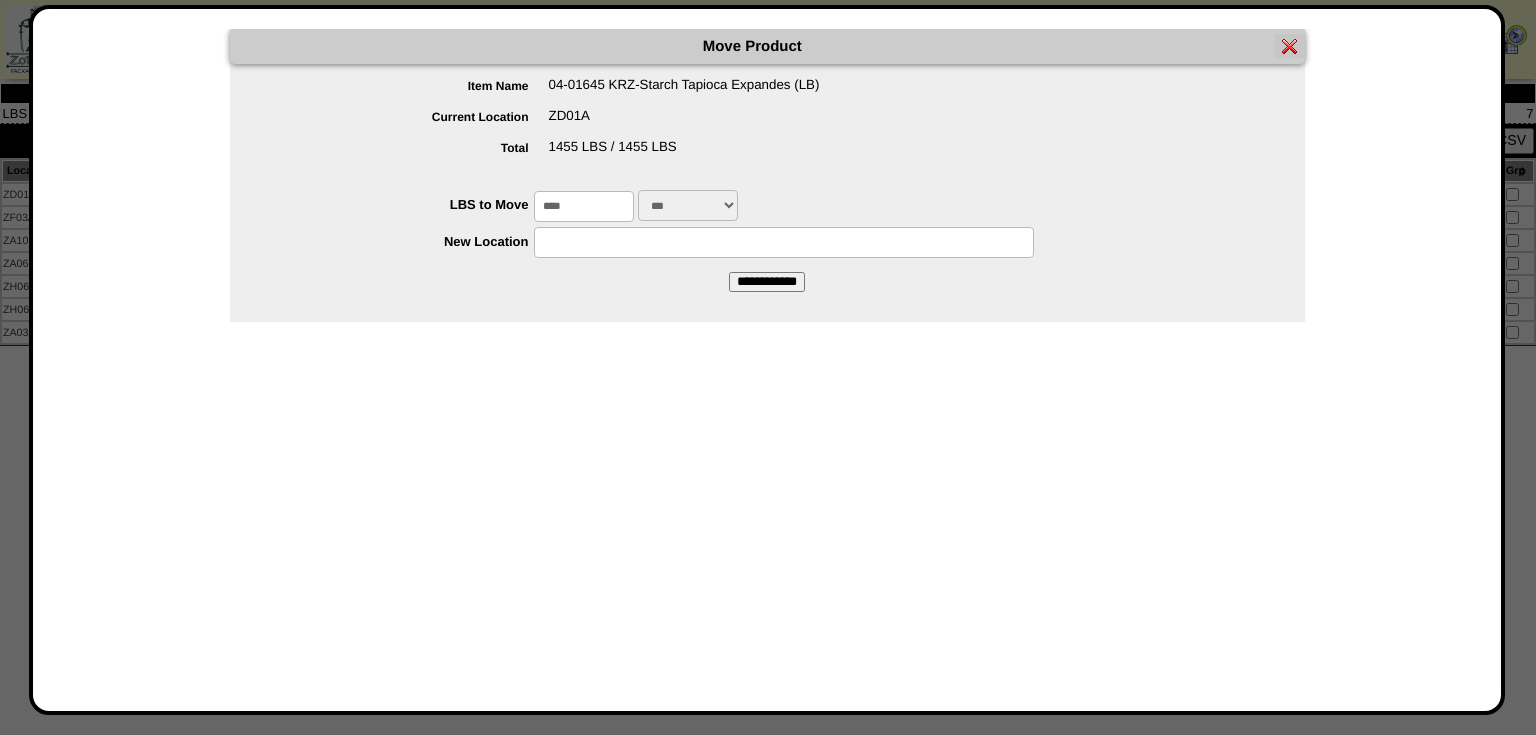 type on "****" 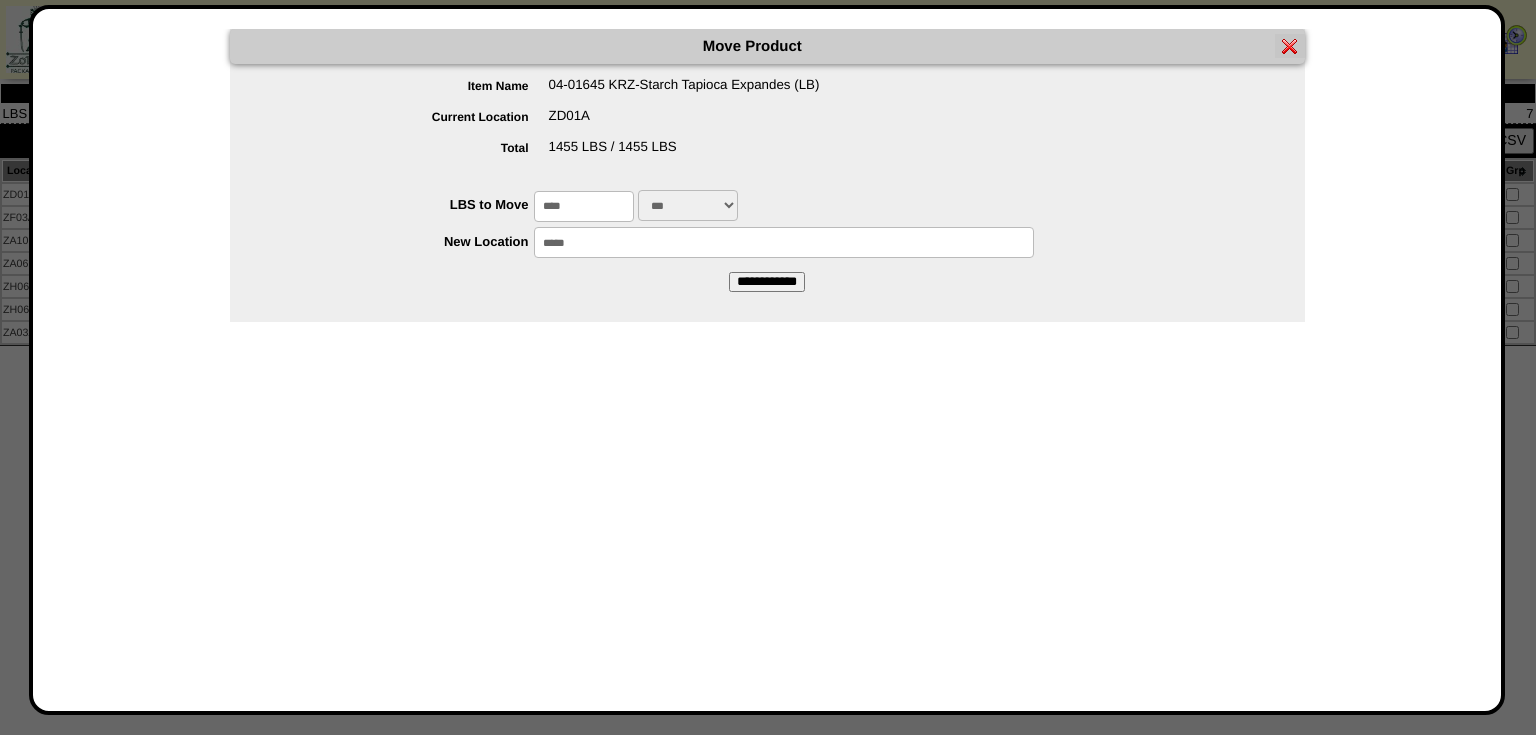 type on "*****" 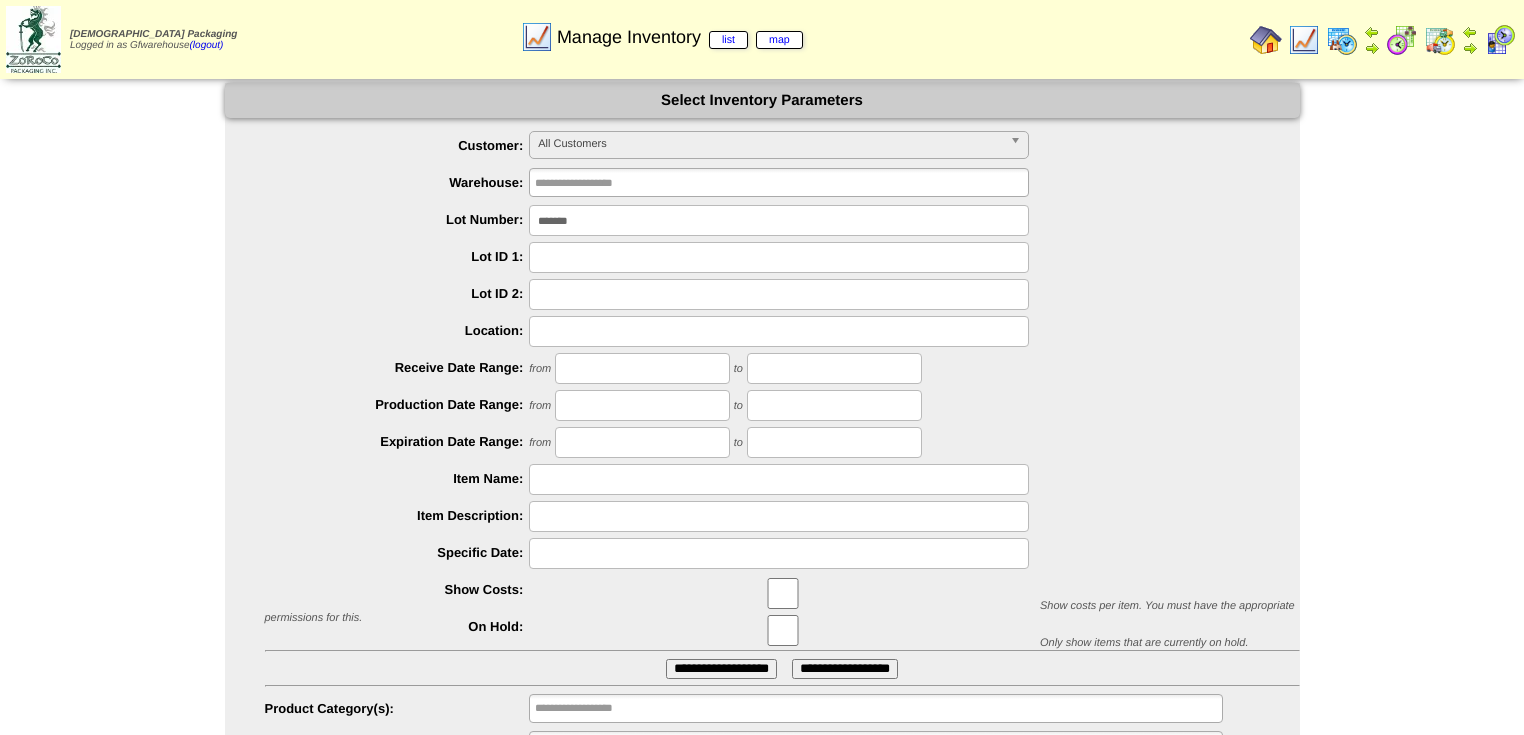 scroll, scrollTop: 0, scrollLeft: 0, axis: both 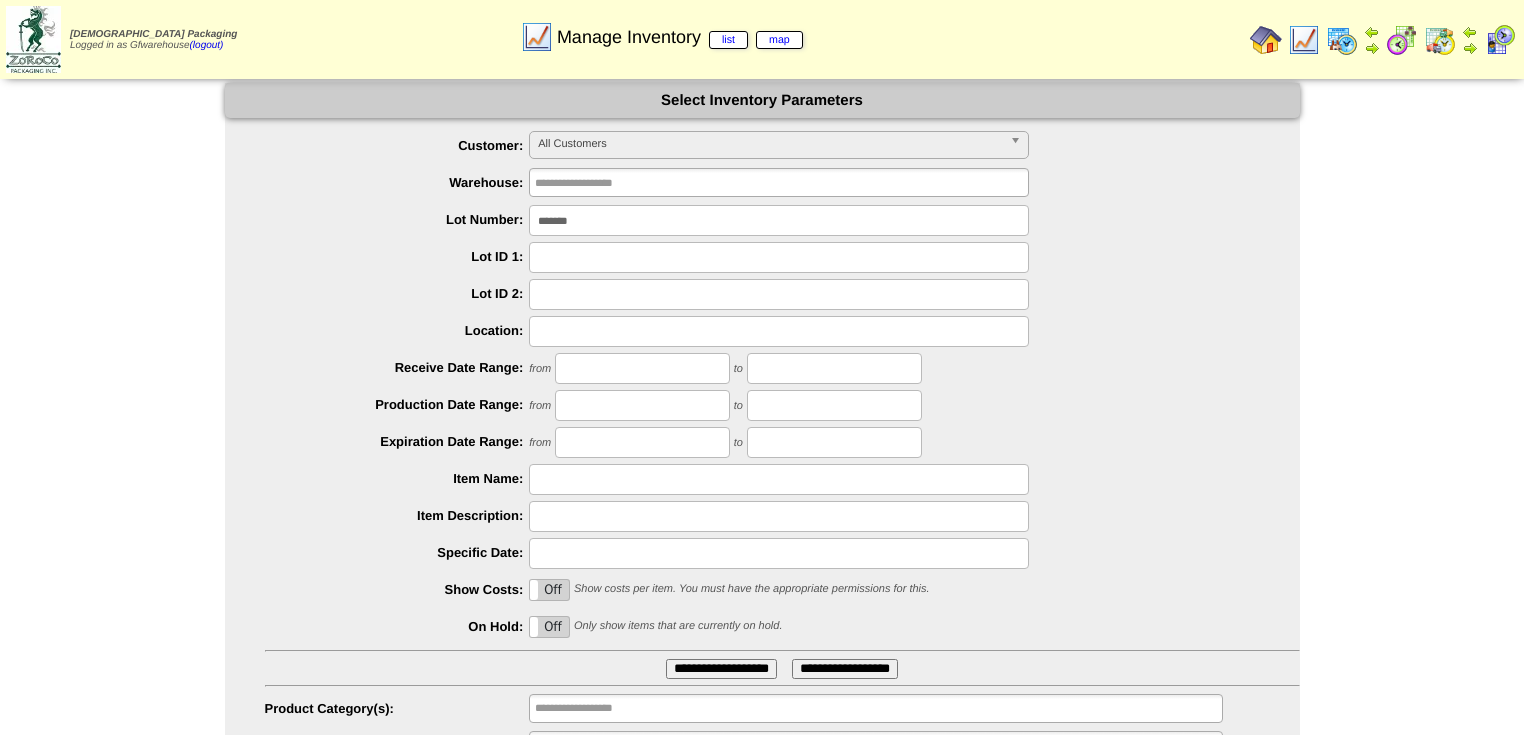 drag, startPoint x: 645, startPoint y: 226, endPoint x: 212, endPoint y: 187, distance: 434.7528 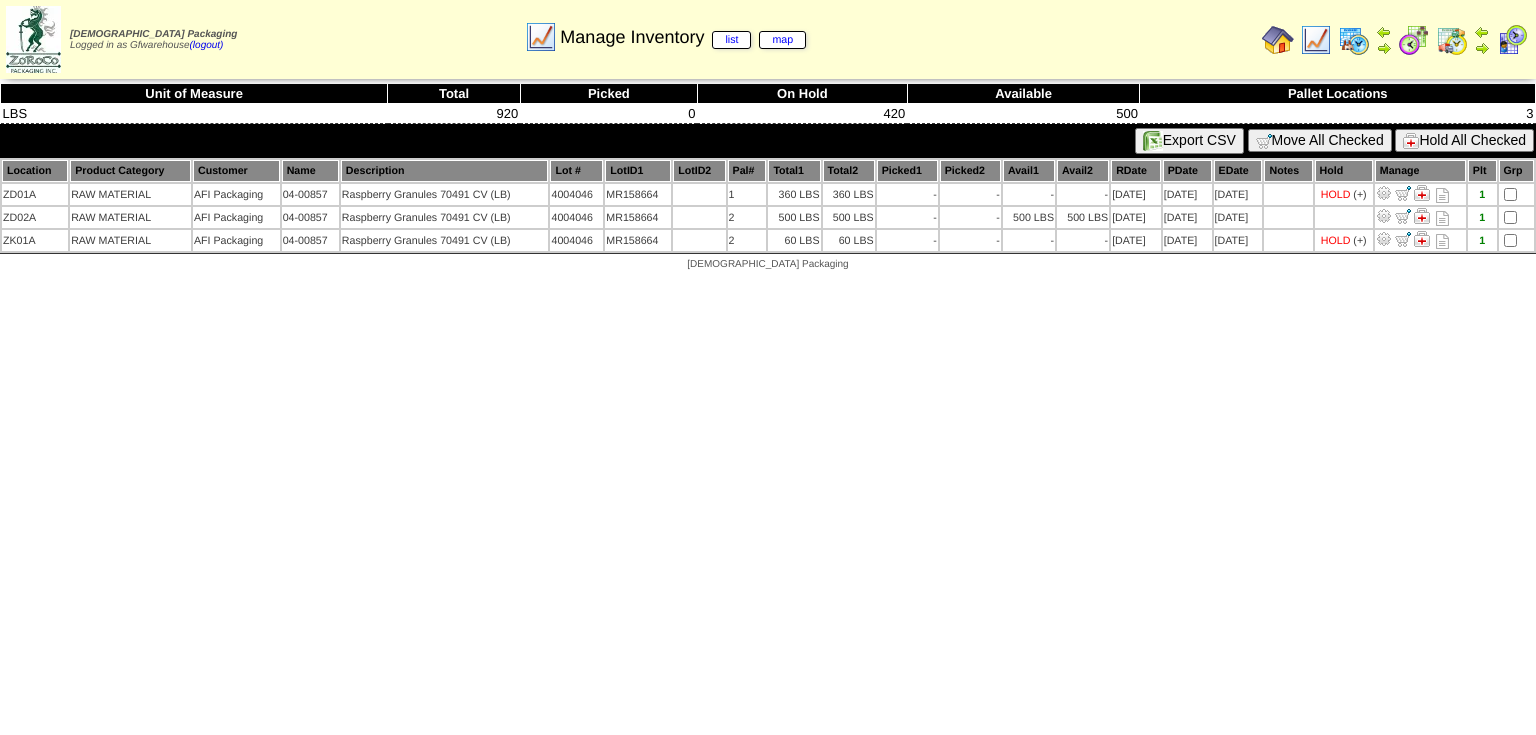scroll, scrollTop: 0, scrollLeft: 0, axis: both 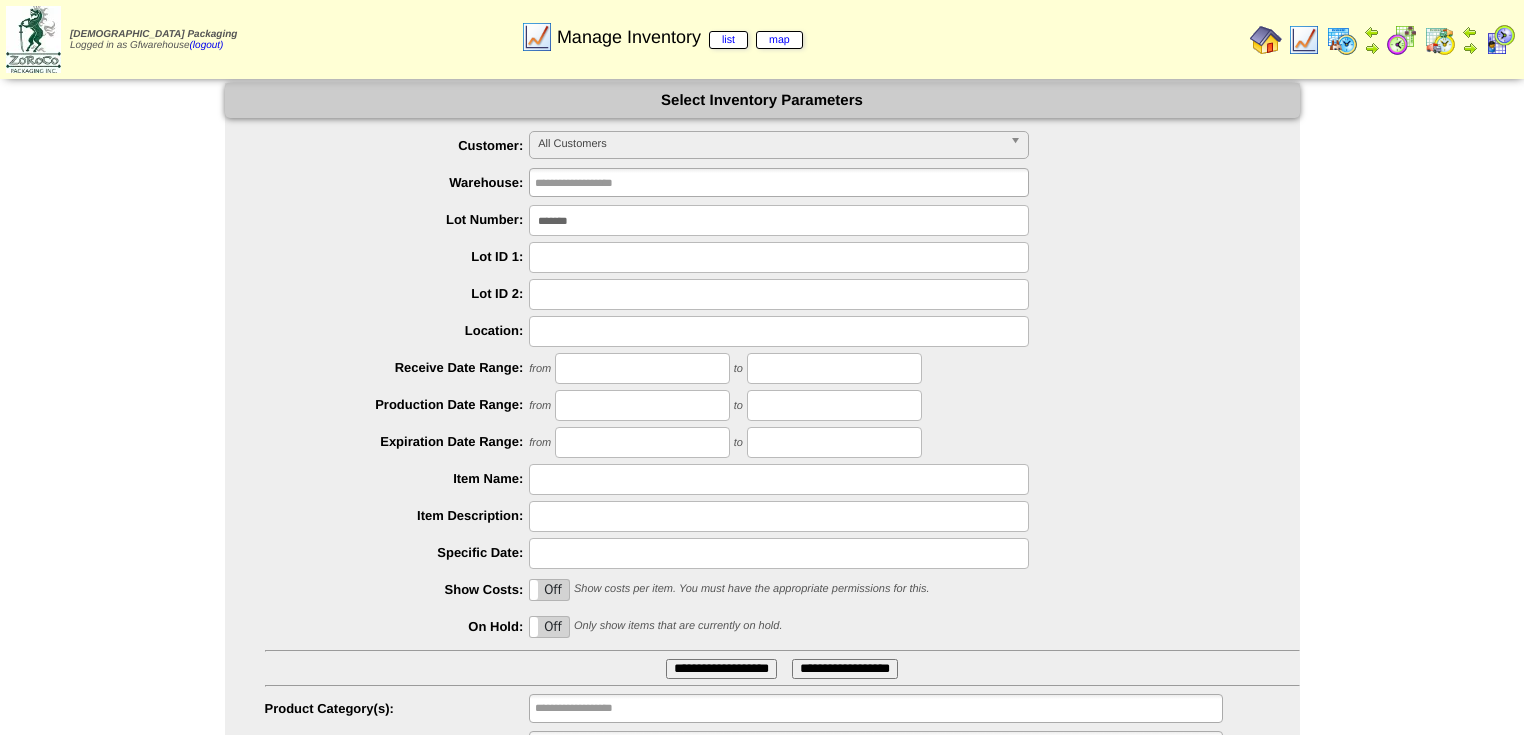 drag, startPoint x: 600, startPoint y: 222, endPoint x: 344, endPoint y: 153, distance: 265.1358 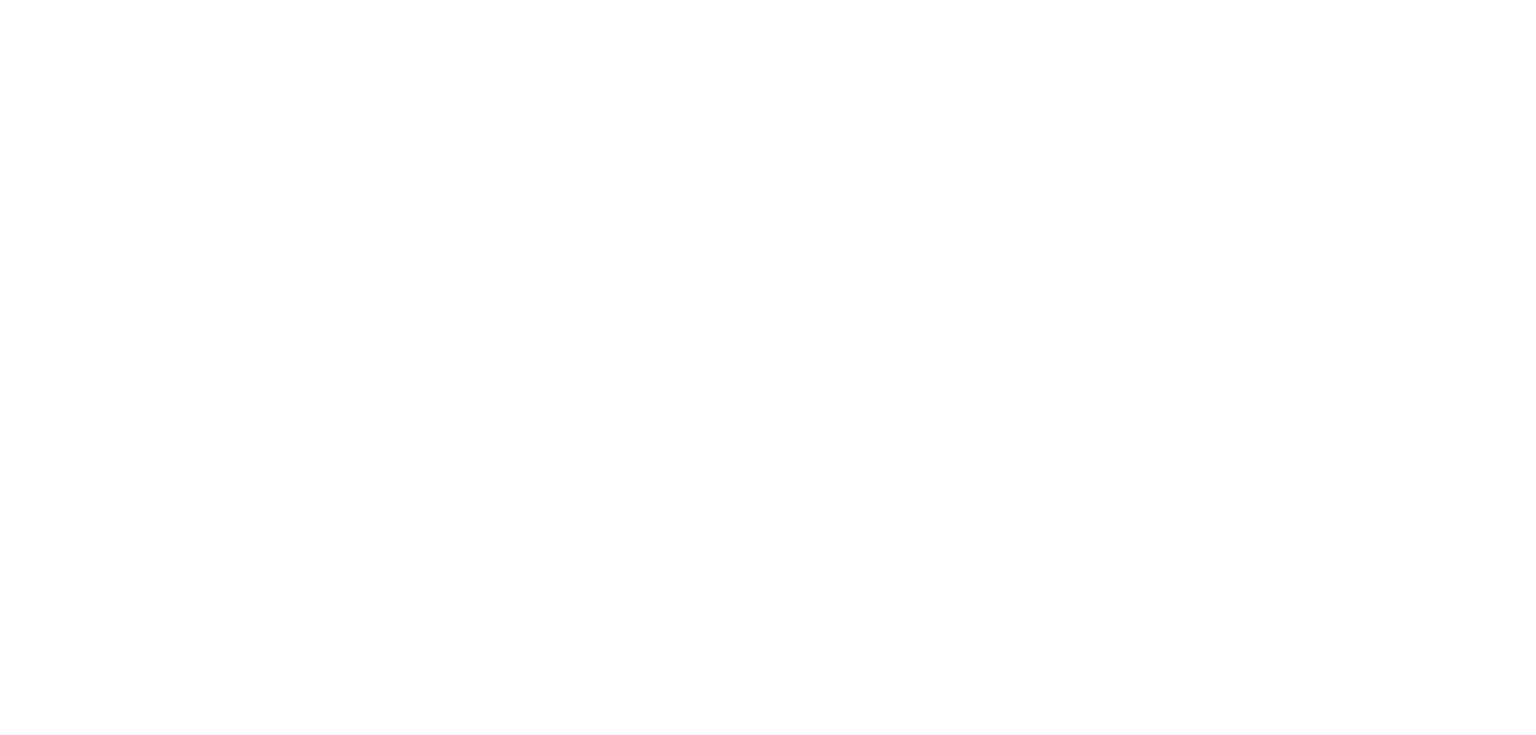scroll, scrollTop: 0, scrollLeft: 0, axis: both 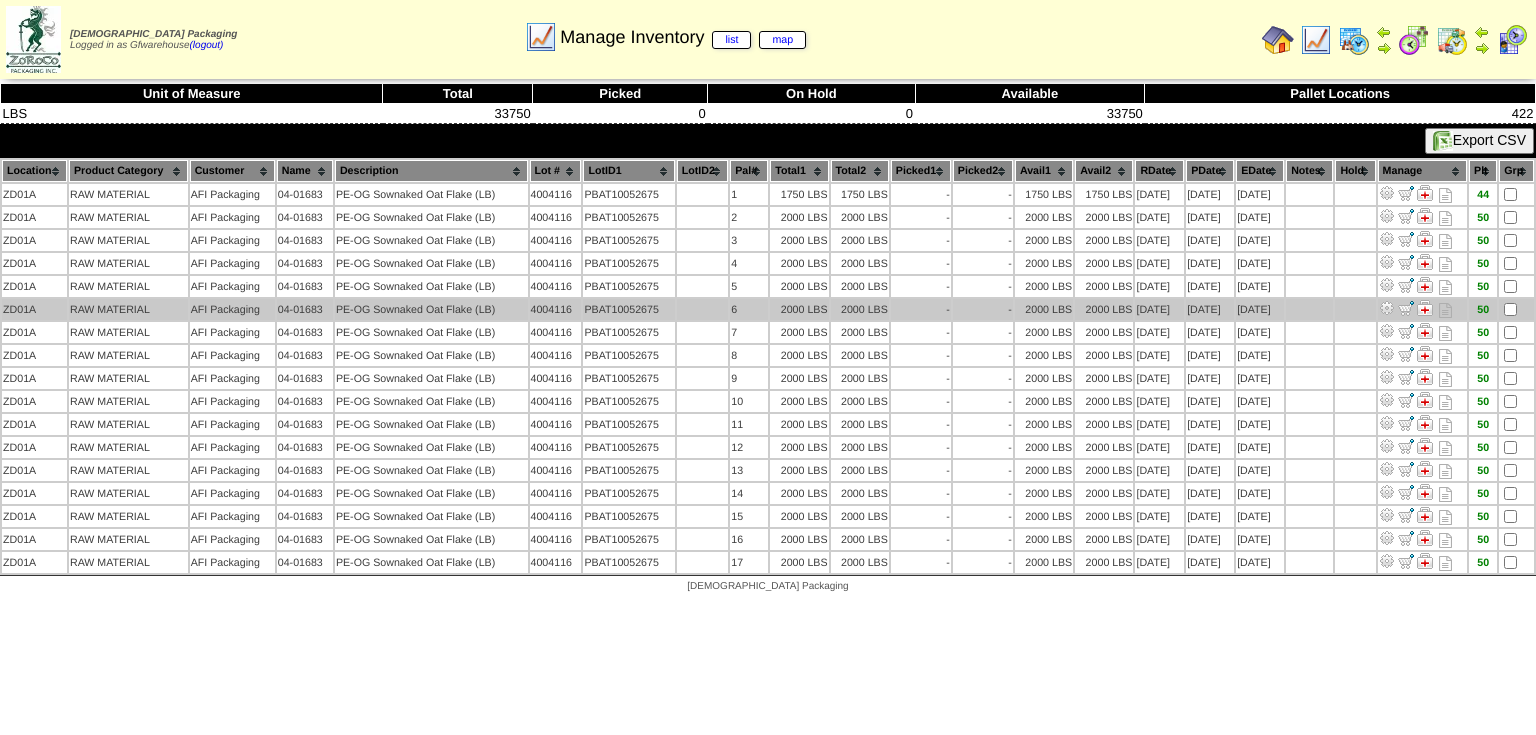 click at bounding box center (1387, 308) 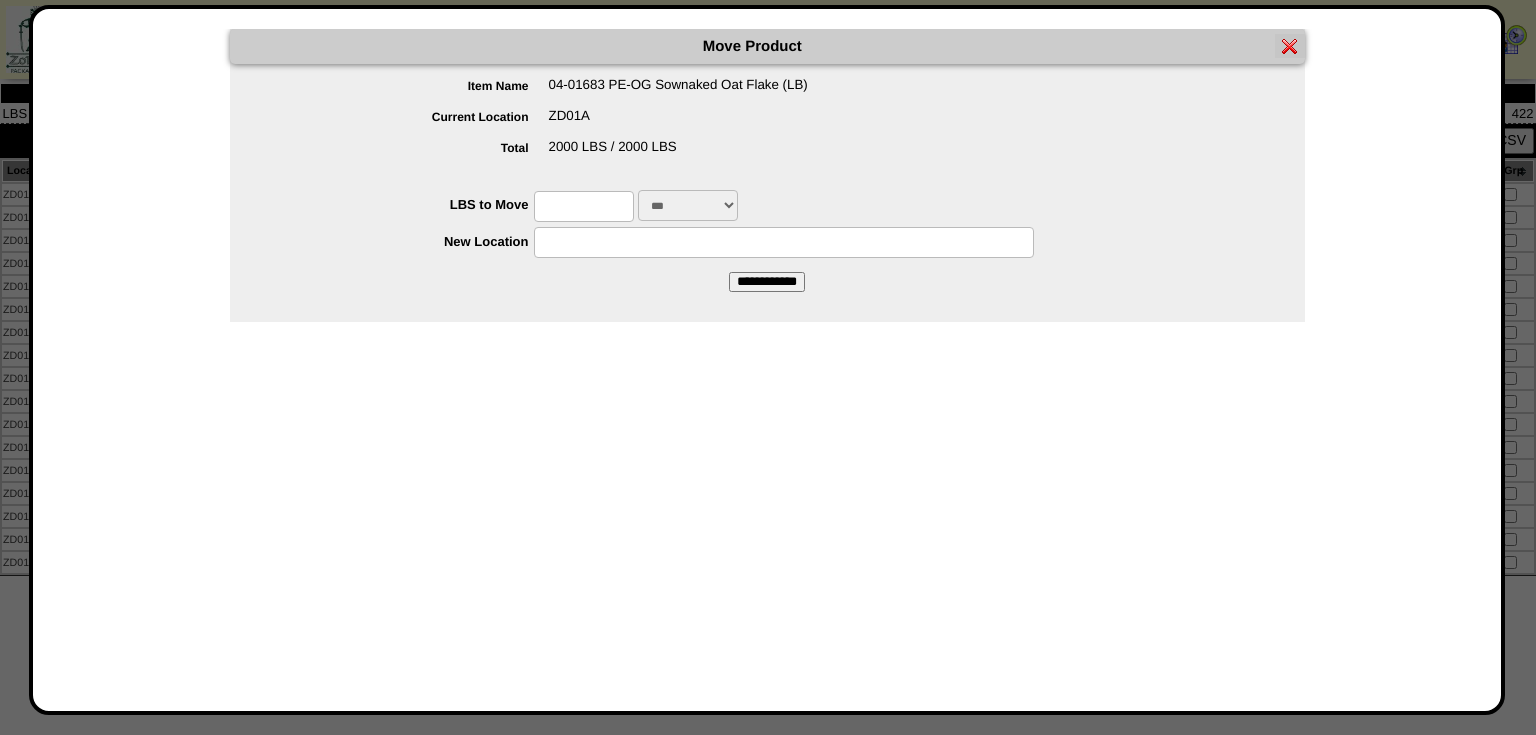 click at bounding box center [584, 206] 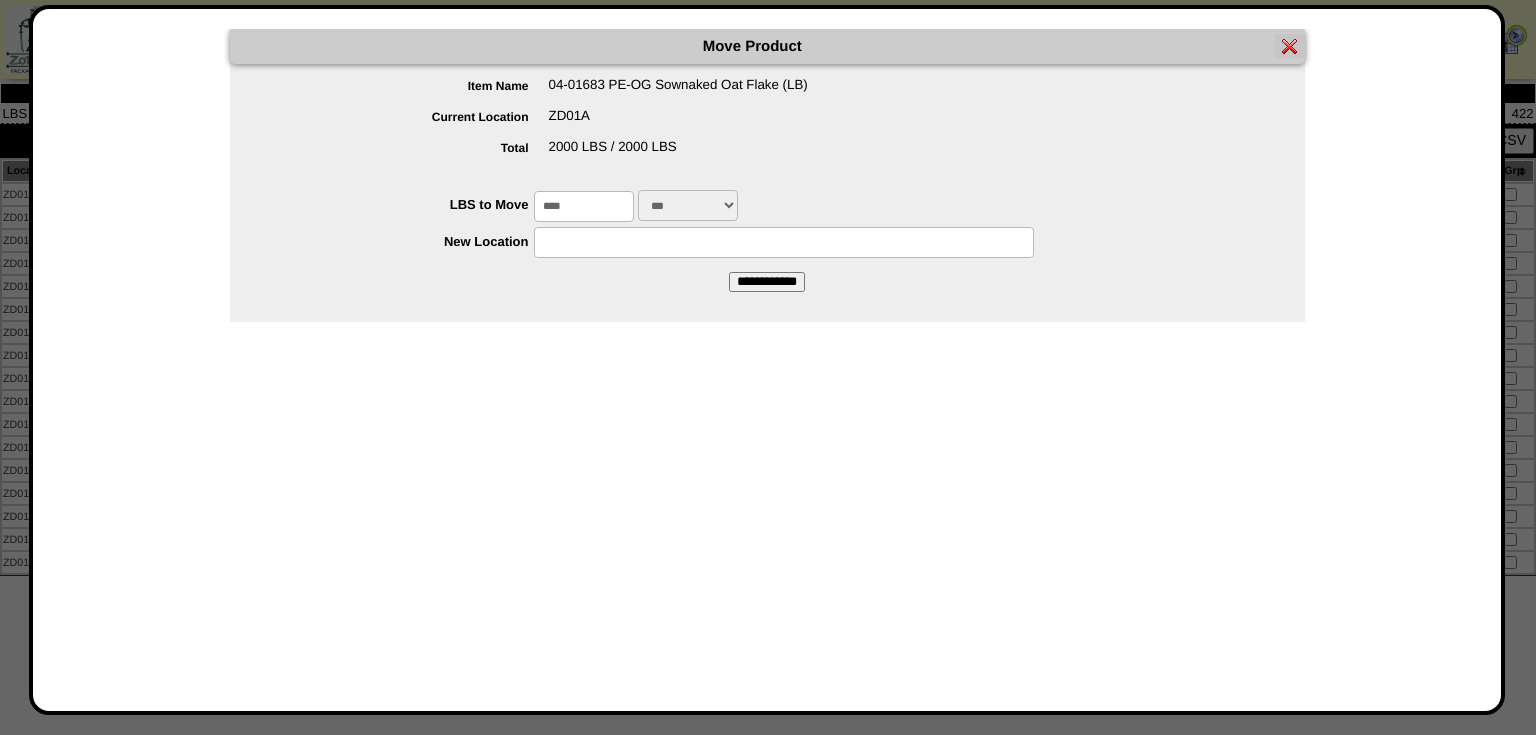 click at bounding box center [784, 242] 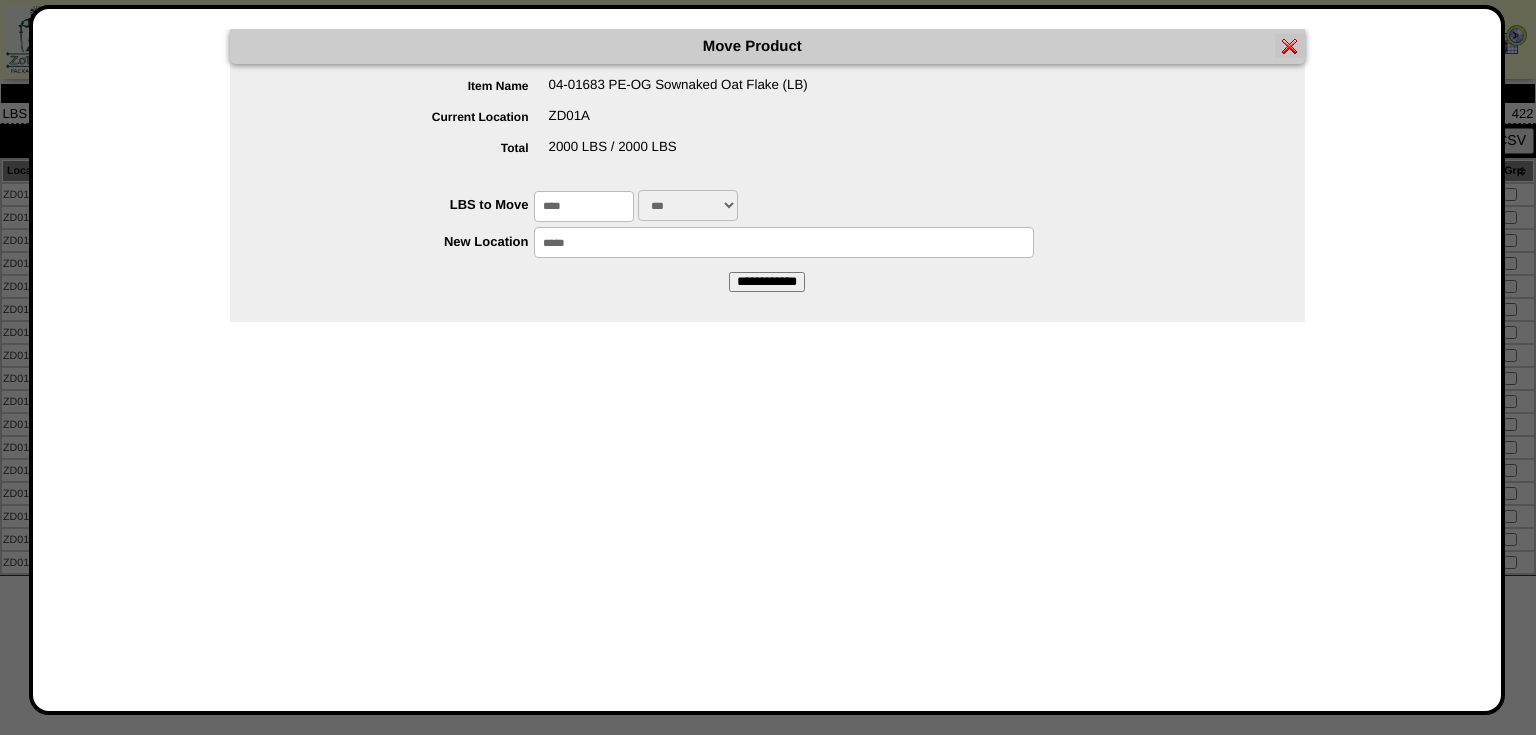 type on "*****" 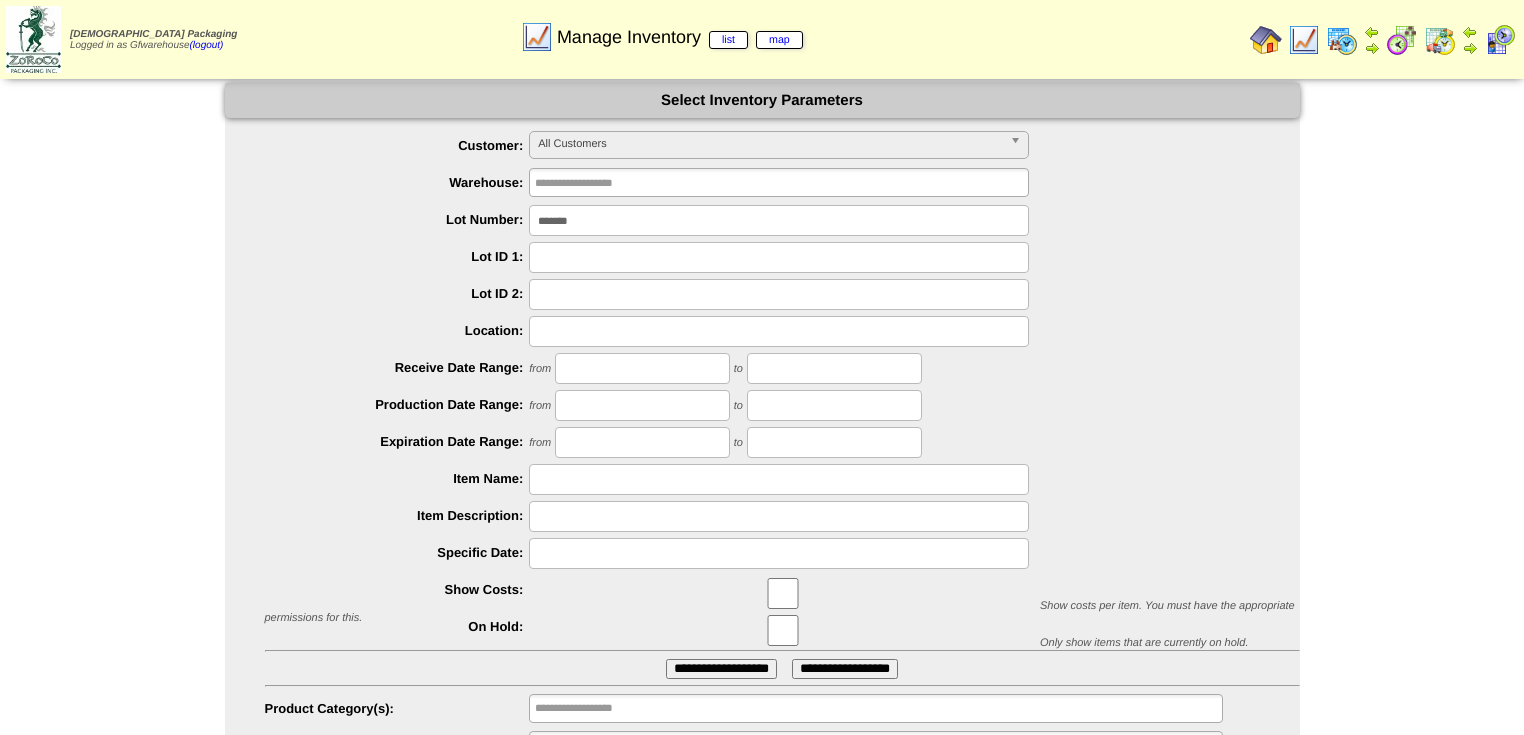 scroll, scrollTop: 0, scrollLeft: 0, axis: both 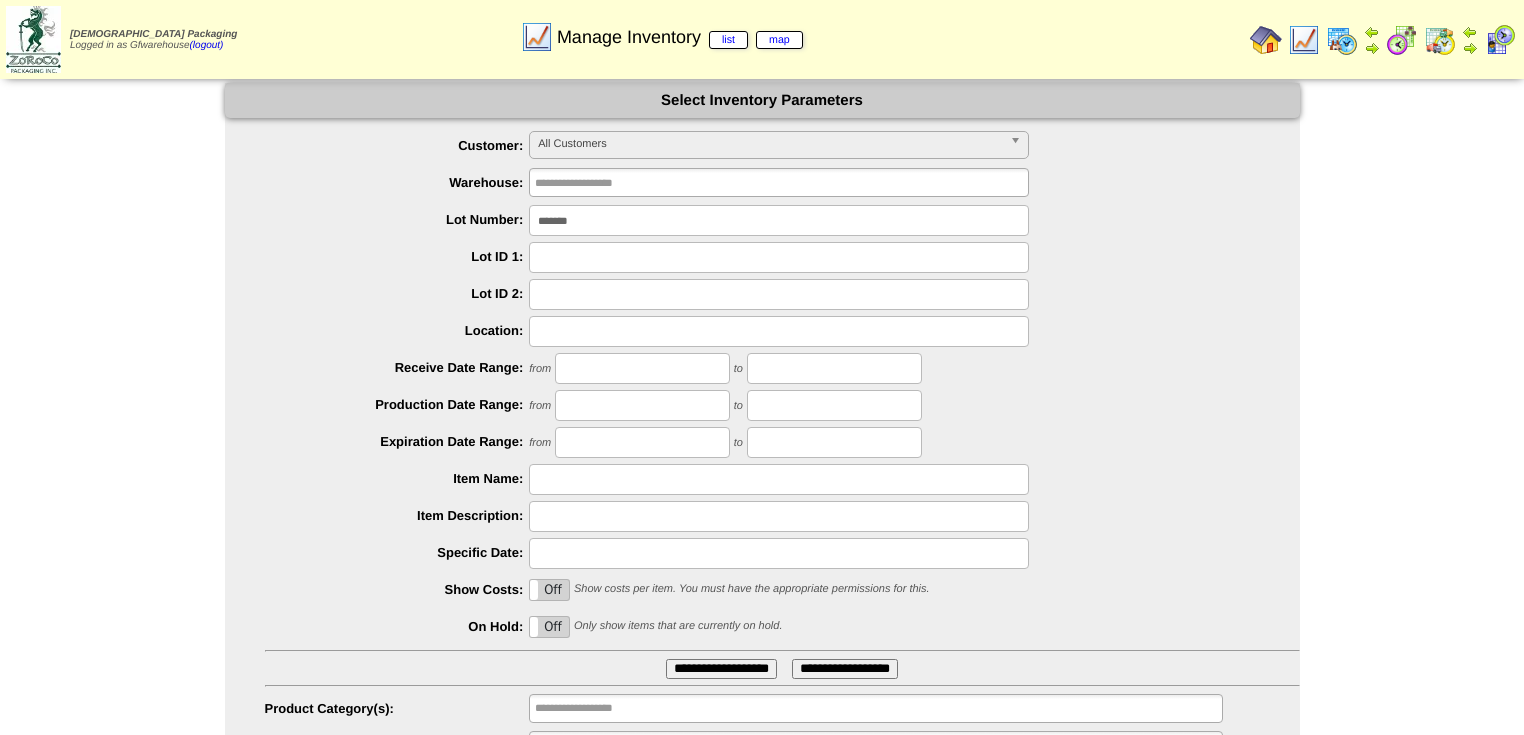 drag, startPoint x: 596, startPoint y: 220, endPoint x: 271, endPoint y: 200, distance: 325.6148 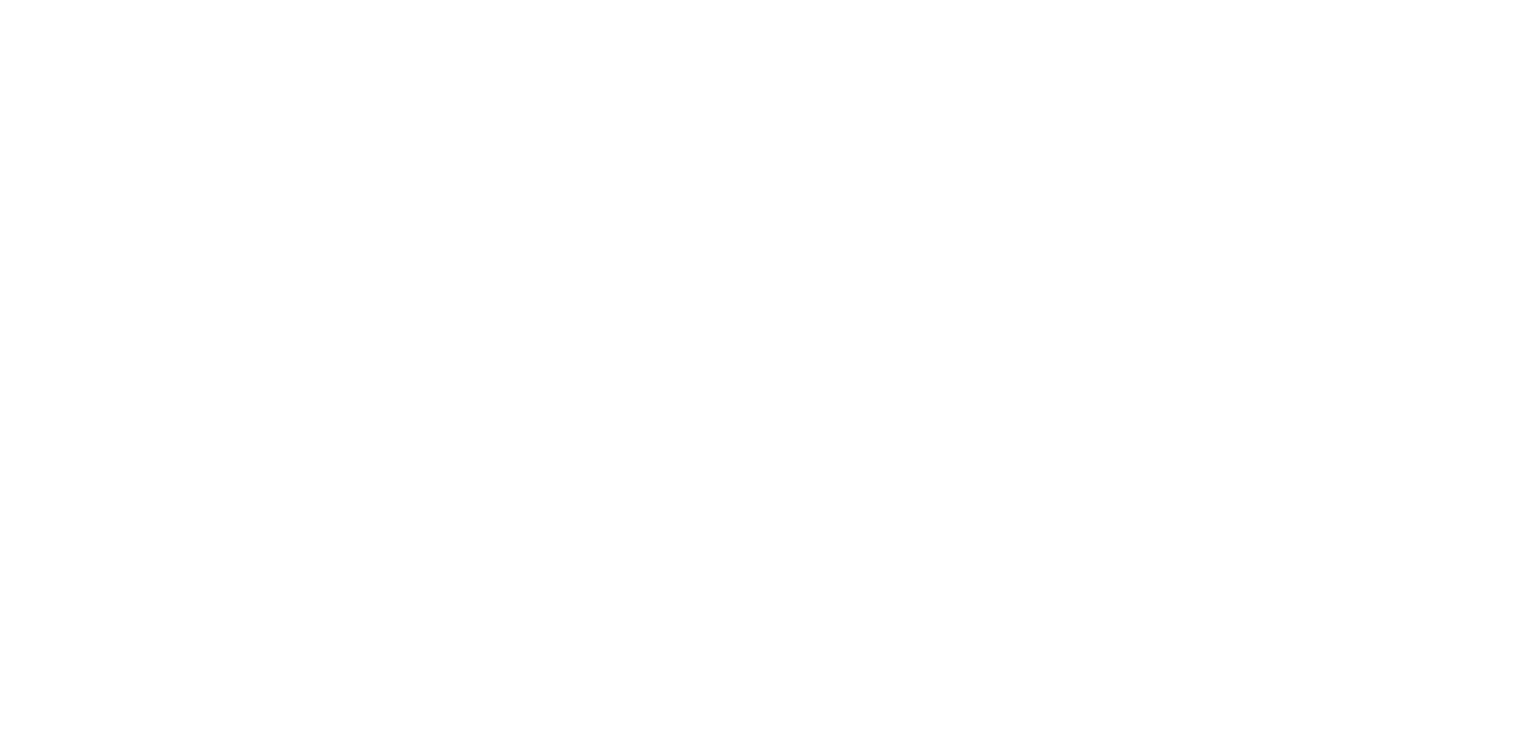 scroll, scrollTop: 0, scrollLeft: 0, axis: both 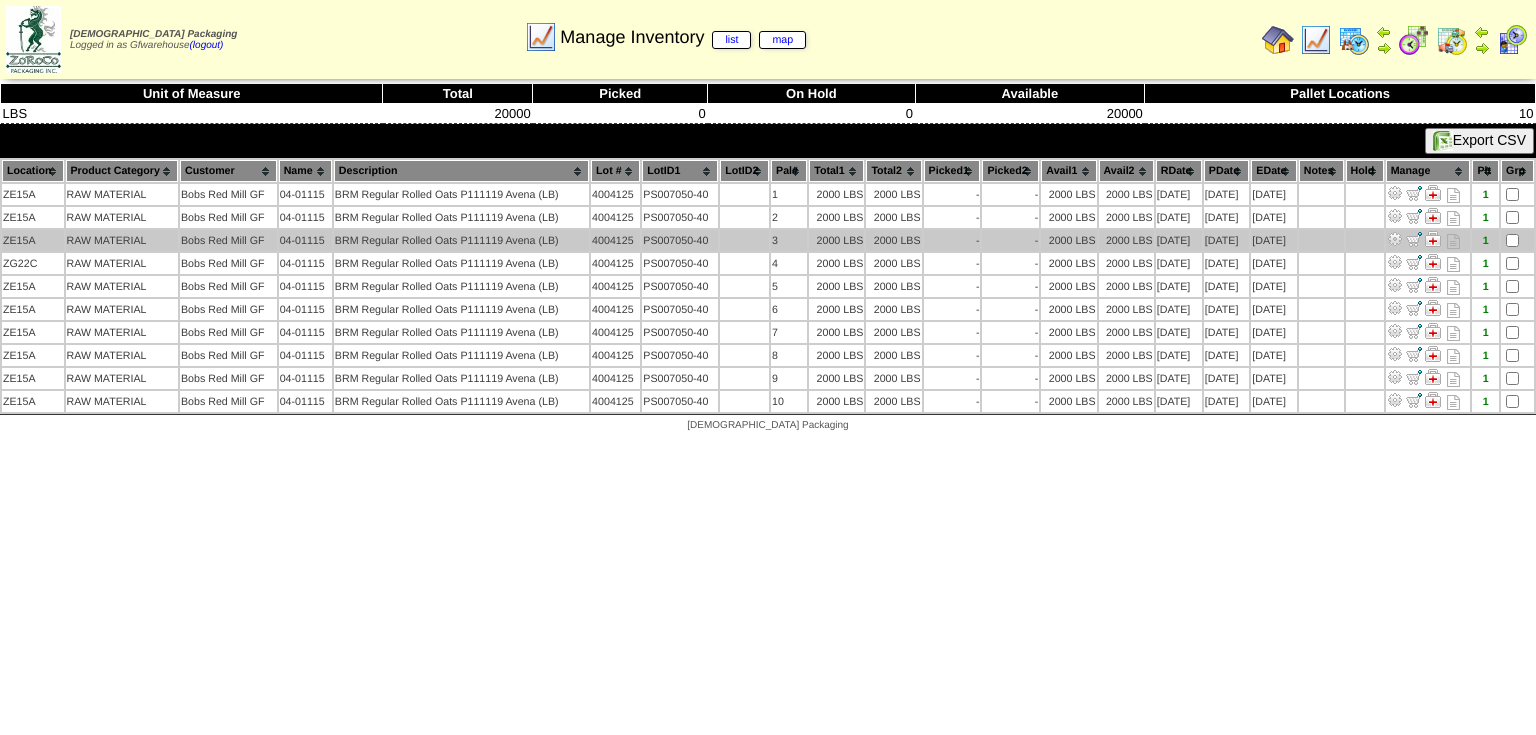 click at bounding box center [1395, 239] 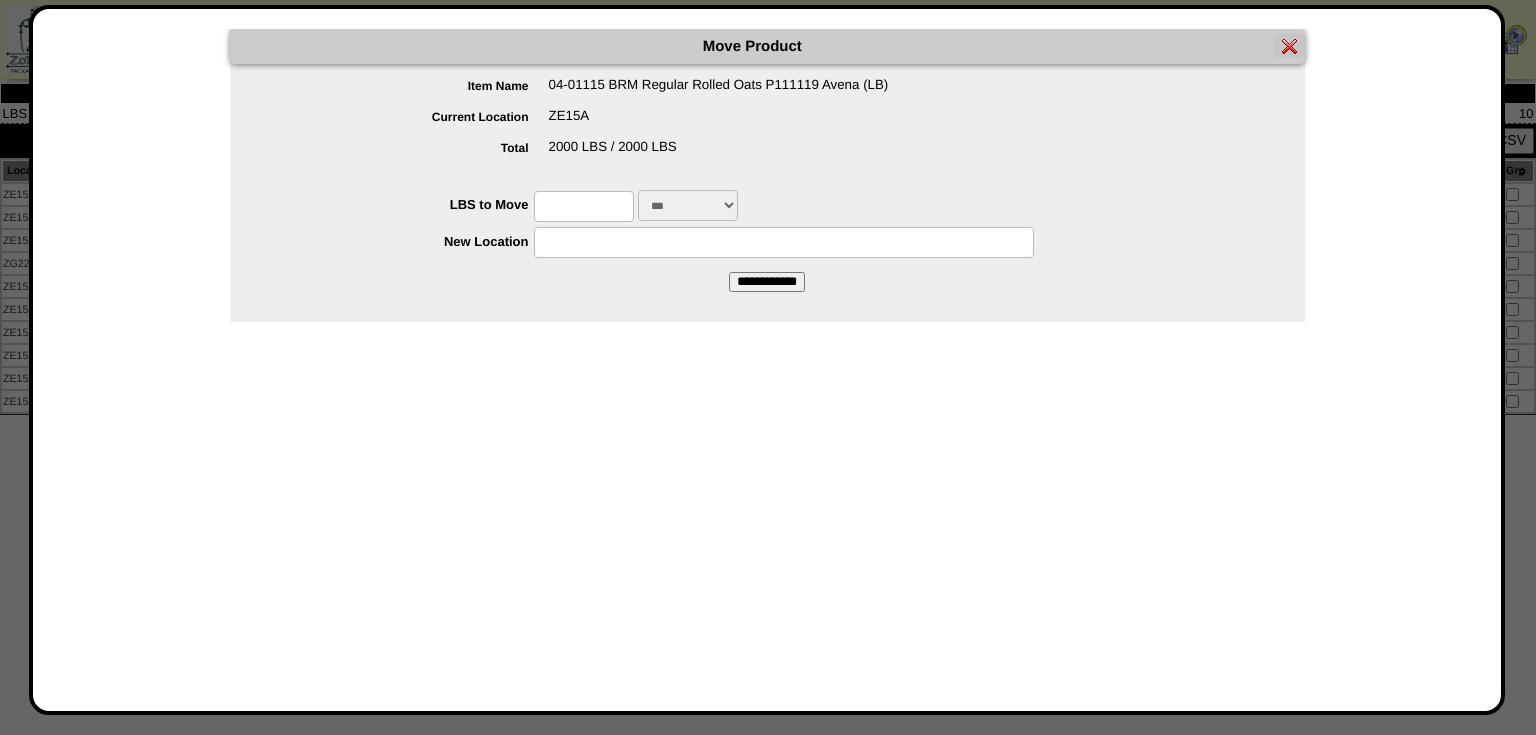 click at bounding box center [584, 206] 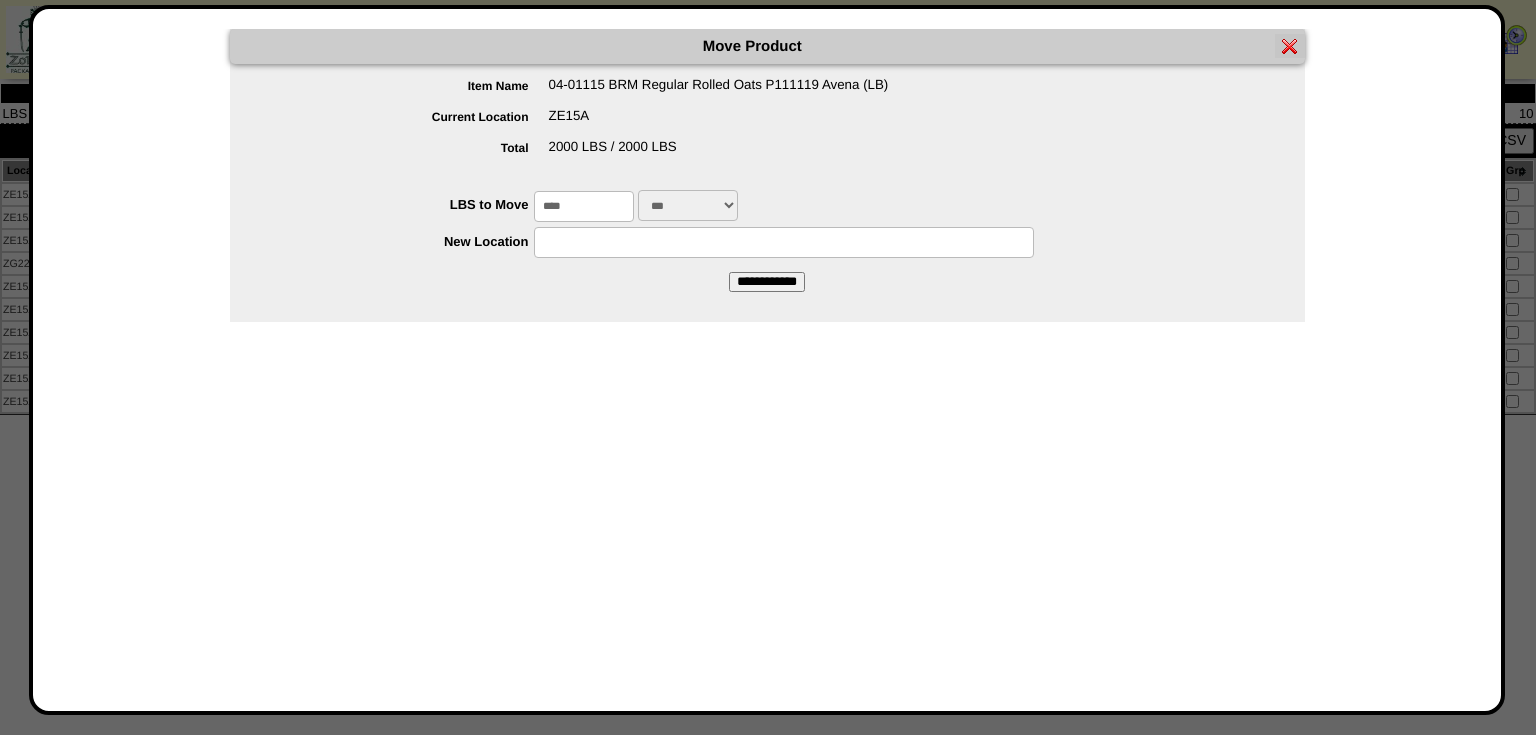 type on "****" 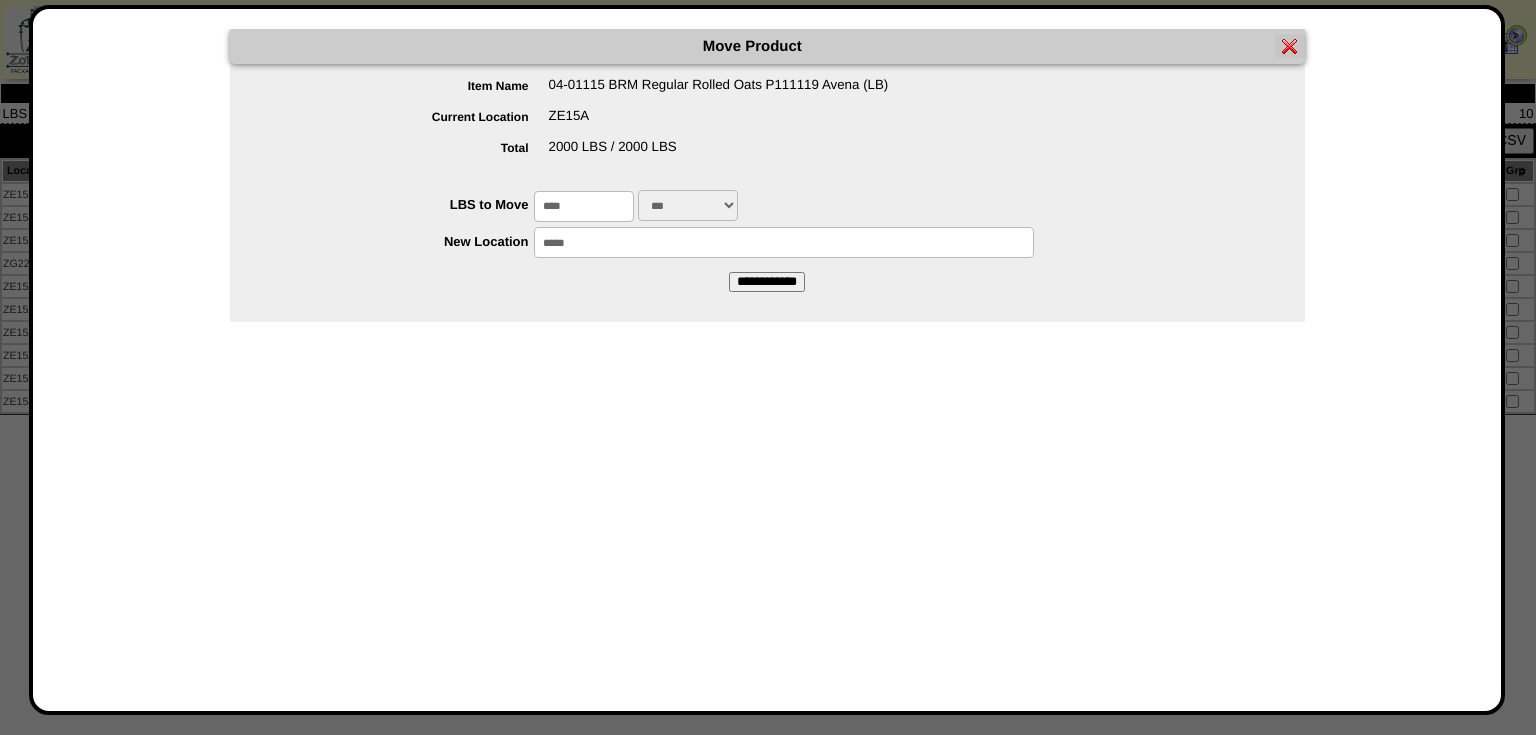 type on "*****" 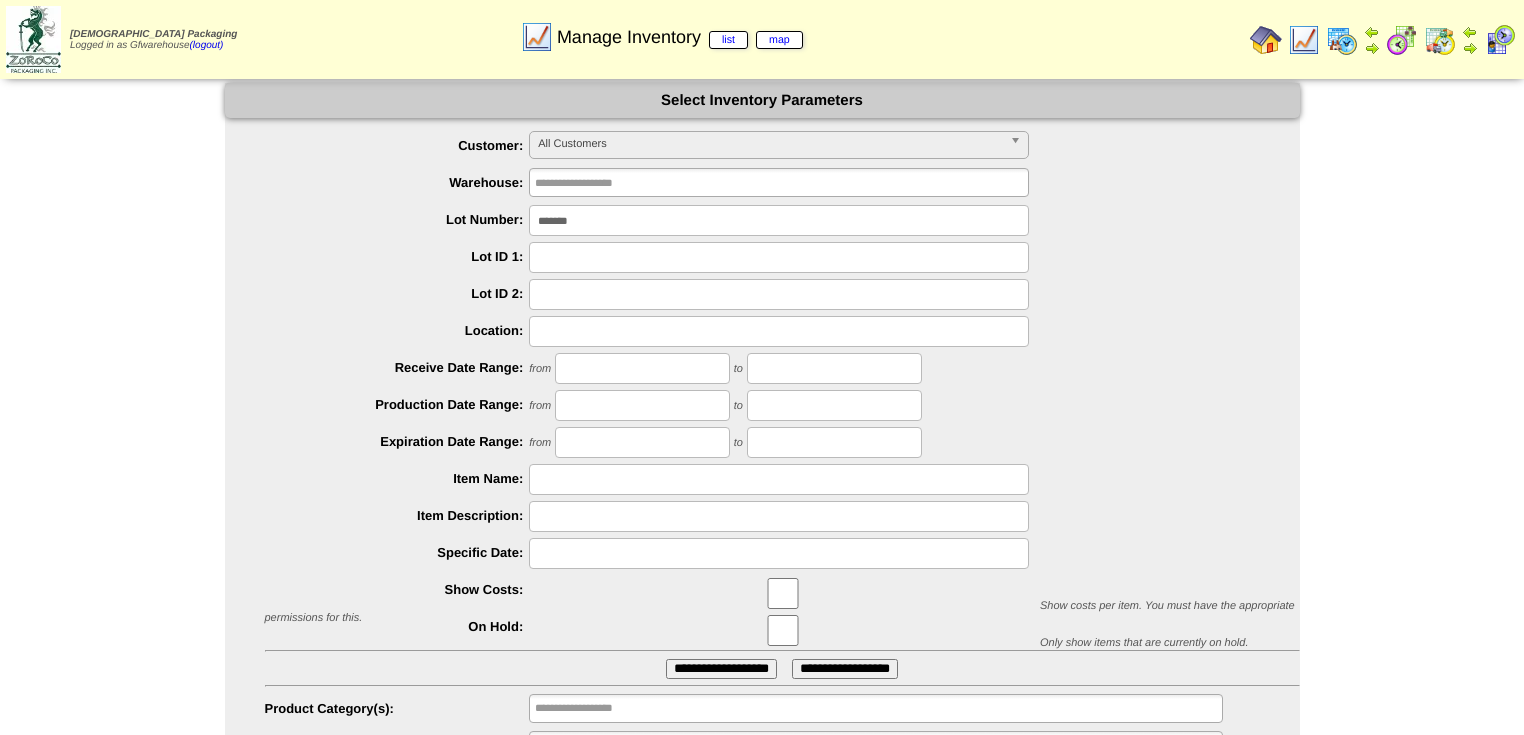 scroll, scrollTop: 0, scrollLeft: 0, axis: both 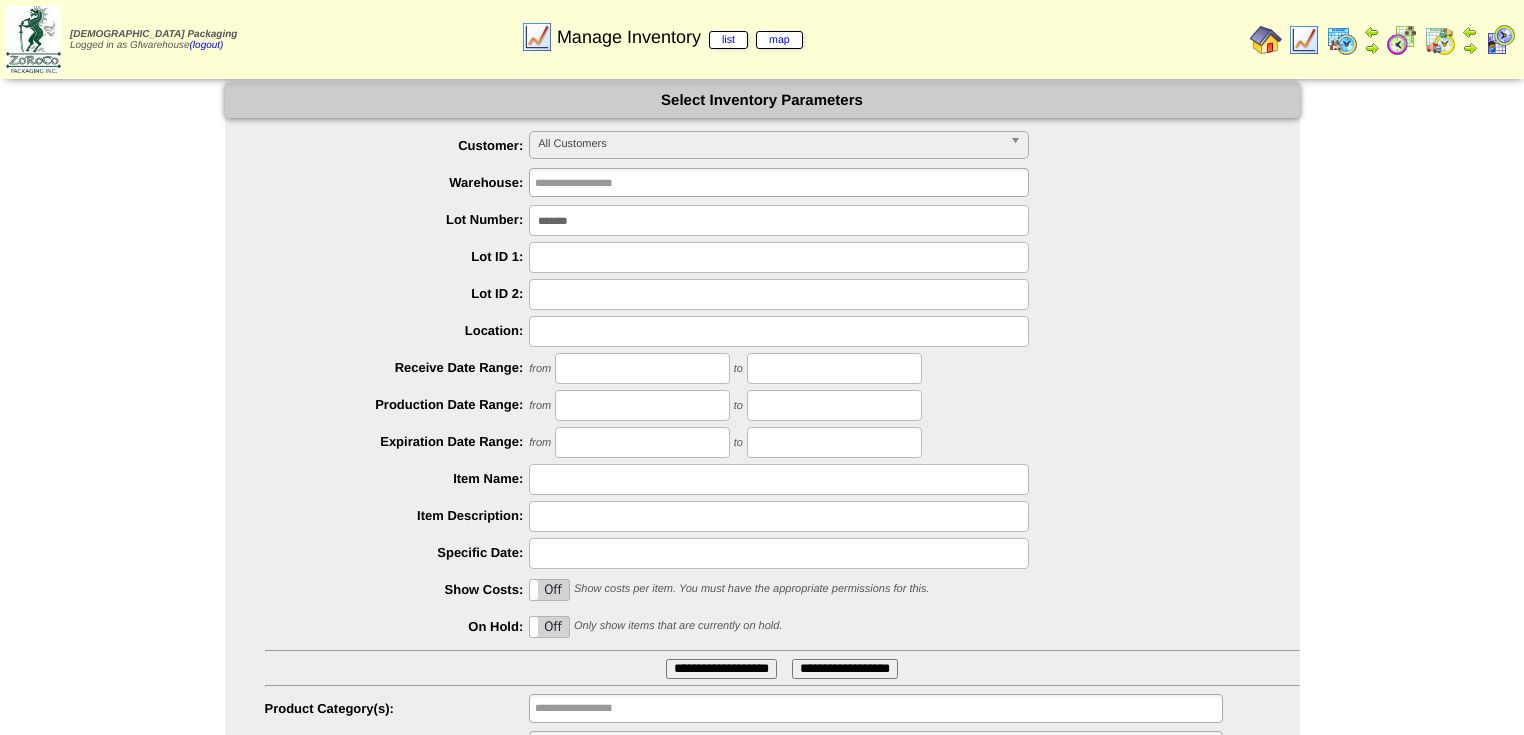 drag, startPoint x: 449, startPoint y: 220, endPoint x: 384, endPoint y: 219, distance: 65.00769 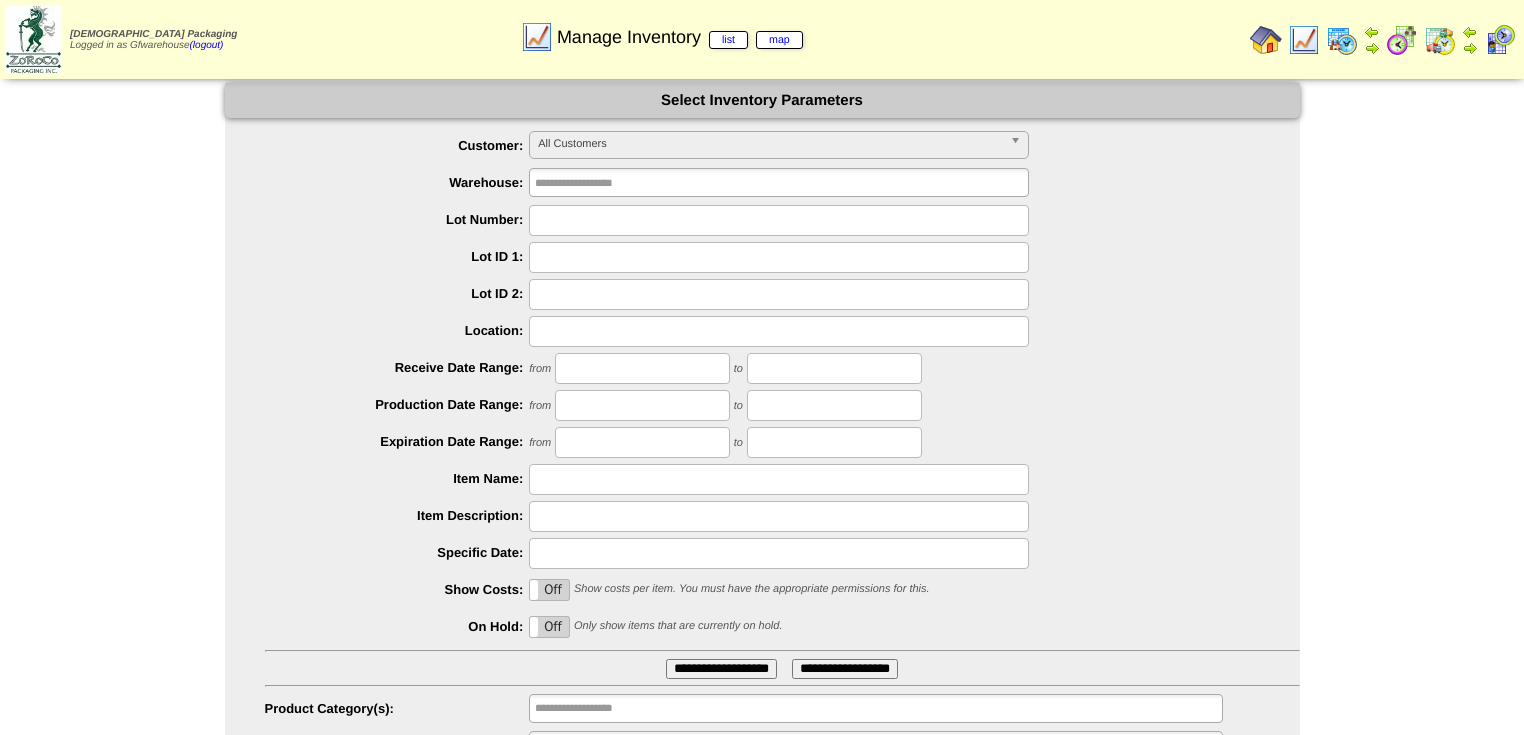 type 